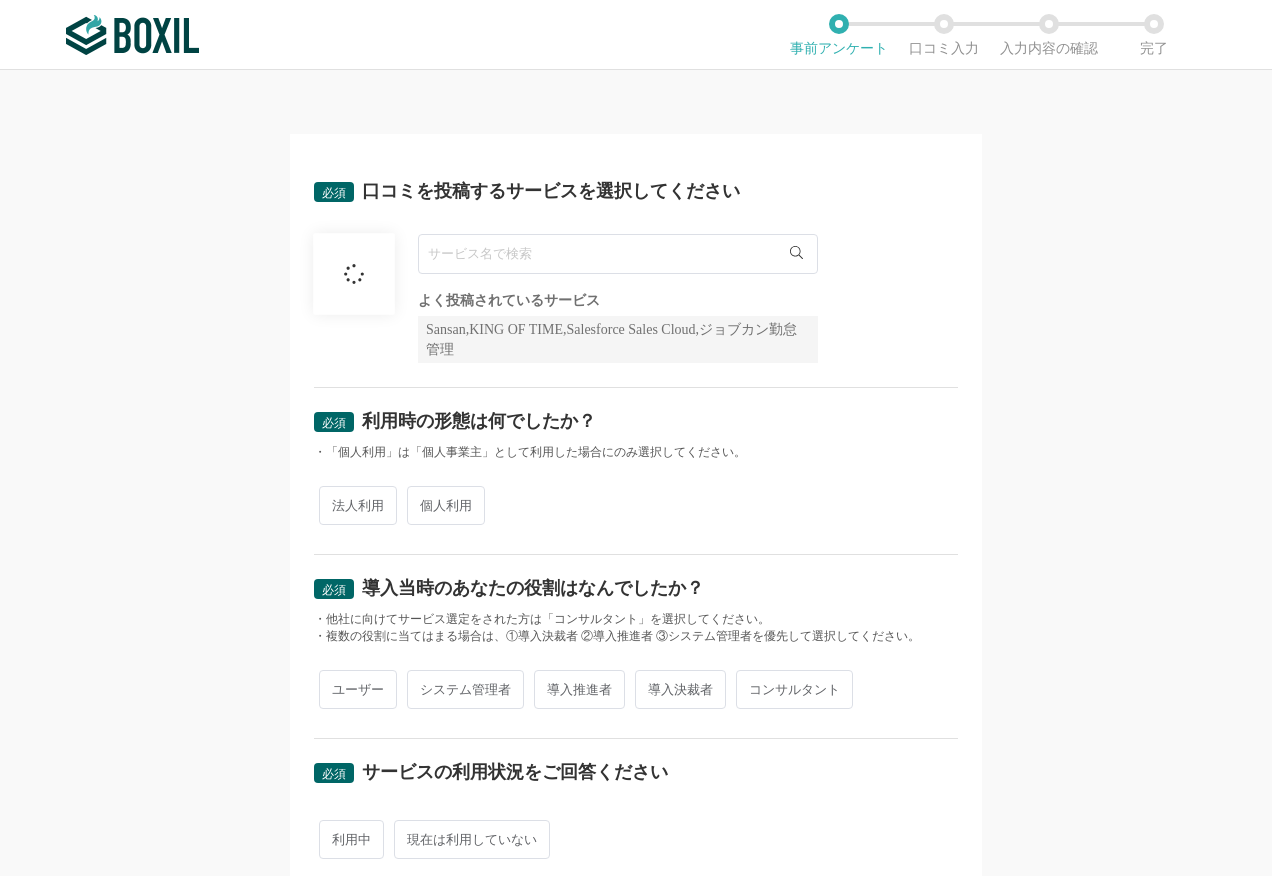scroll, scrollTop: 0, scrollLeft: 0, axis: both 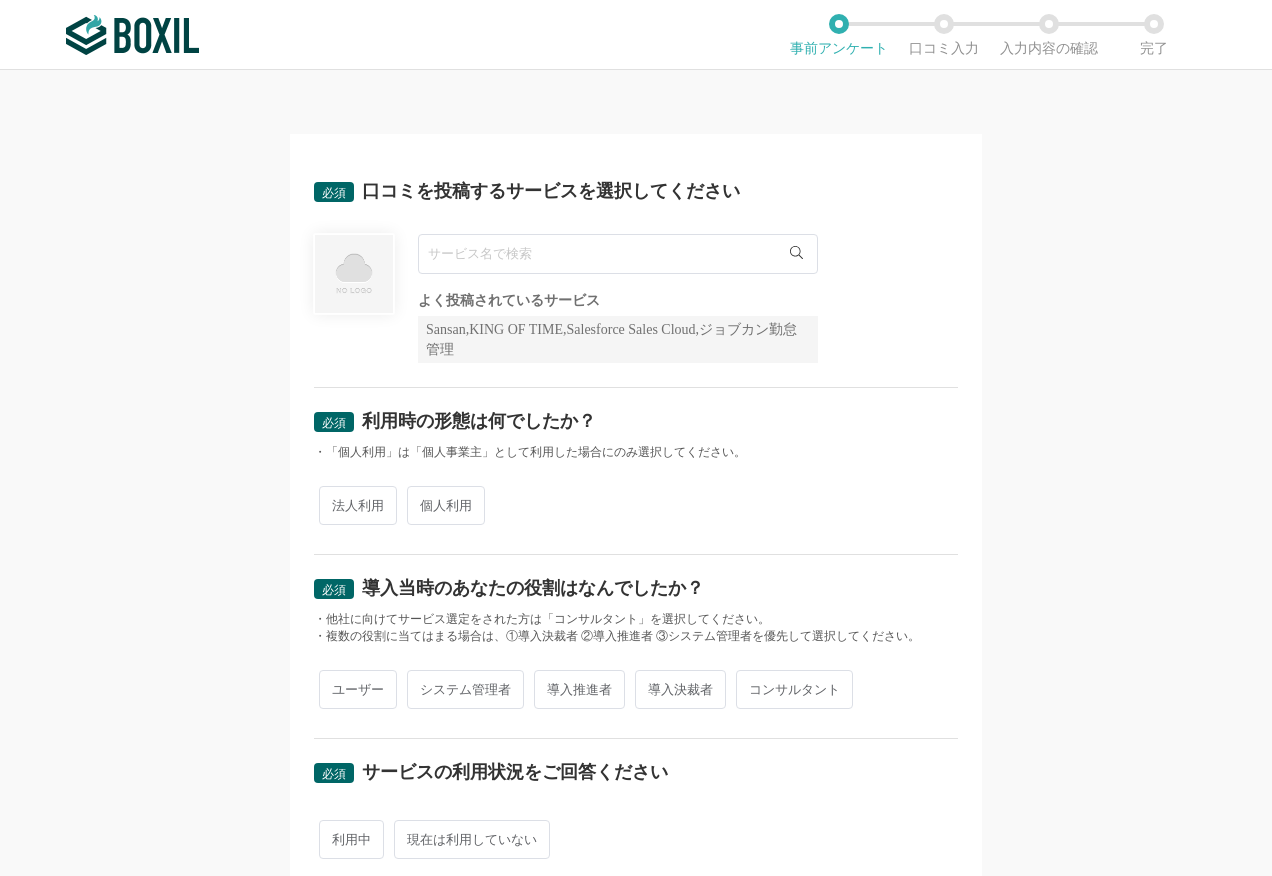 click at bounding box center [618, 254] 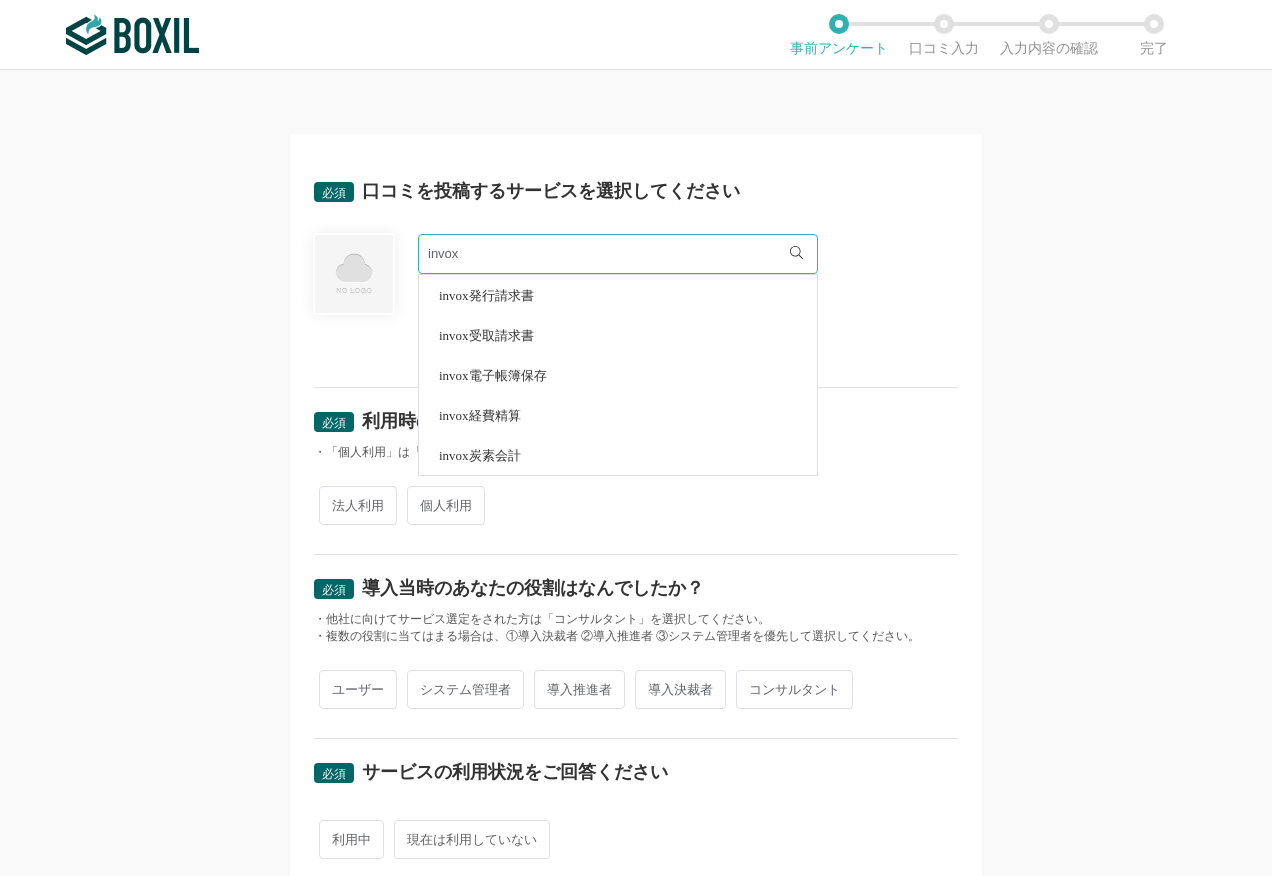 click on "invox電子帳簿保存" at bounding box center [493, 375] 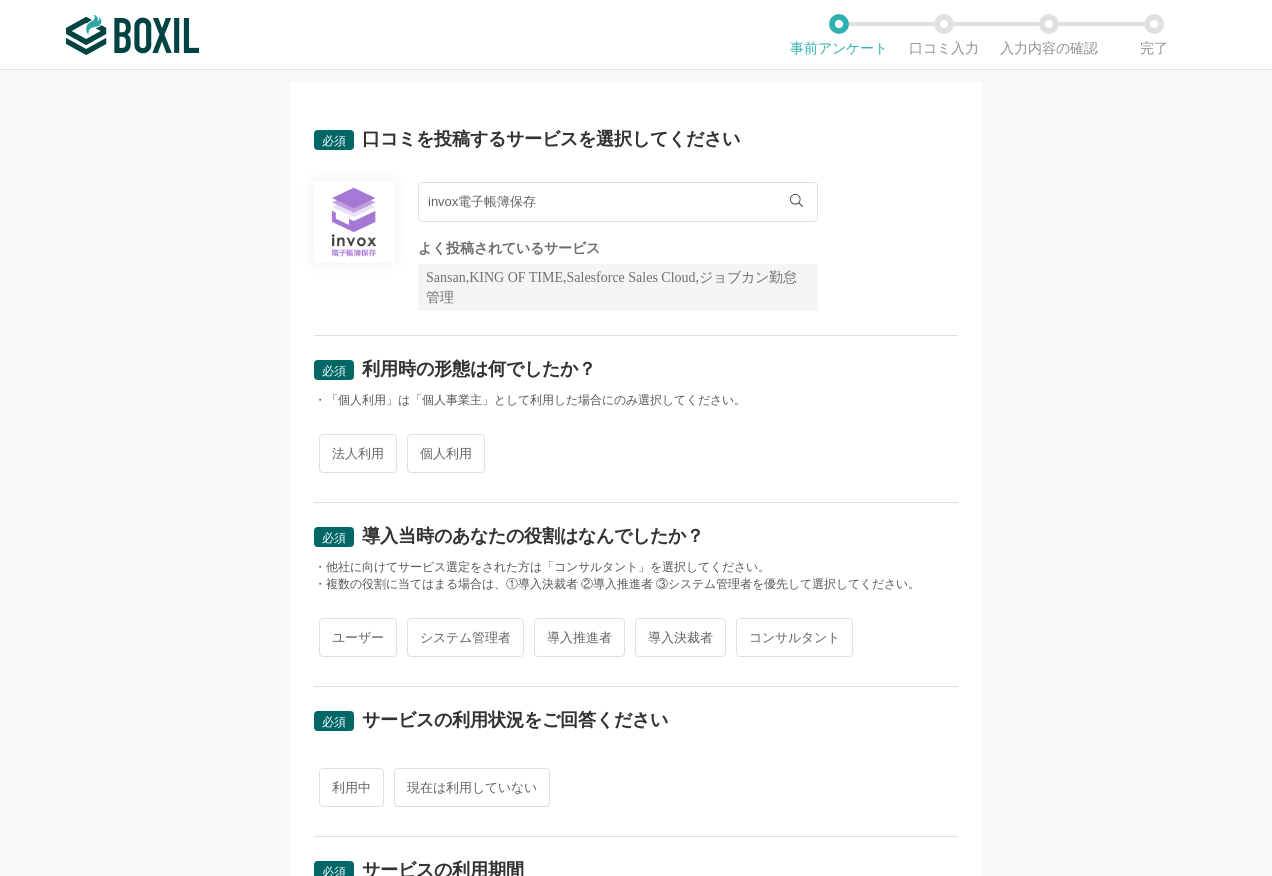 scroll, scrollTop: 100, scrollLeft: 0, axis: vertical 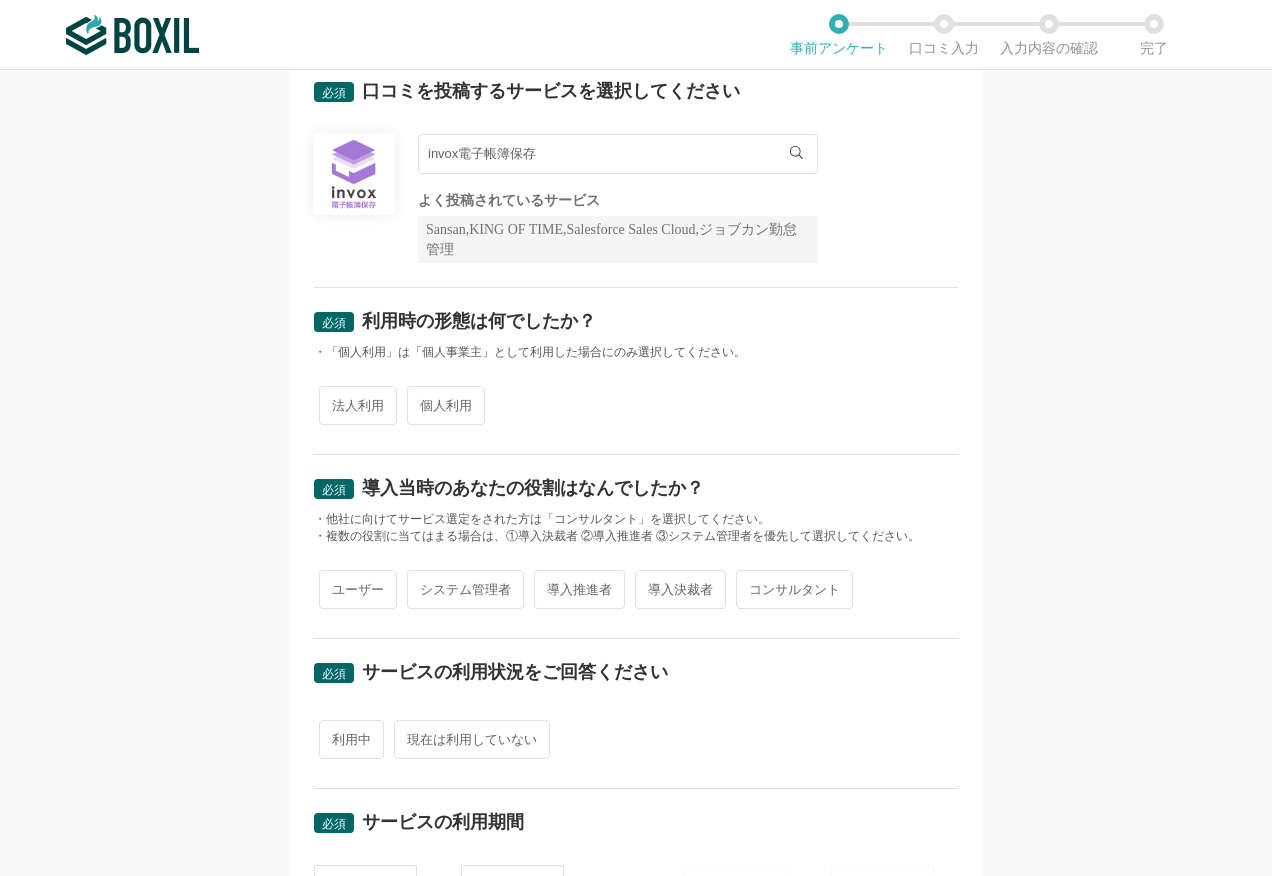 click on "法人利用" at bounding box center [358, 405] 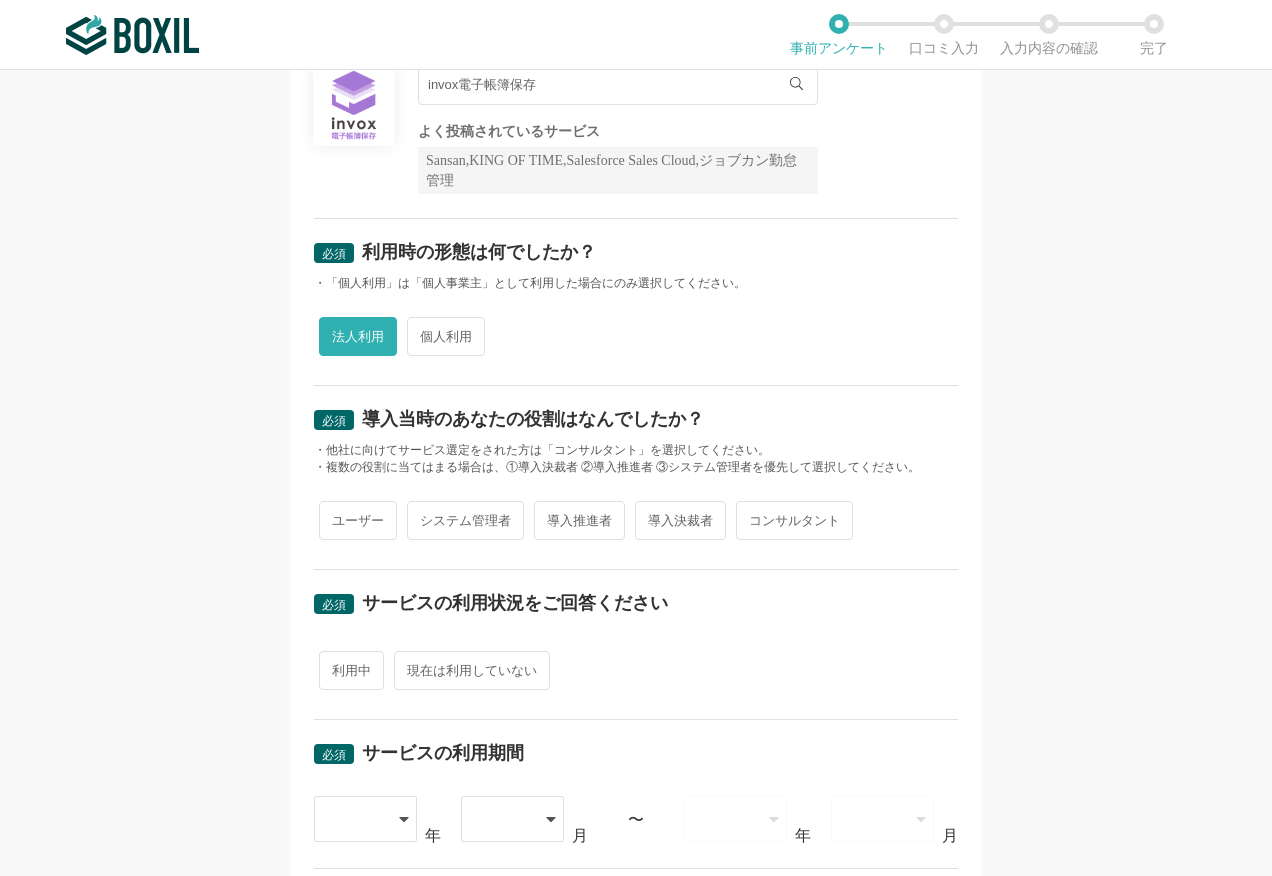 scroll, scrollTop: 300, scrollLeft: 0, axis: vertical 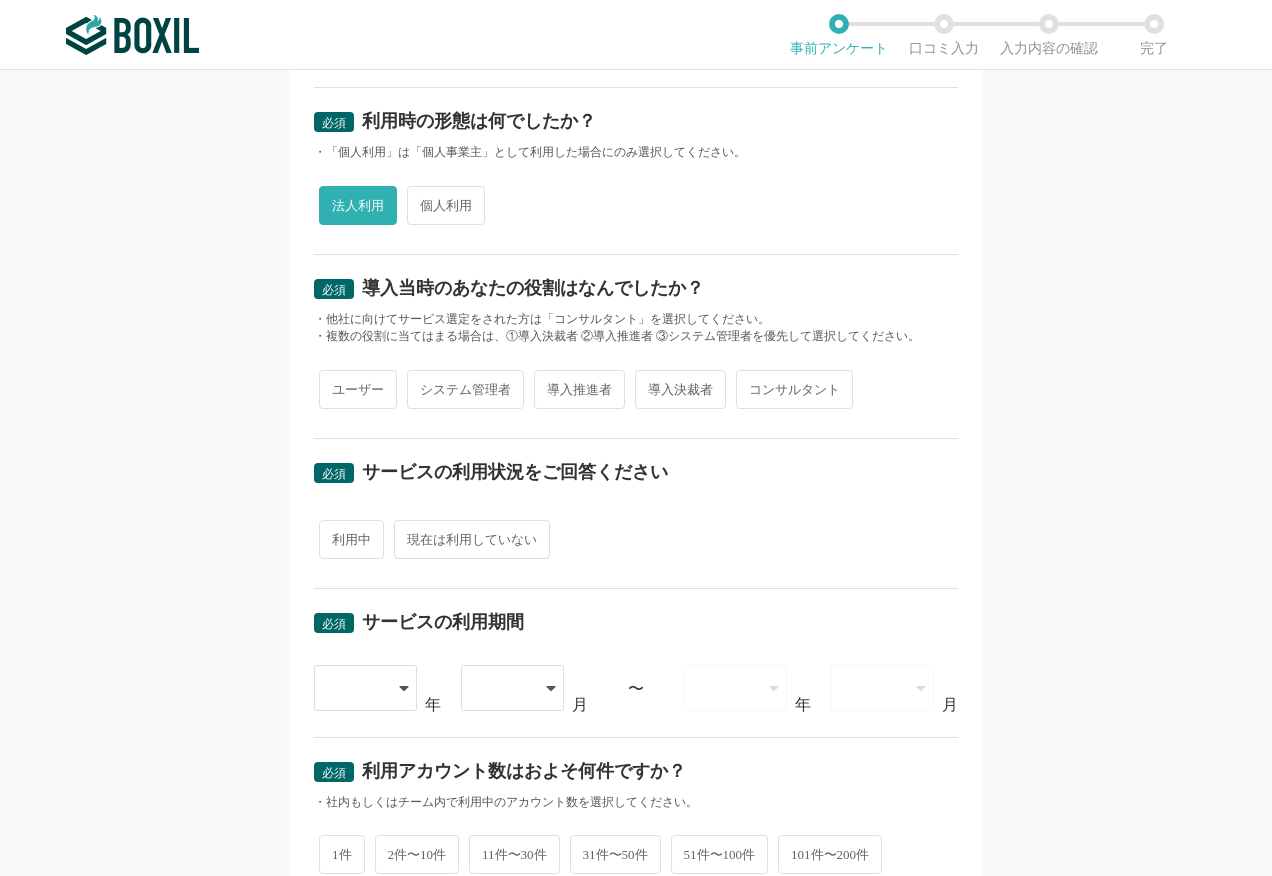 click on "導入推進者" at bounding box center (579, 389) 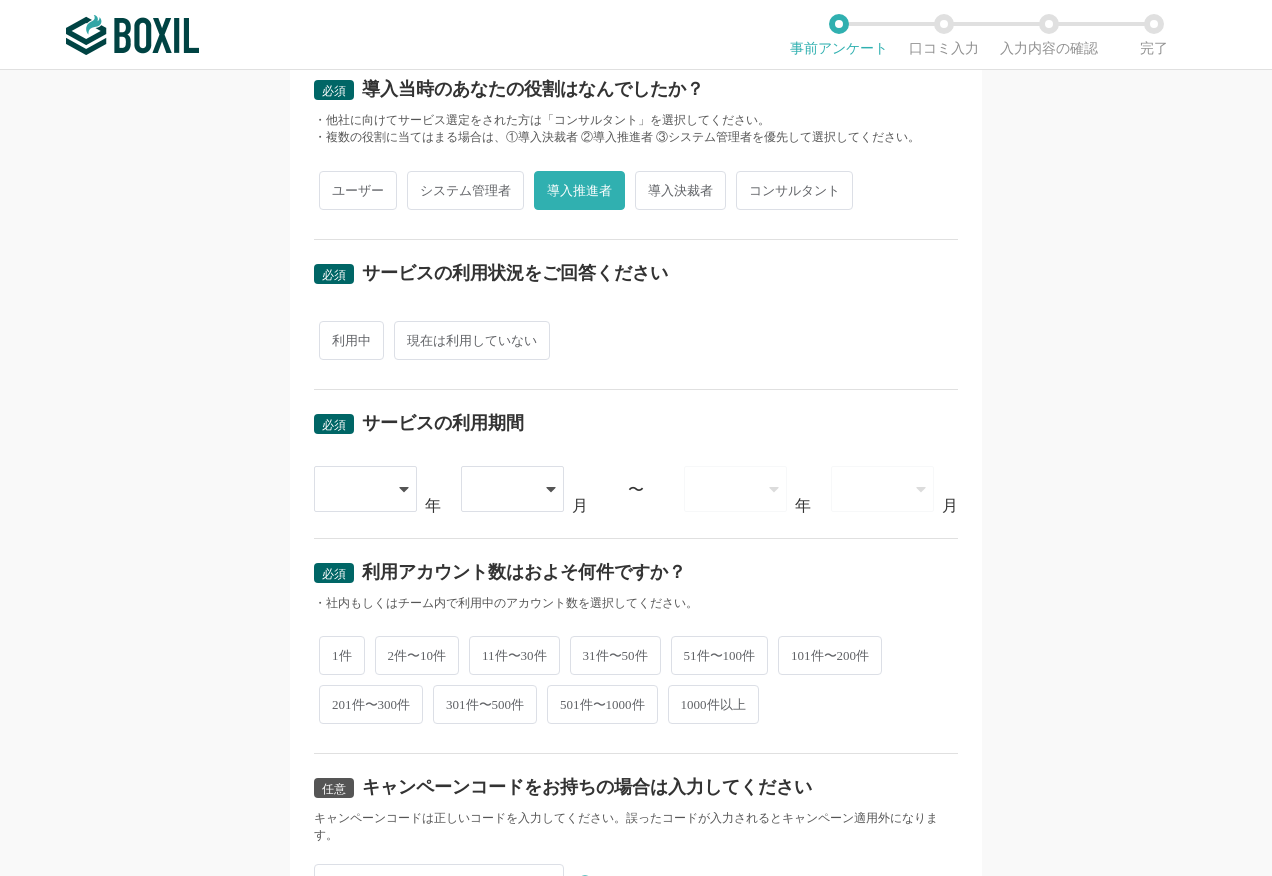scroll, scrollTop: 500, scrollLeft: 0, axis: vertical 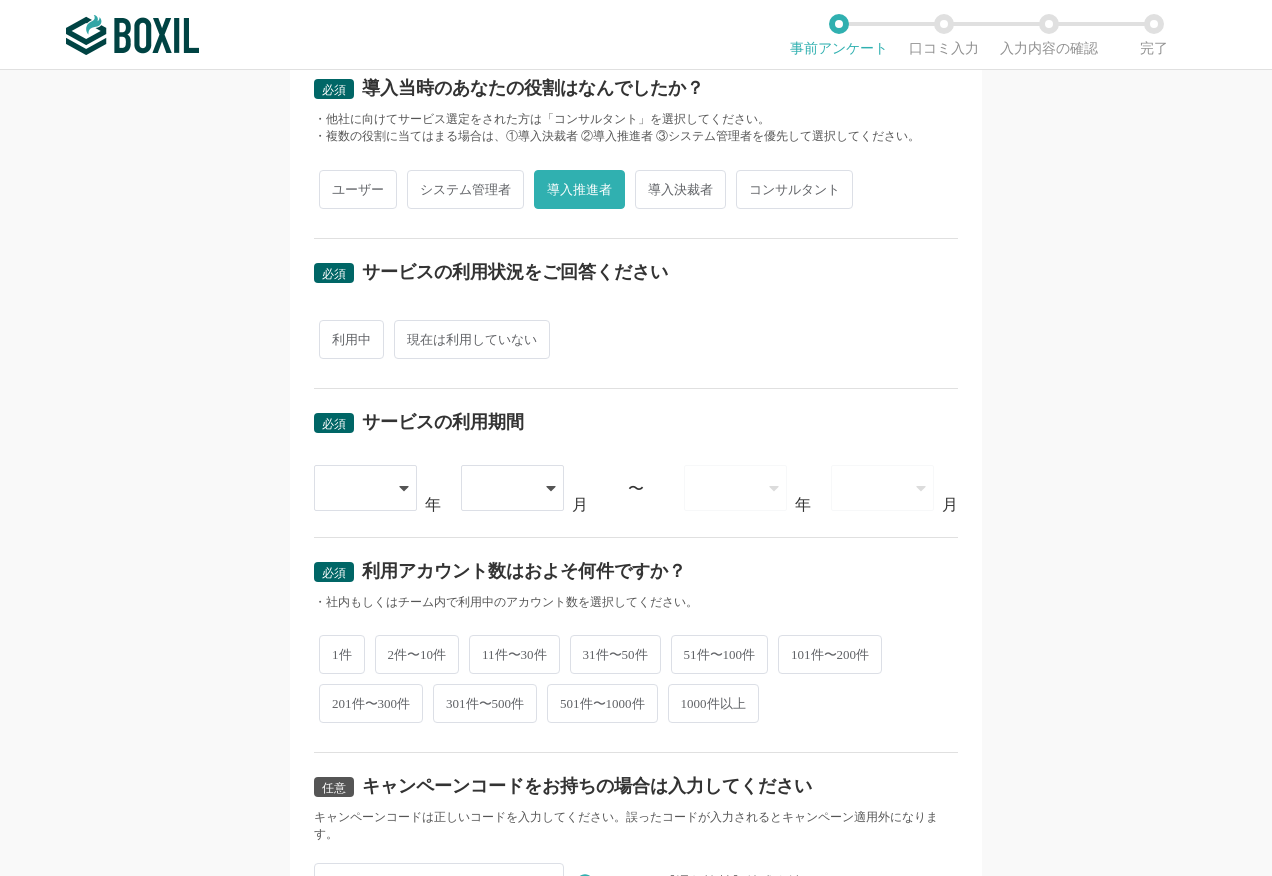 click on "利用中" at bounding box center (351, 339) 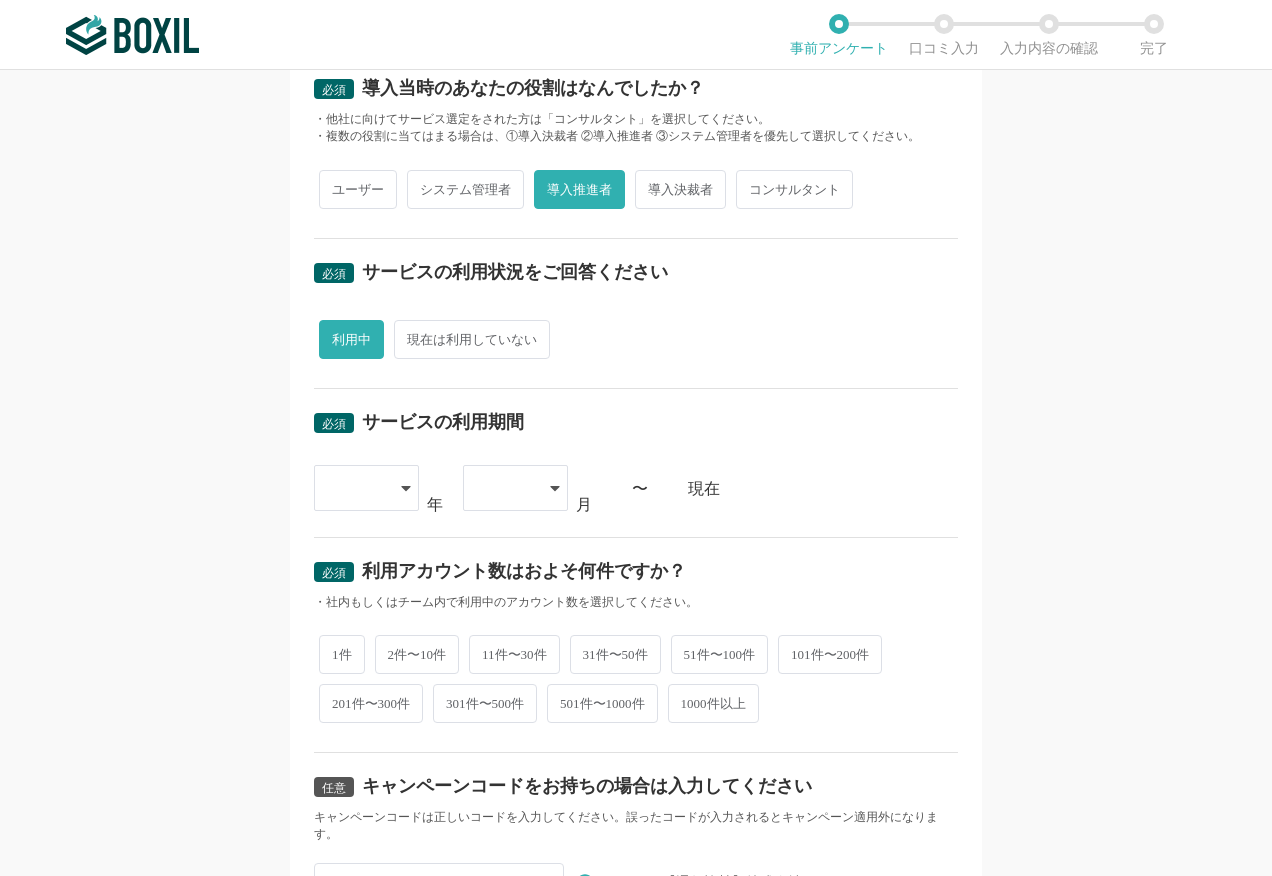 click at bounding box center (366, 488) 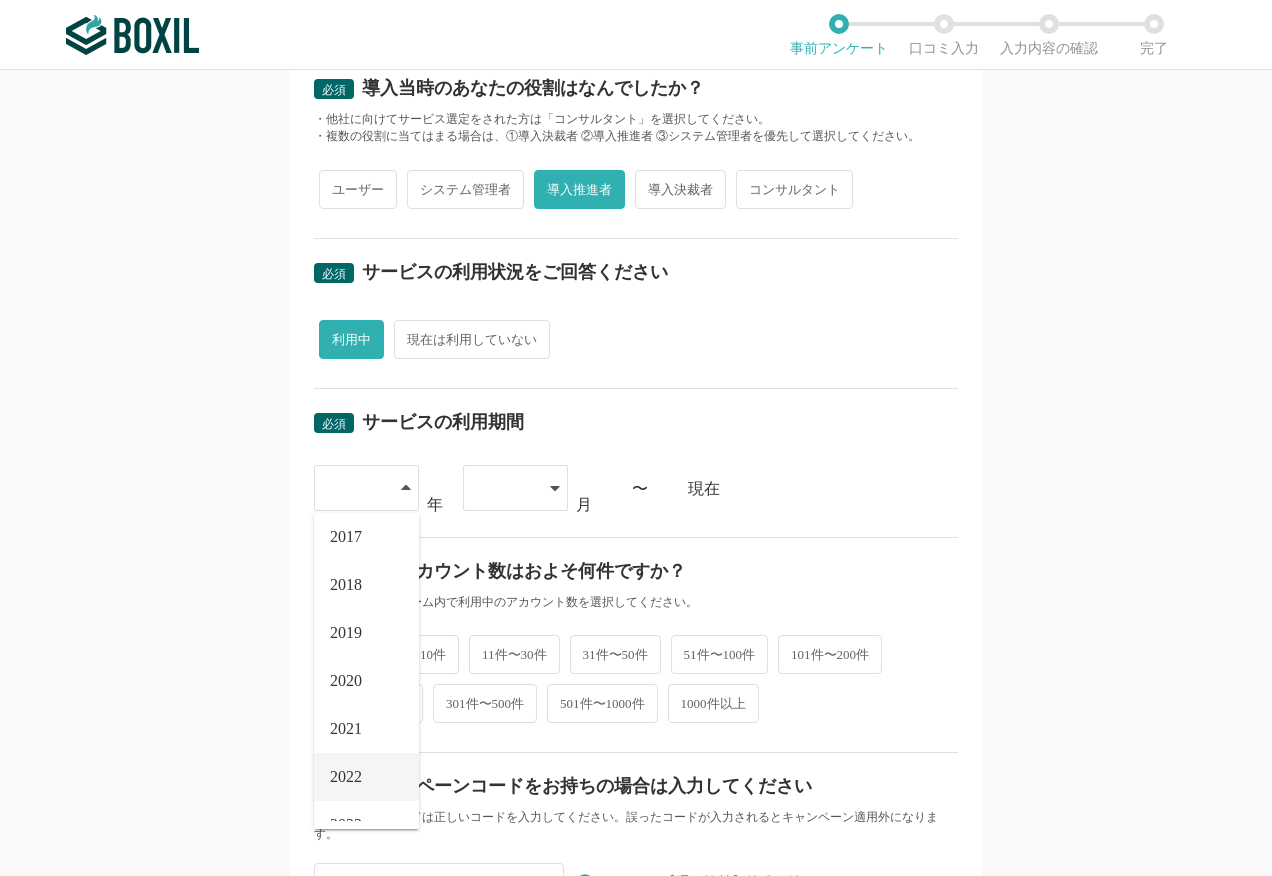 scroll, scrollTop: 200, scrollLeft: 0, axis: vertical 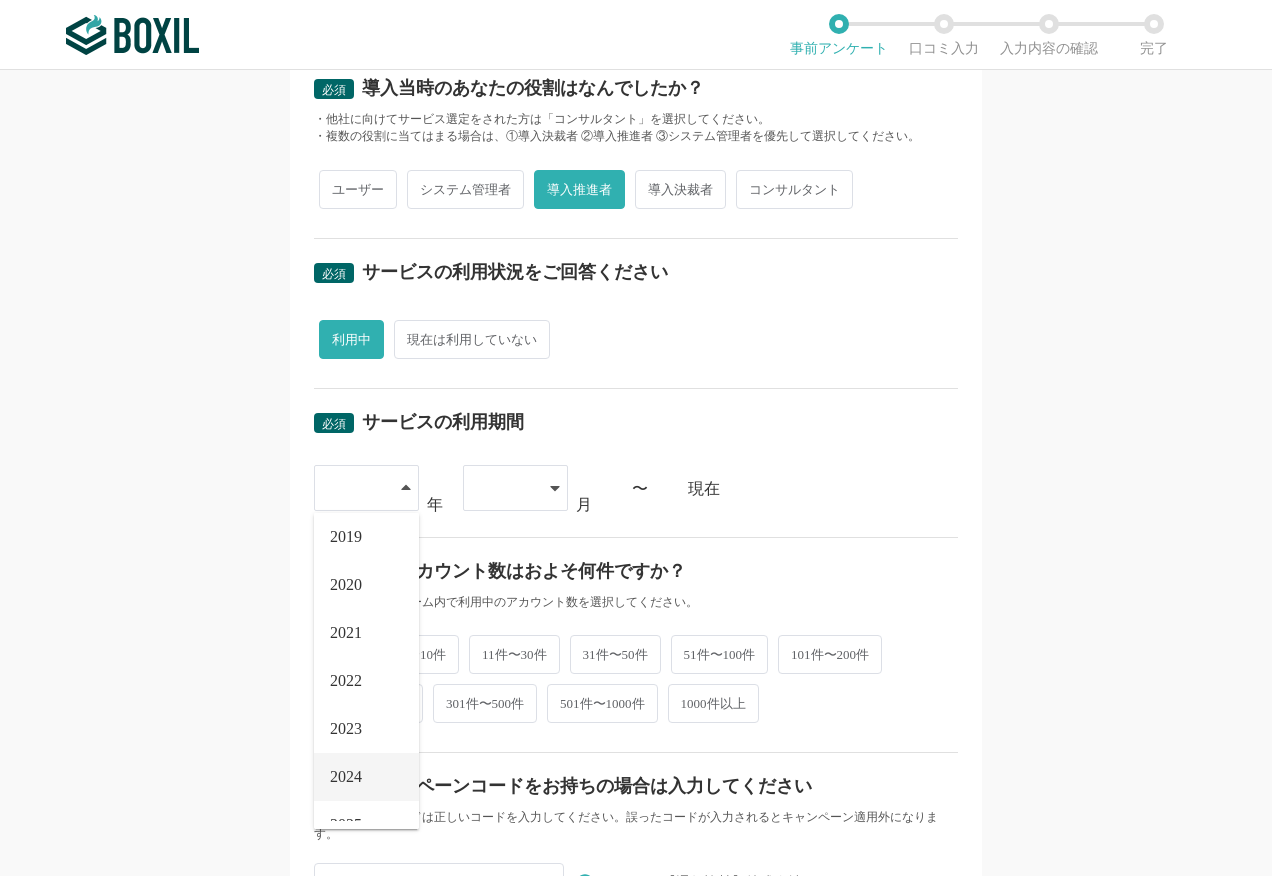 click on "2024" at bounding box center [346, 777] 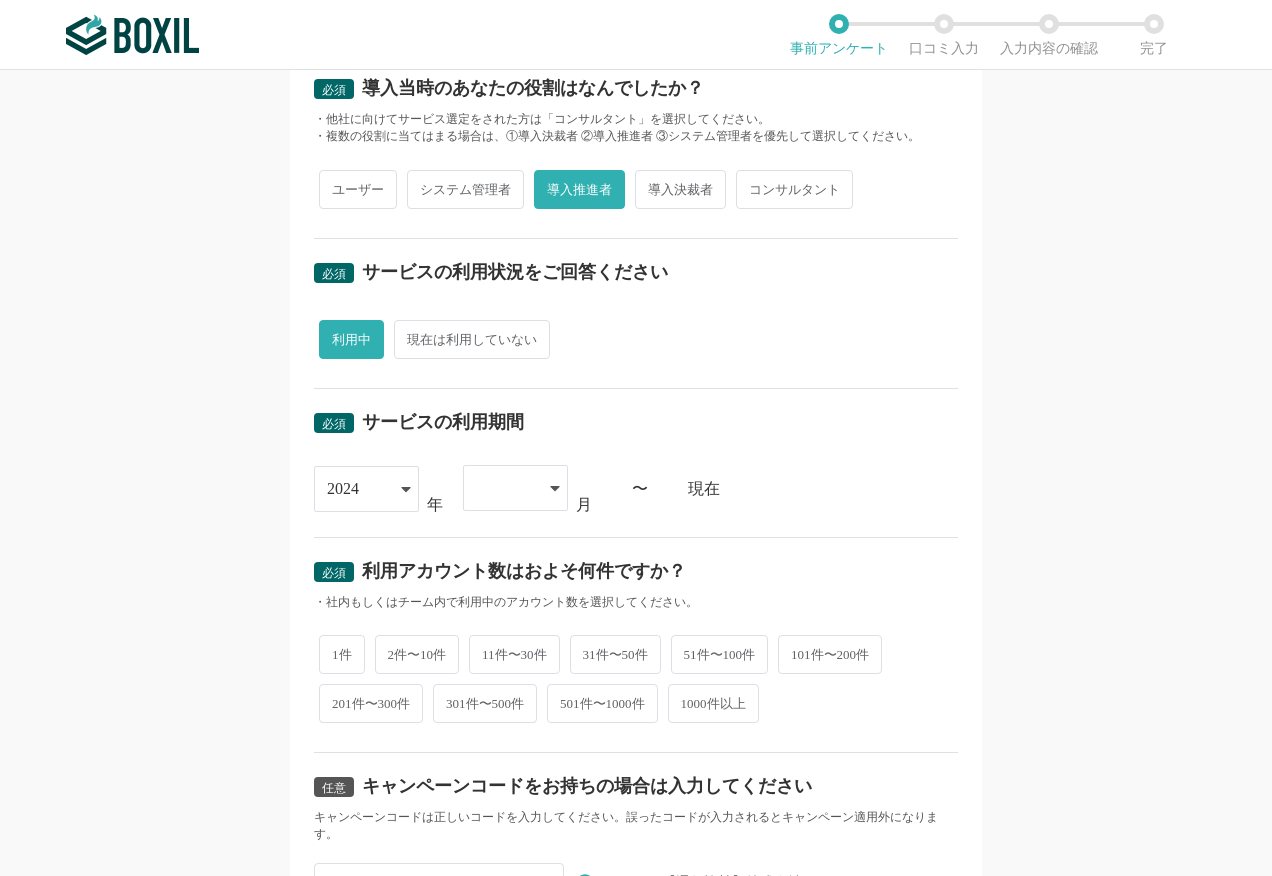 click at bounding box center (515, 488) 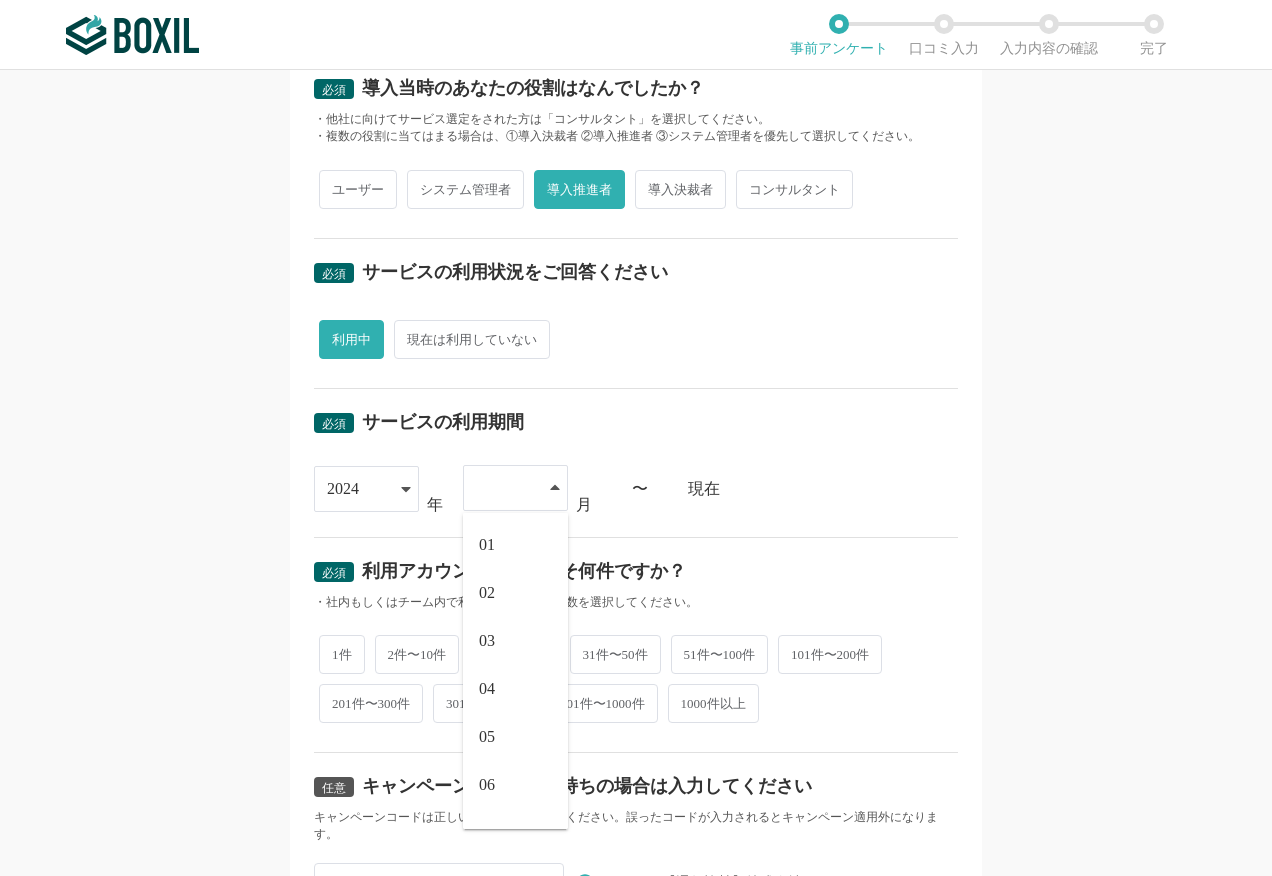 click on "2024" at bounding box center [356, 489] 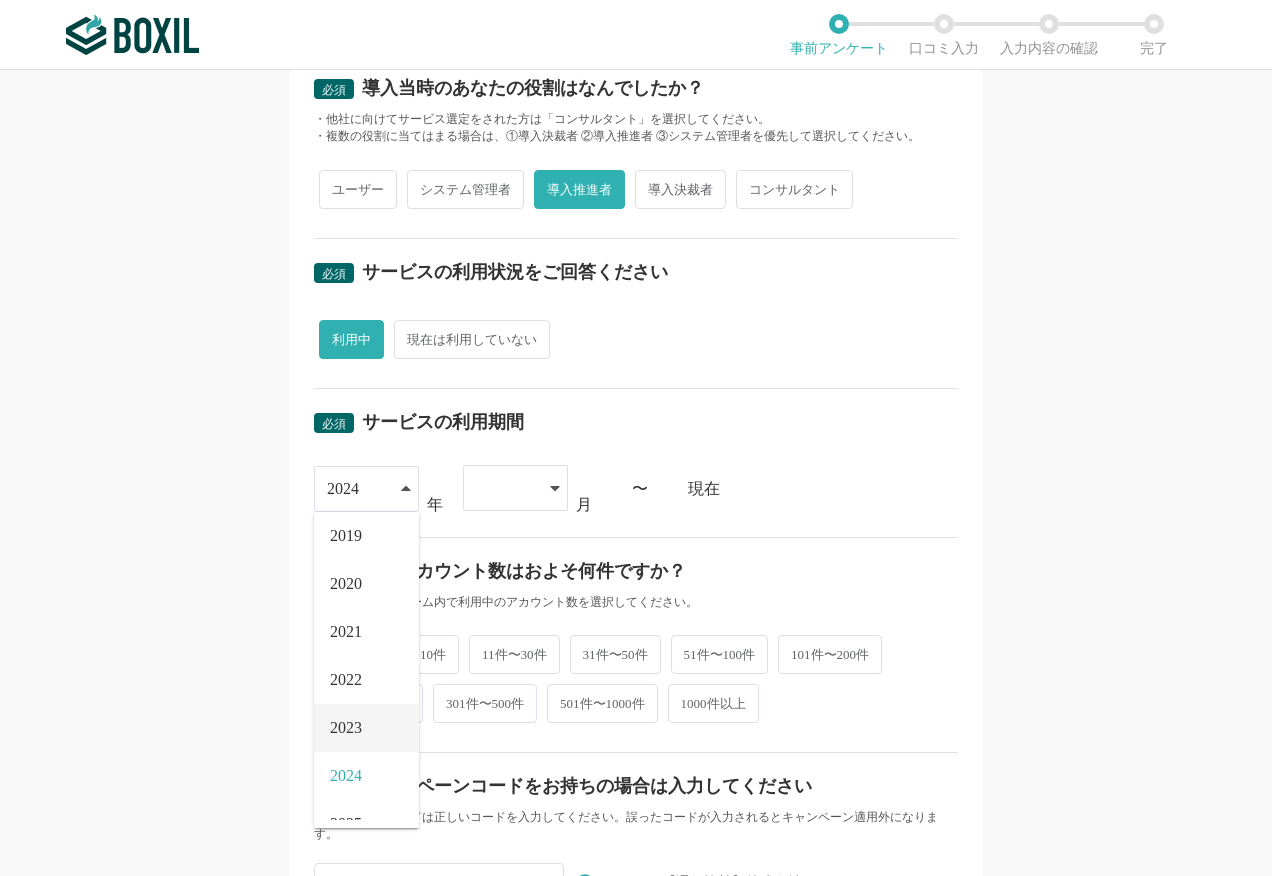 click on "2023" at bounding box center (346, 728) 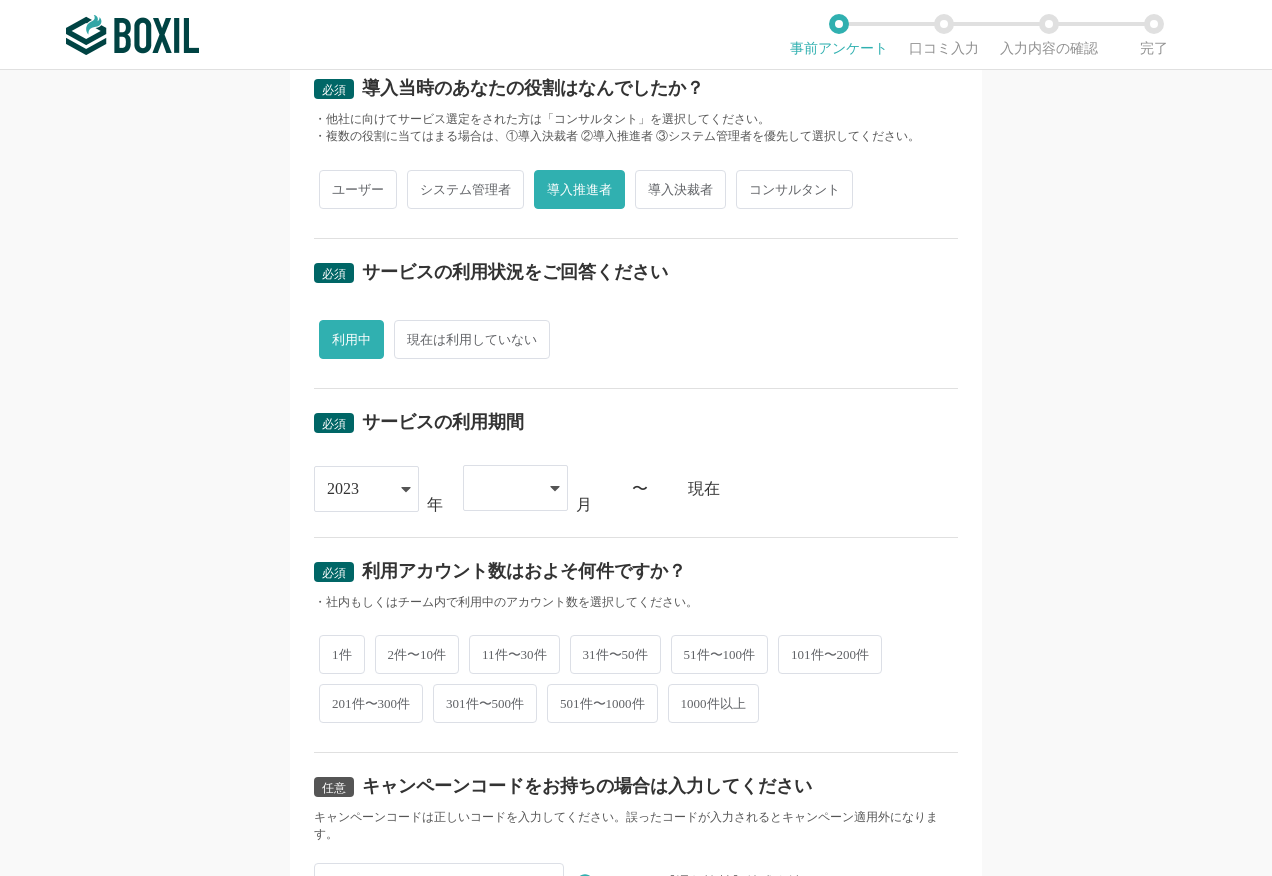 click 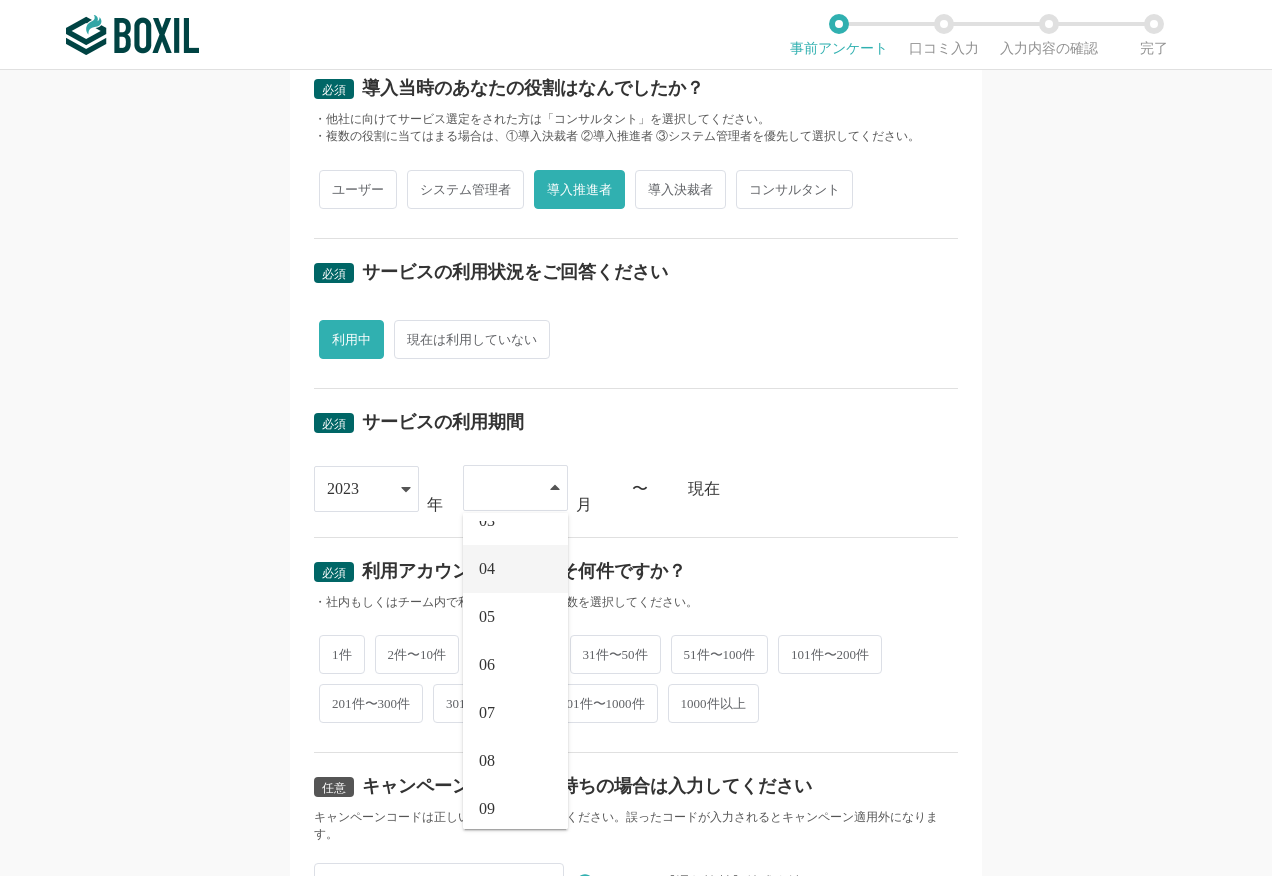 scroll, scrollTop: 276, scrollLeft: 0, axis: vertical 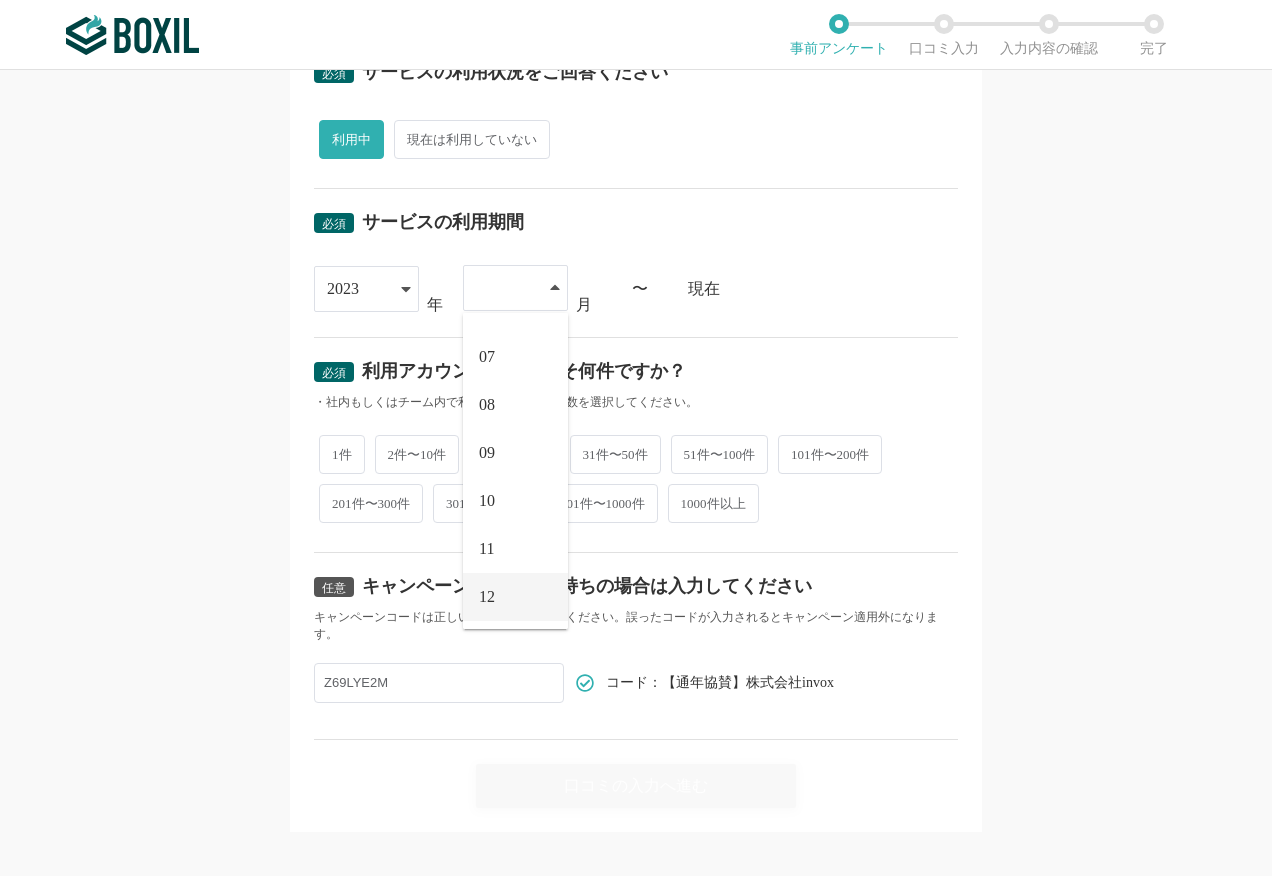 click on "12" at bounding box center [515, 597] 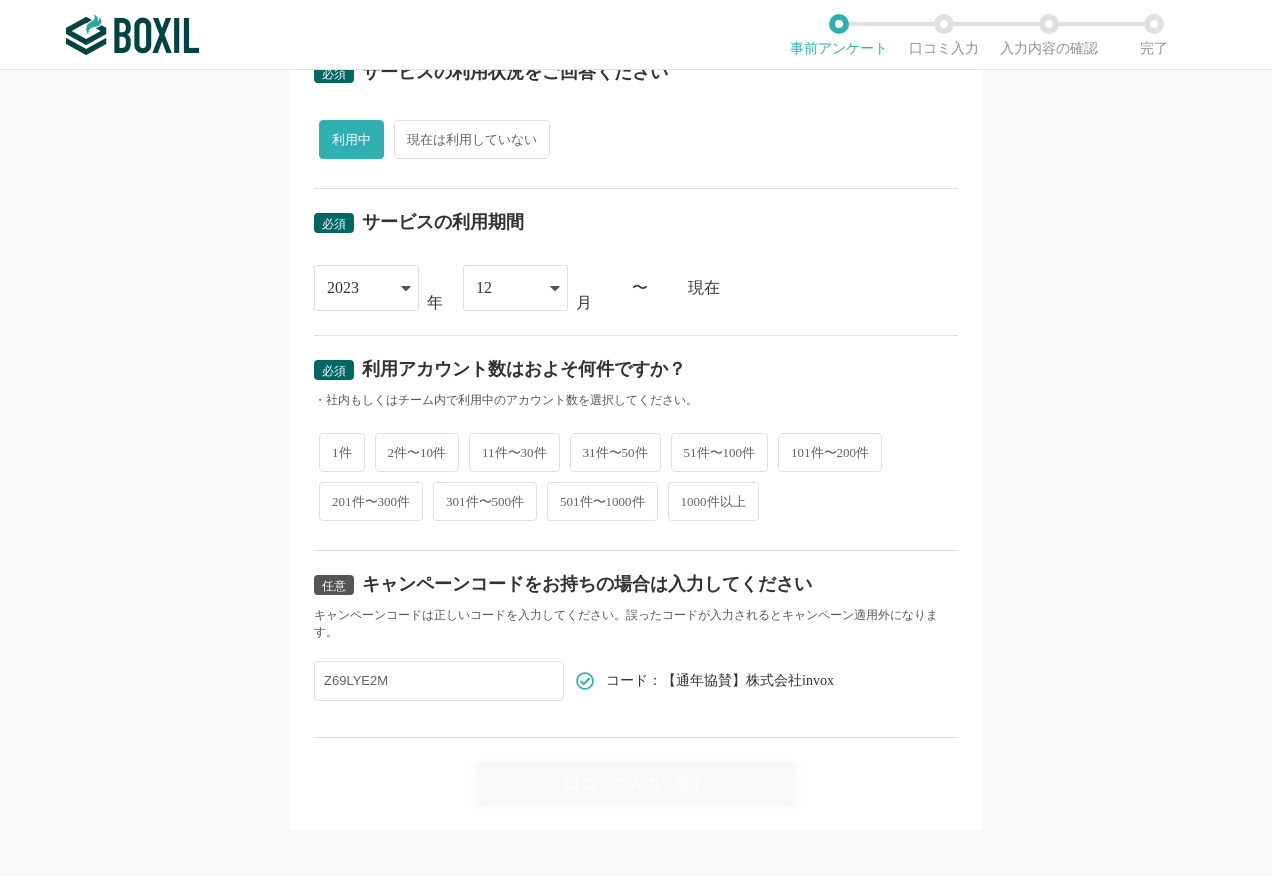 click on "2件〜10件" at bounding box center [417, 452] 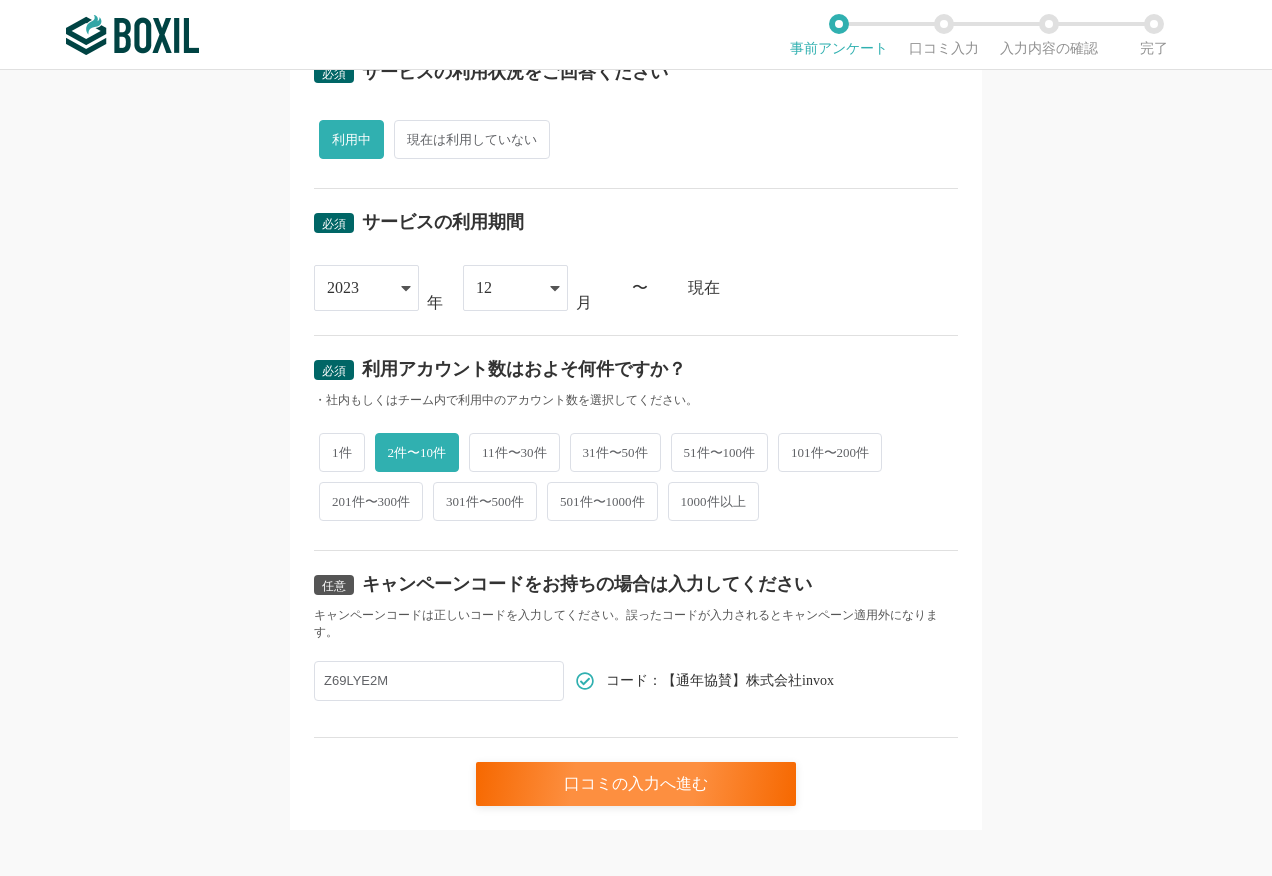 click on "Z69LYE2M" at bounding box center (439, 681) 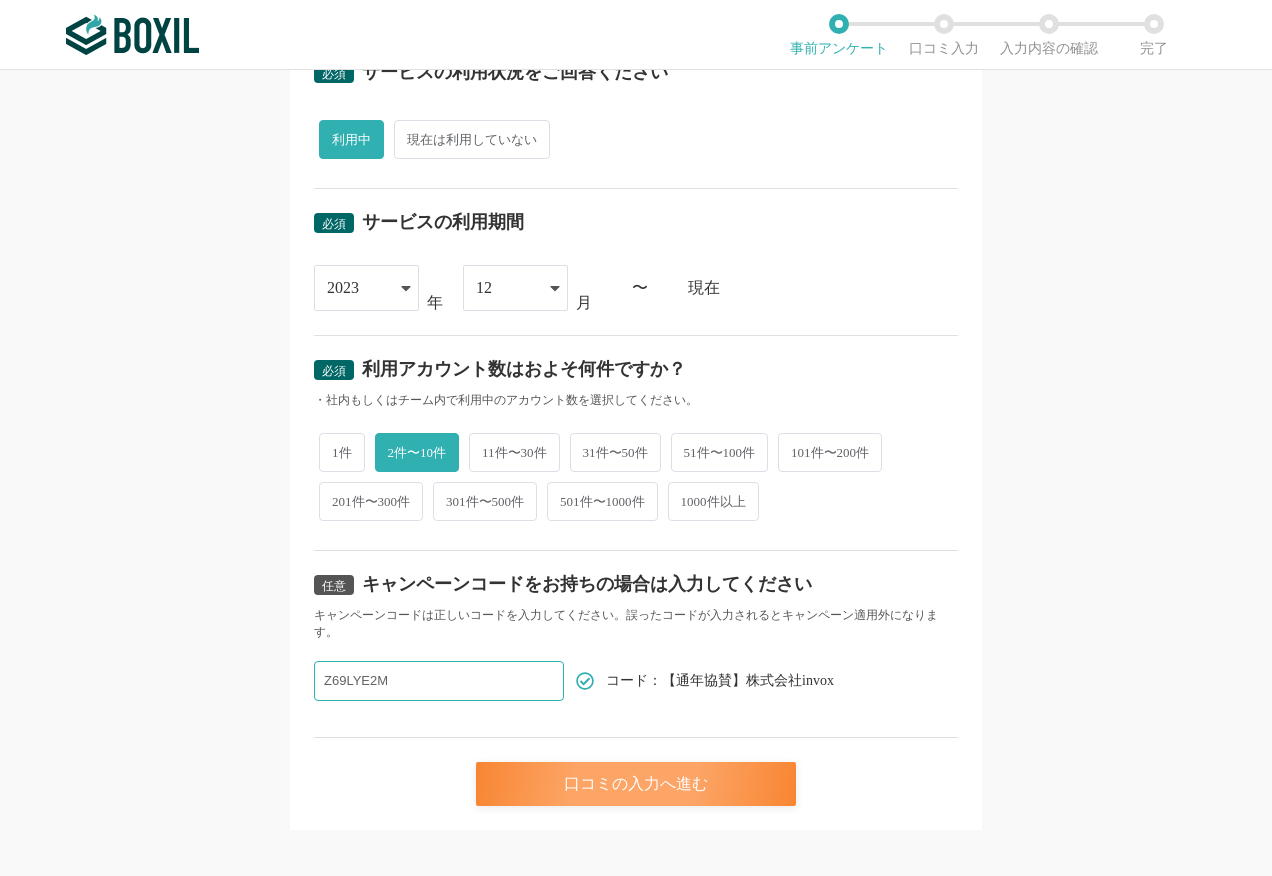click on "口コミの入力へ進む" at bounding box center [636, 784] 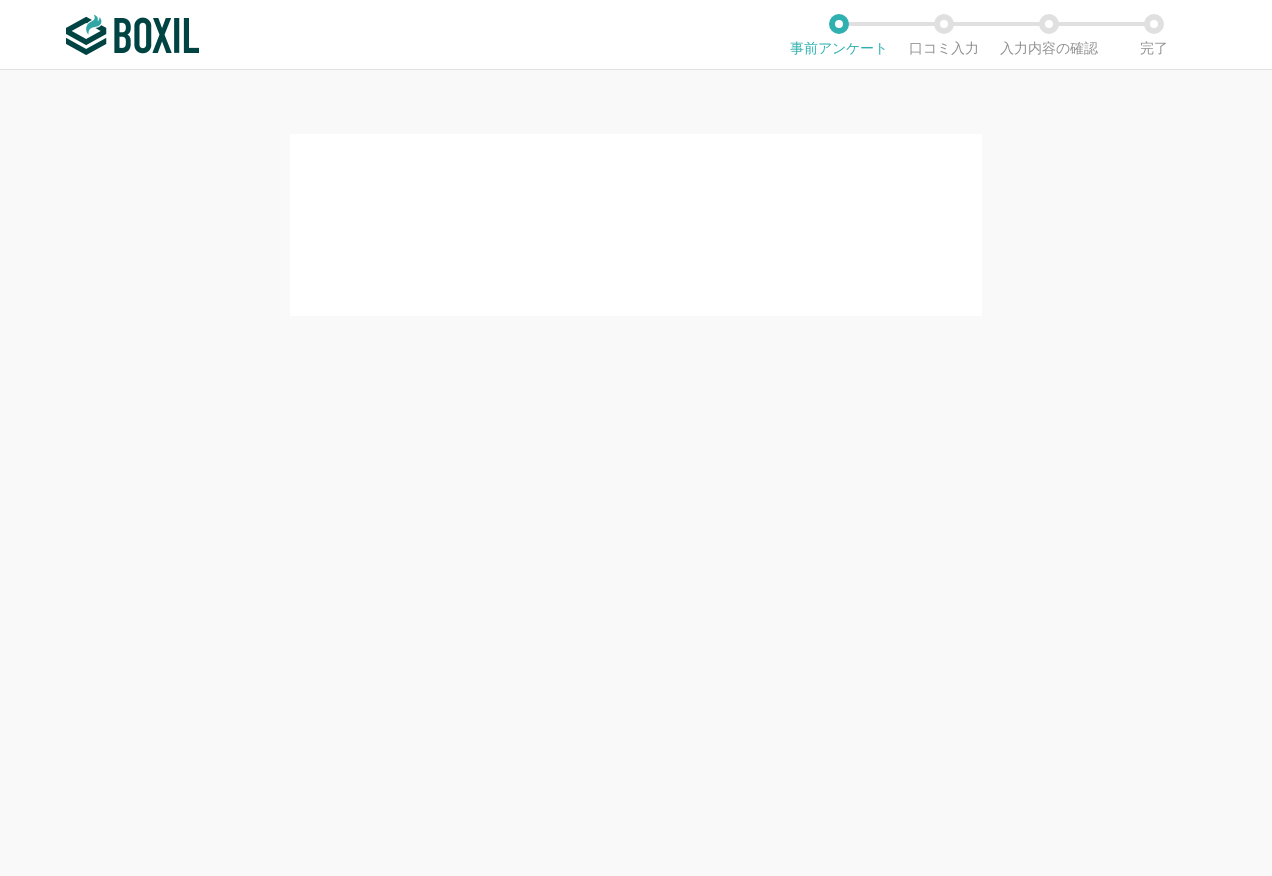 scroll, scrollTop: 0, scrollLeft: 0, axis: both 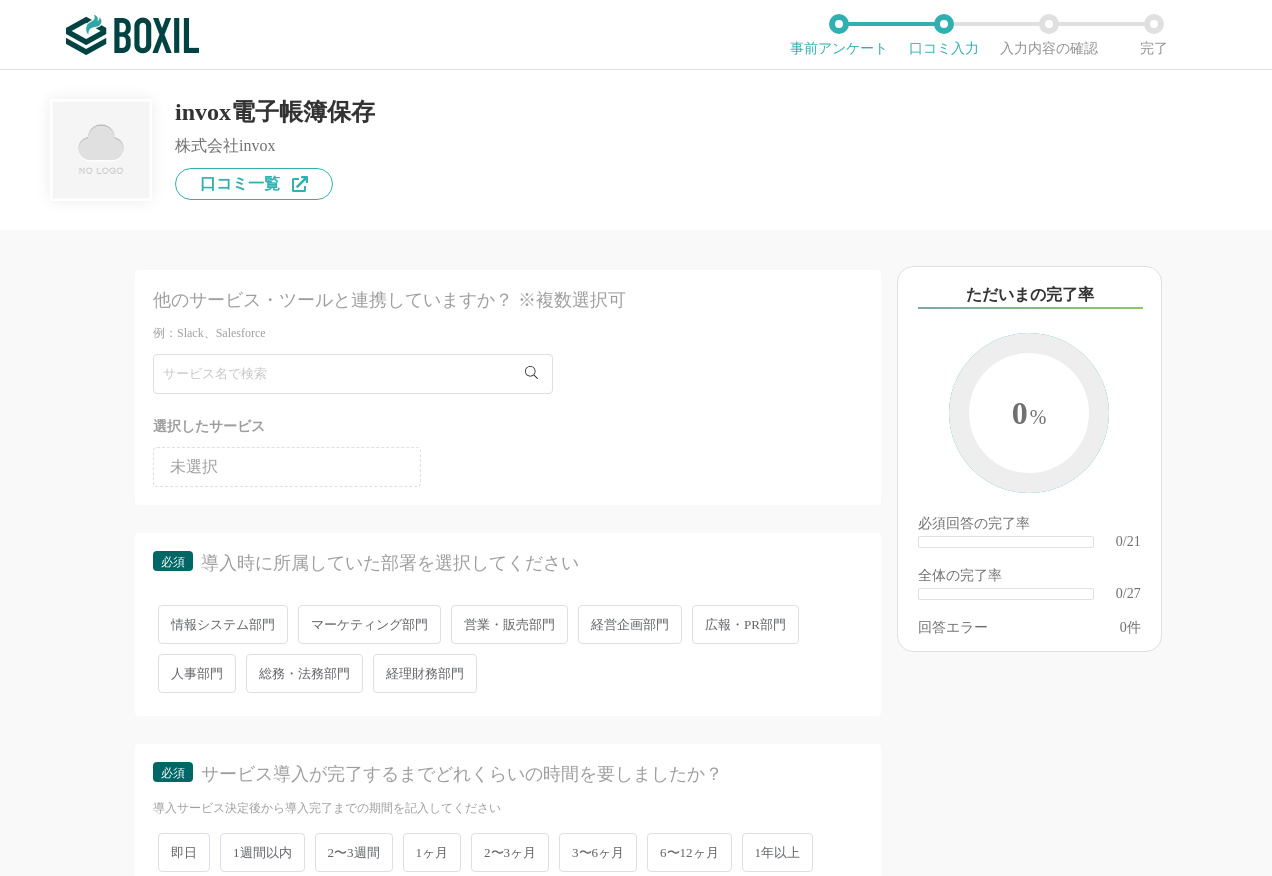 click on "未選択" at bounding box center [287, 467] 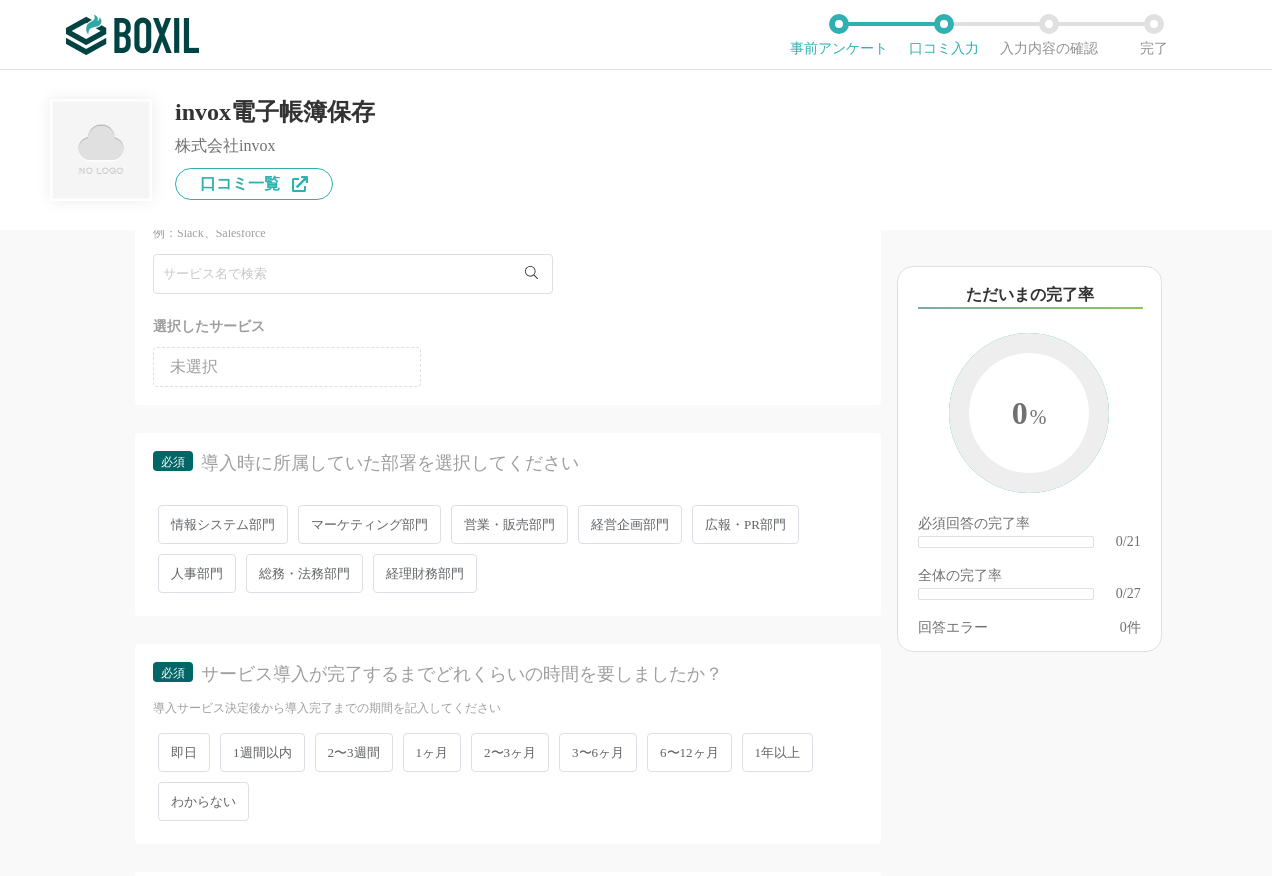 scroll, scrollTop: 200, scrollLeft: 0, axis: vertical 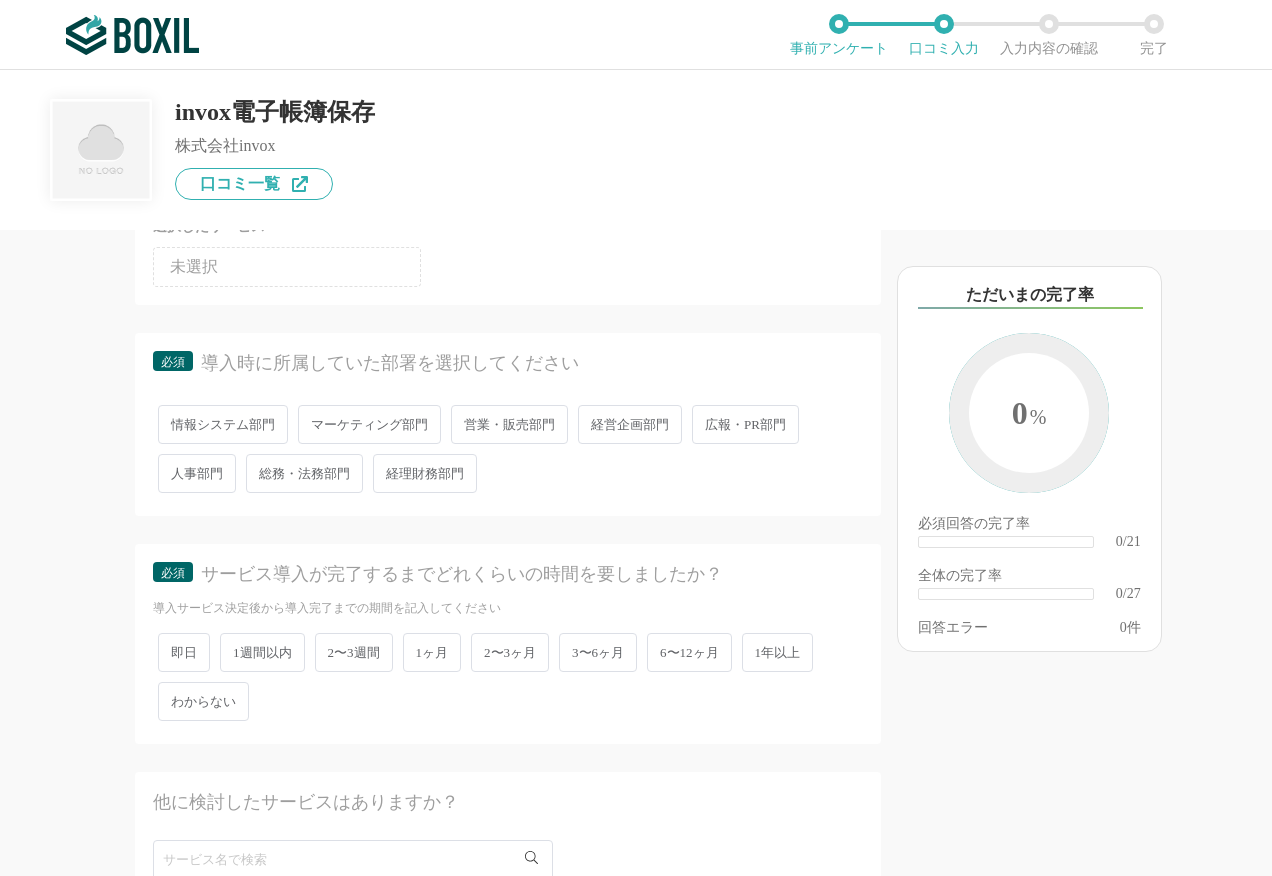 click on "総務・法務部門" at bounding box center [304, 473] 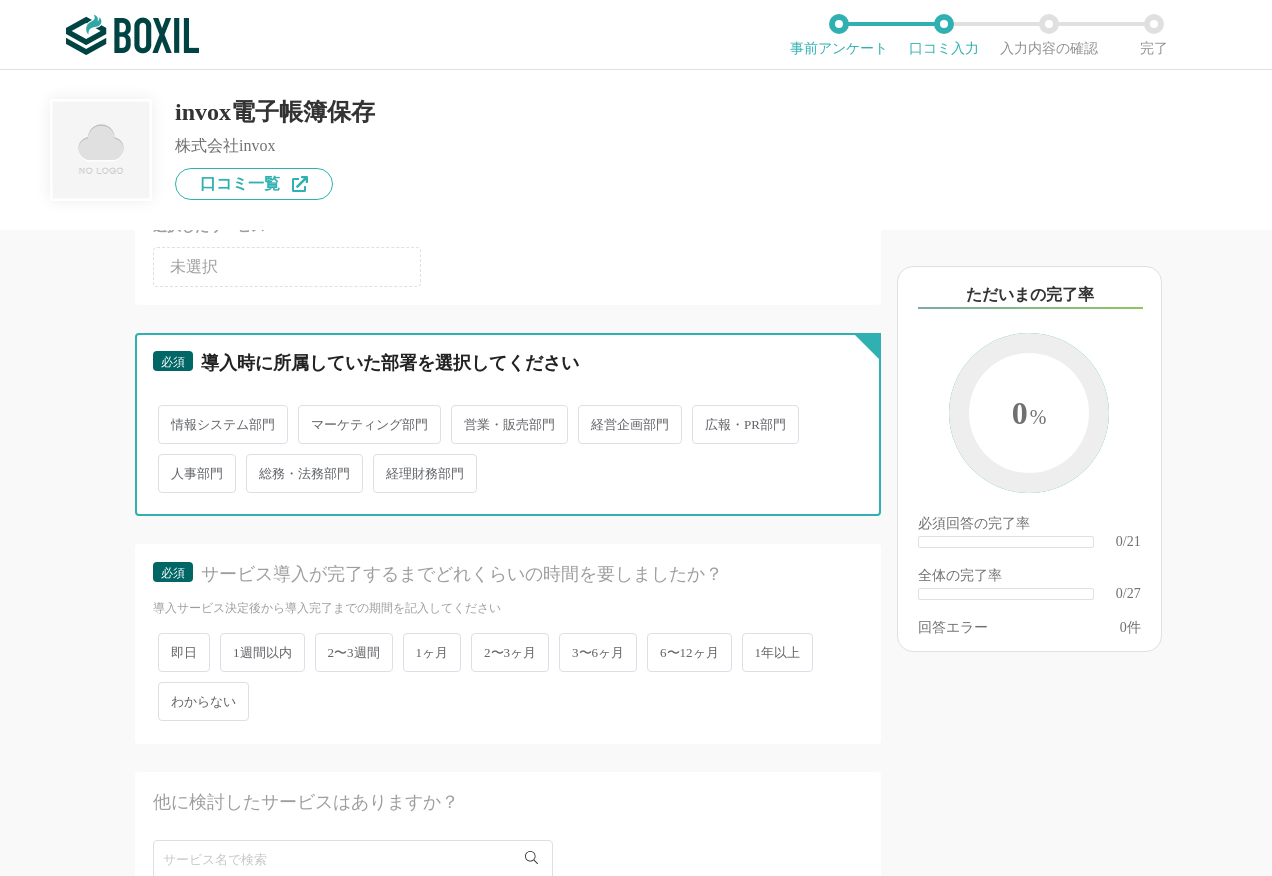 click on "総務・法務部門" at bounding box center [257, 463] 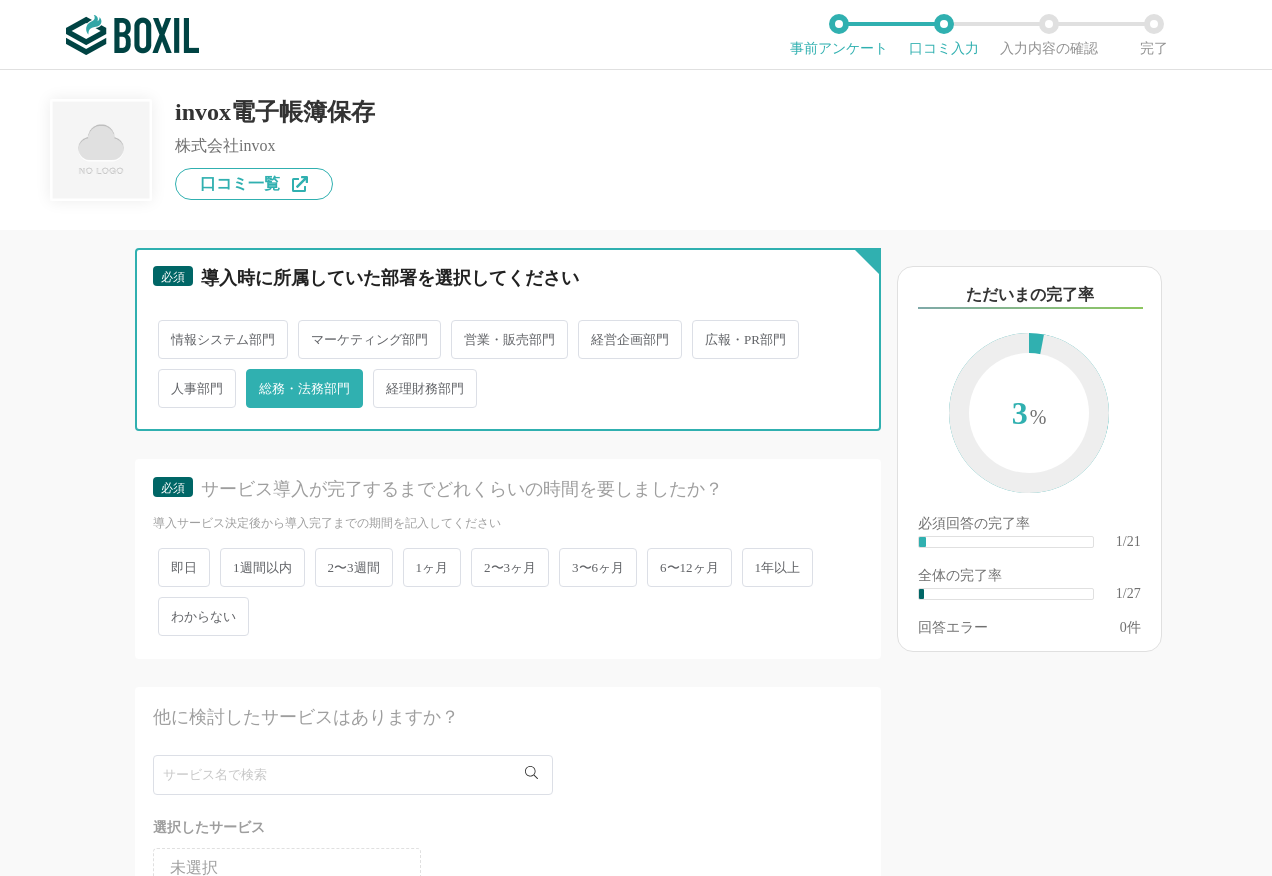 scroll, scrollTop: 400, scrollLeft: 0, axis: vertical 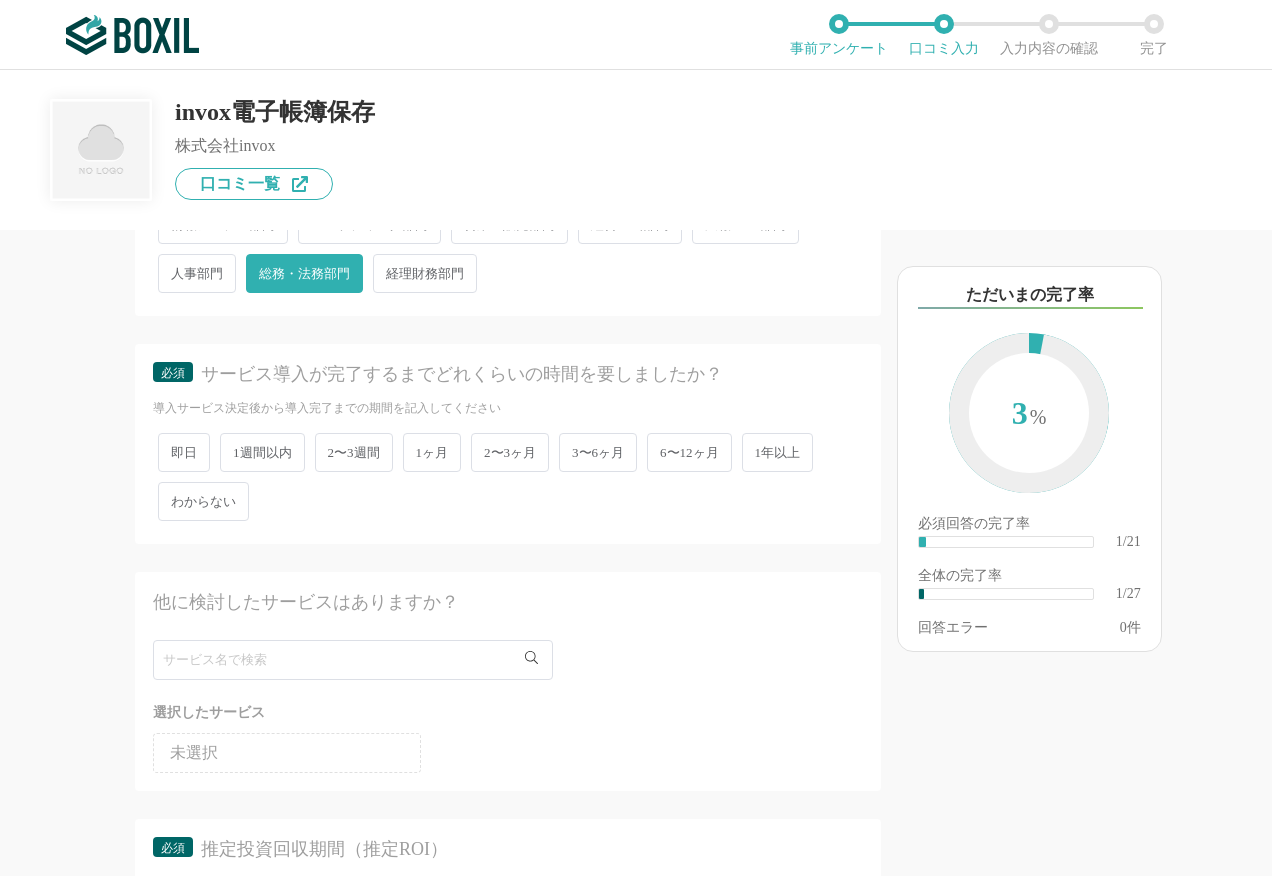click on "1週間以内" at bounding box center [262, 452] 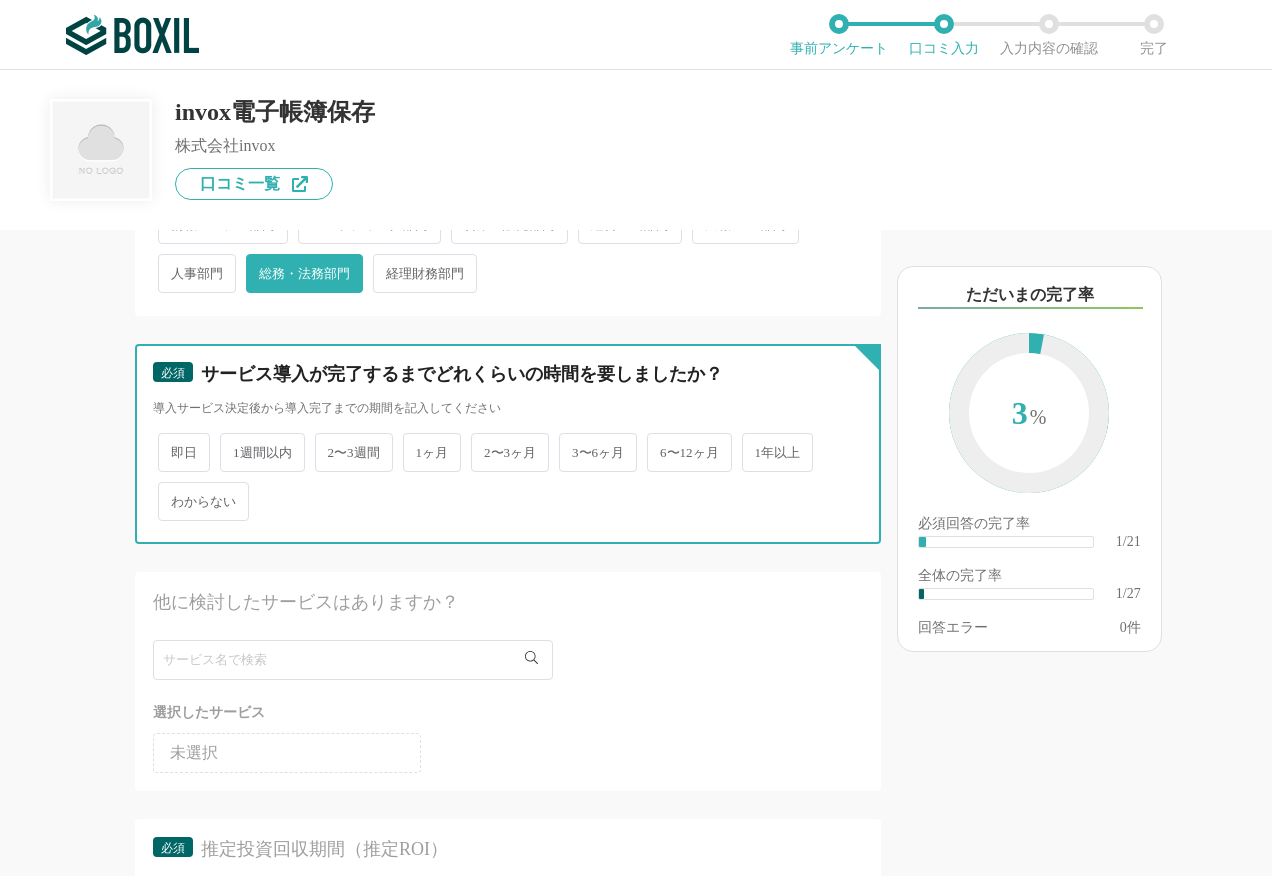 click on "1週間以内" at bounding box center [231, 442] 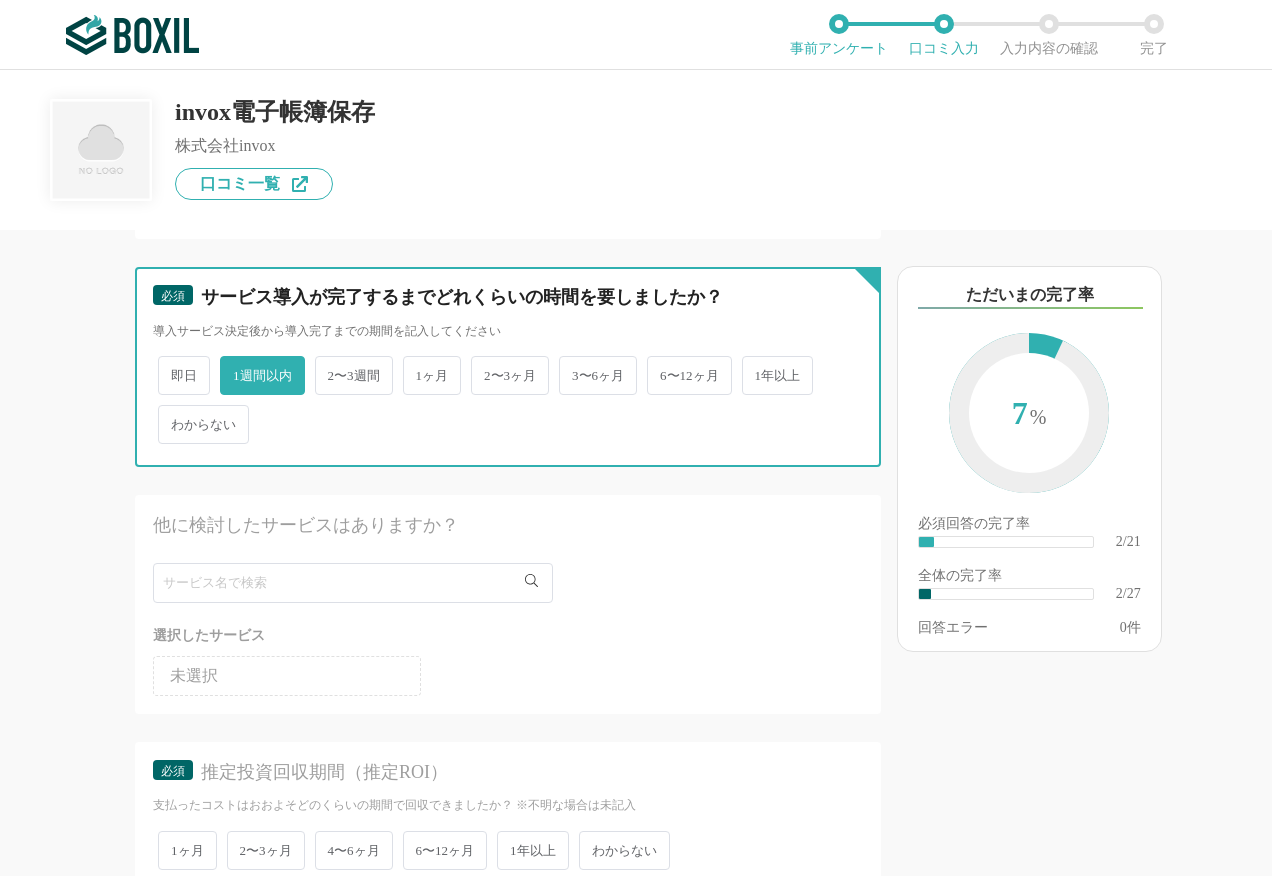 scroll, scrollTop: 600, scrollLeft: 0, axis: vertical 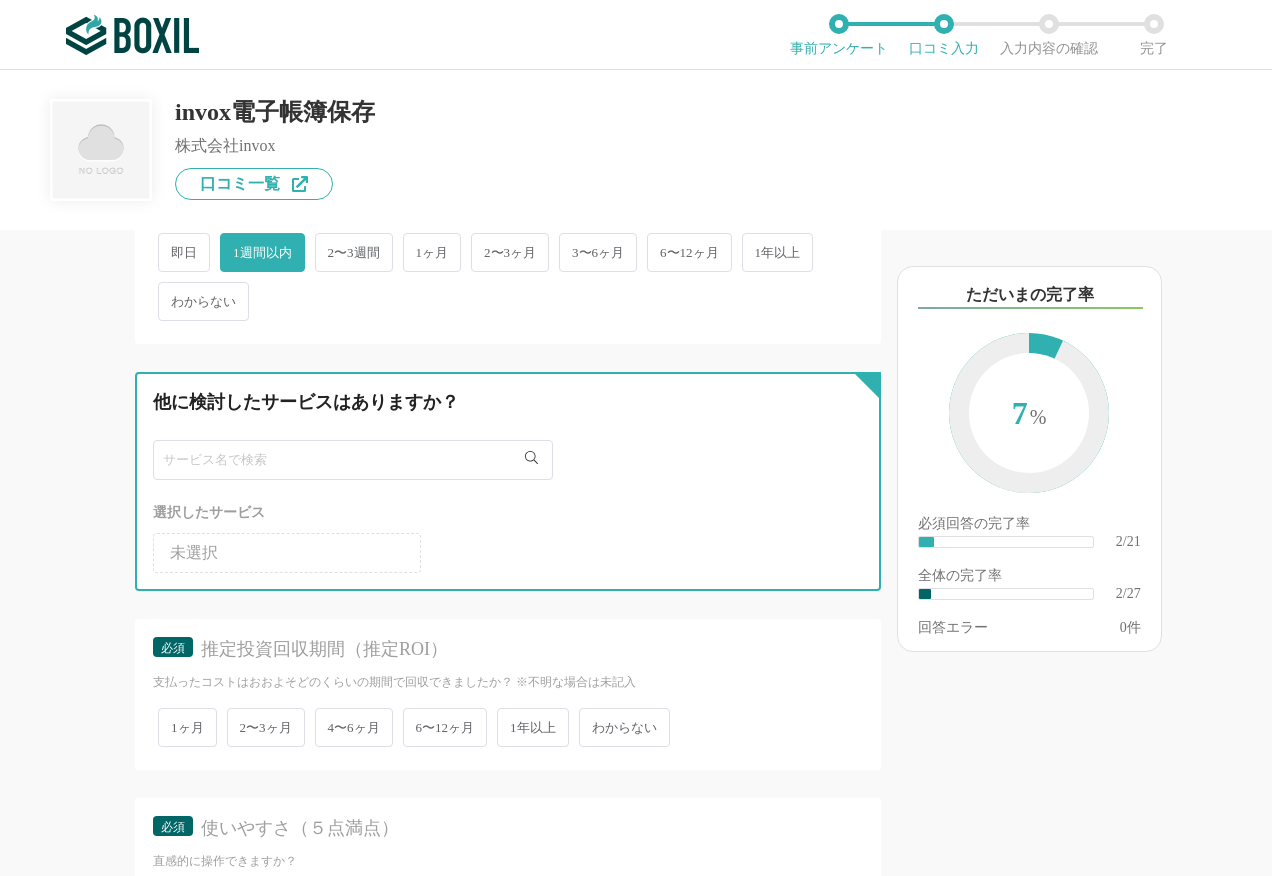 click at bounding box center (353, 460) 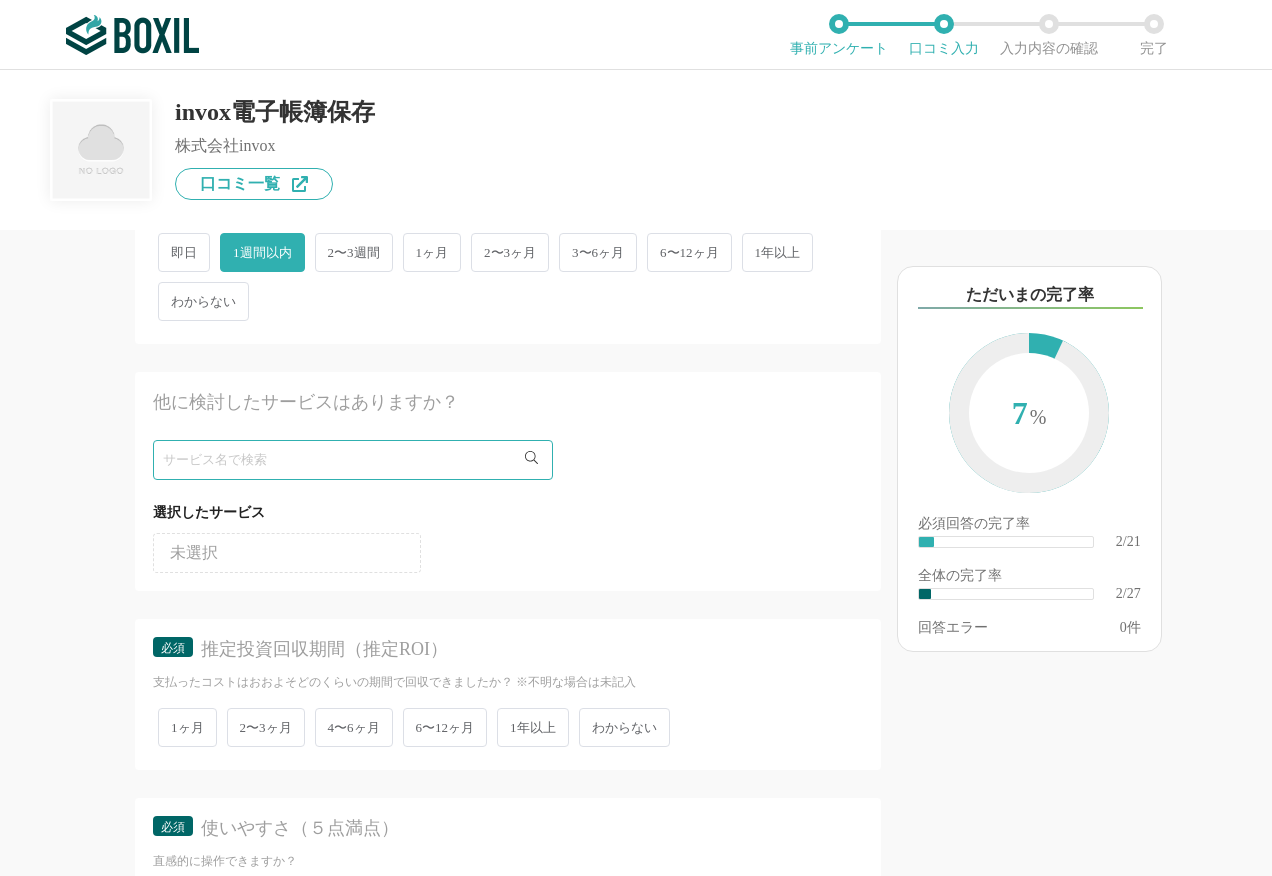 click on "未選択" at bounding box center (287, 553) 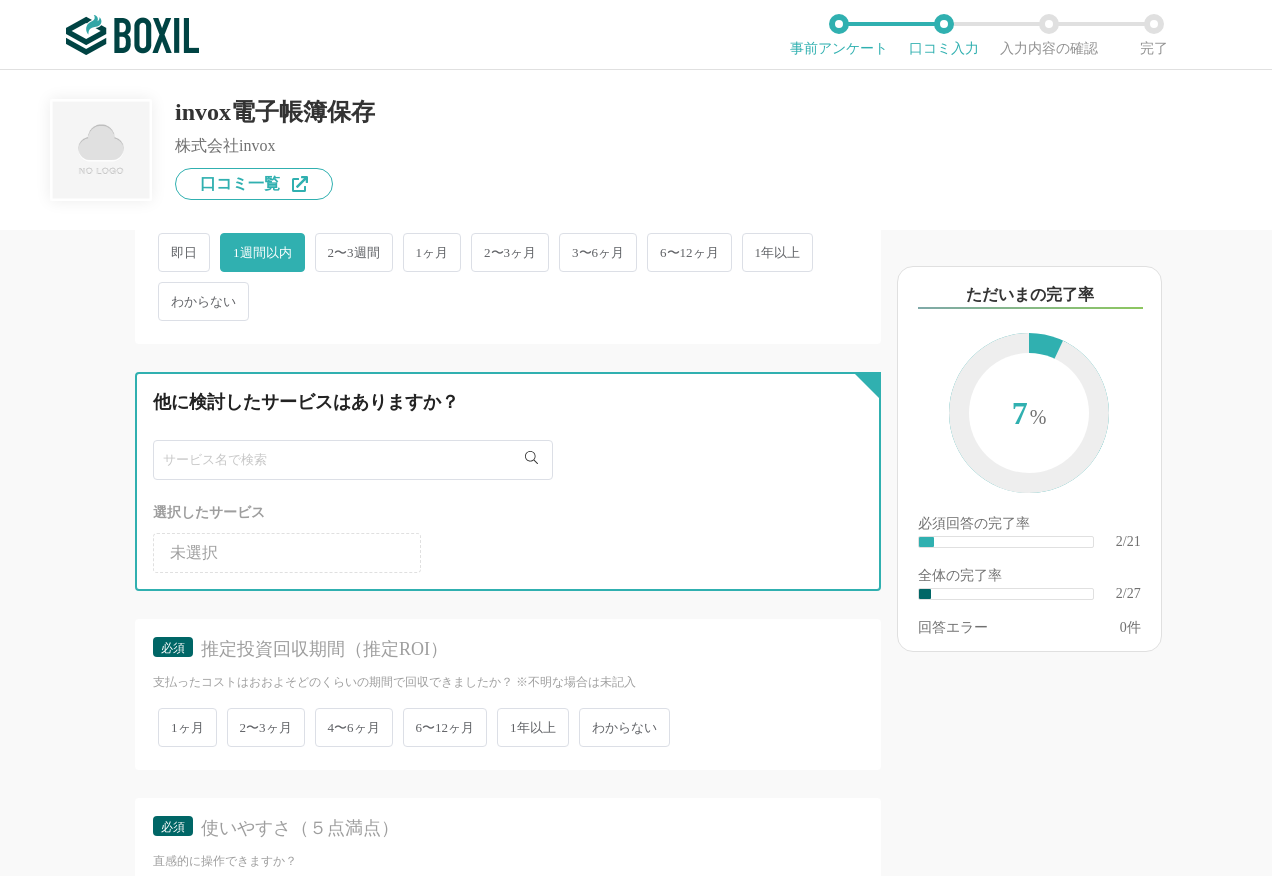 click at bounding box center (353, 460) 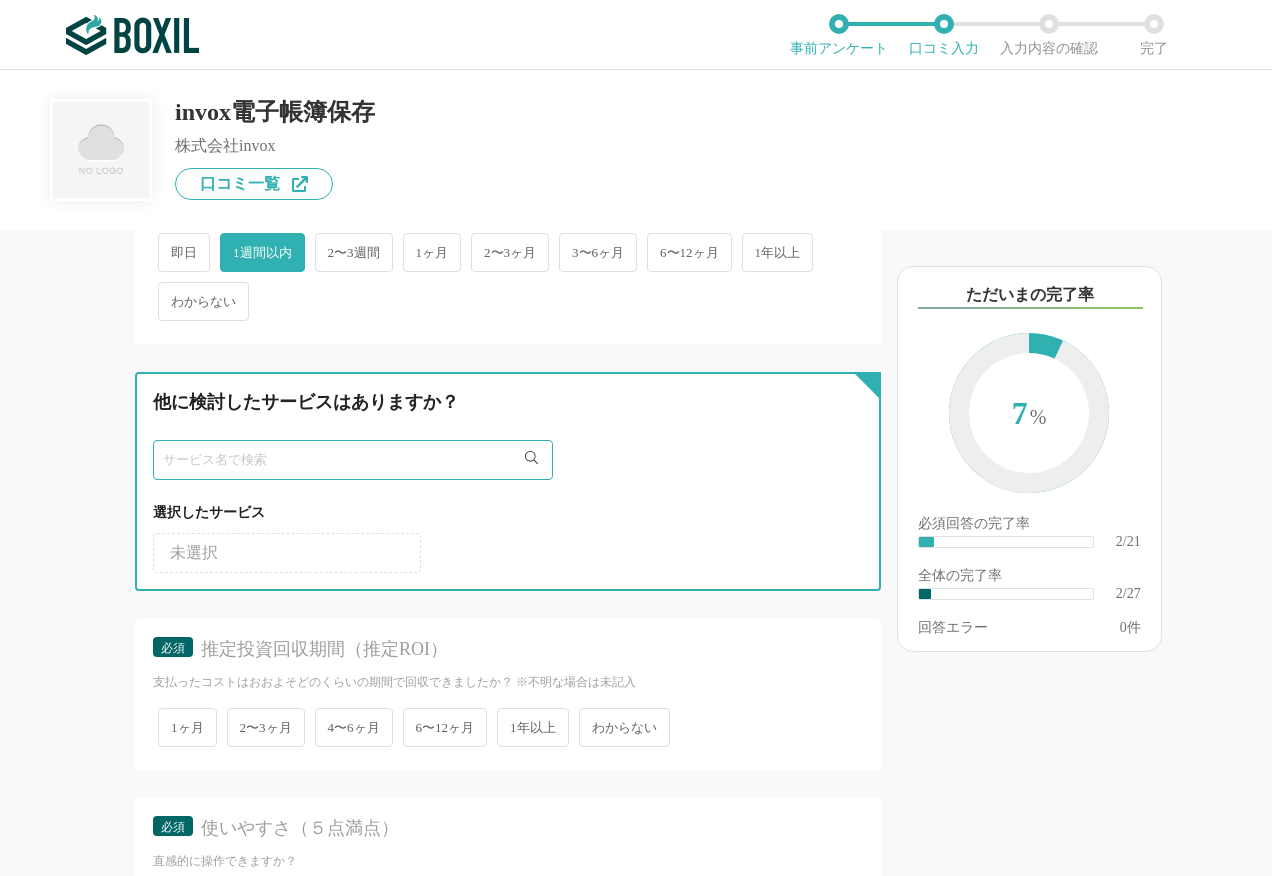 paste on "マネーフォワード クラウドBox" 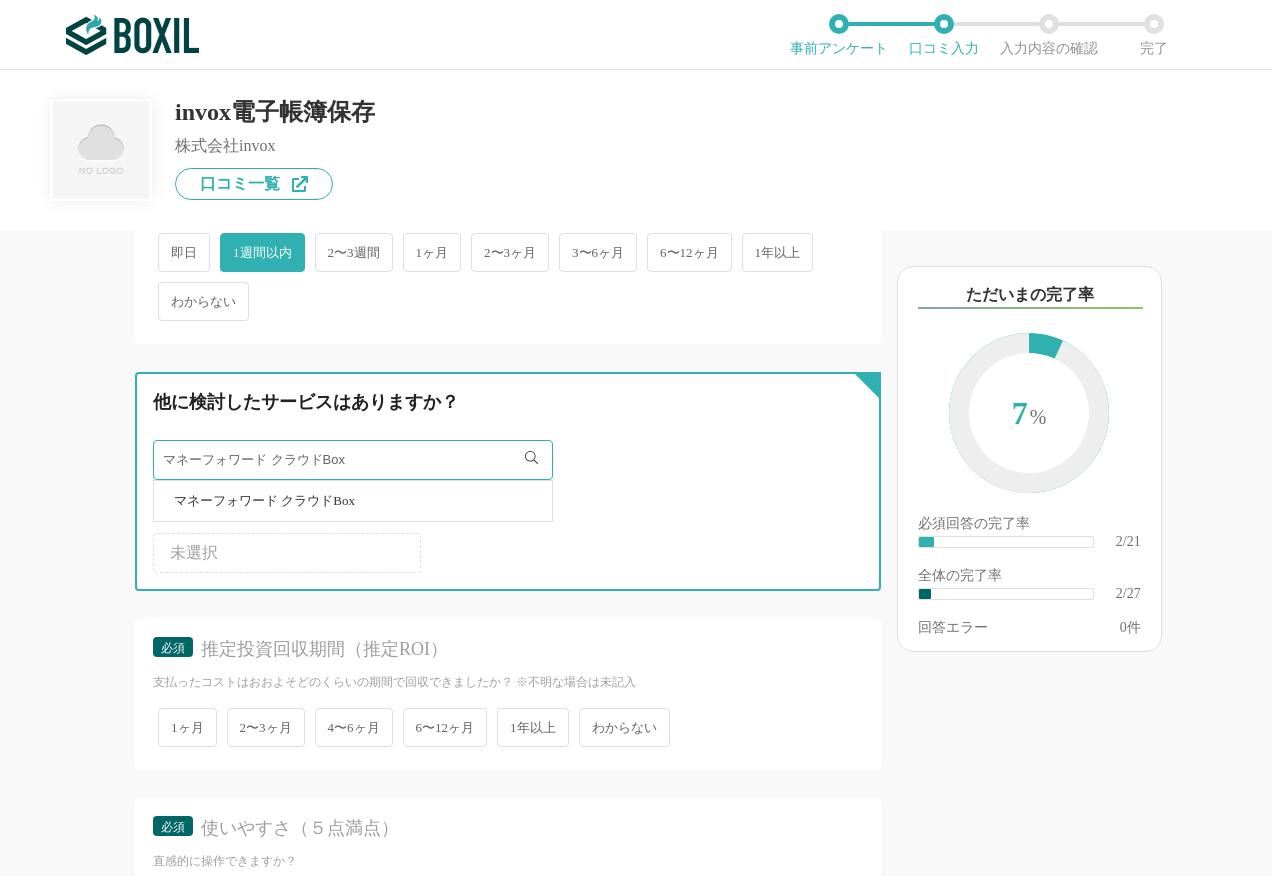 type on "マネーフォワード クラウドBox" 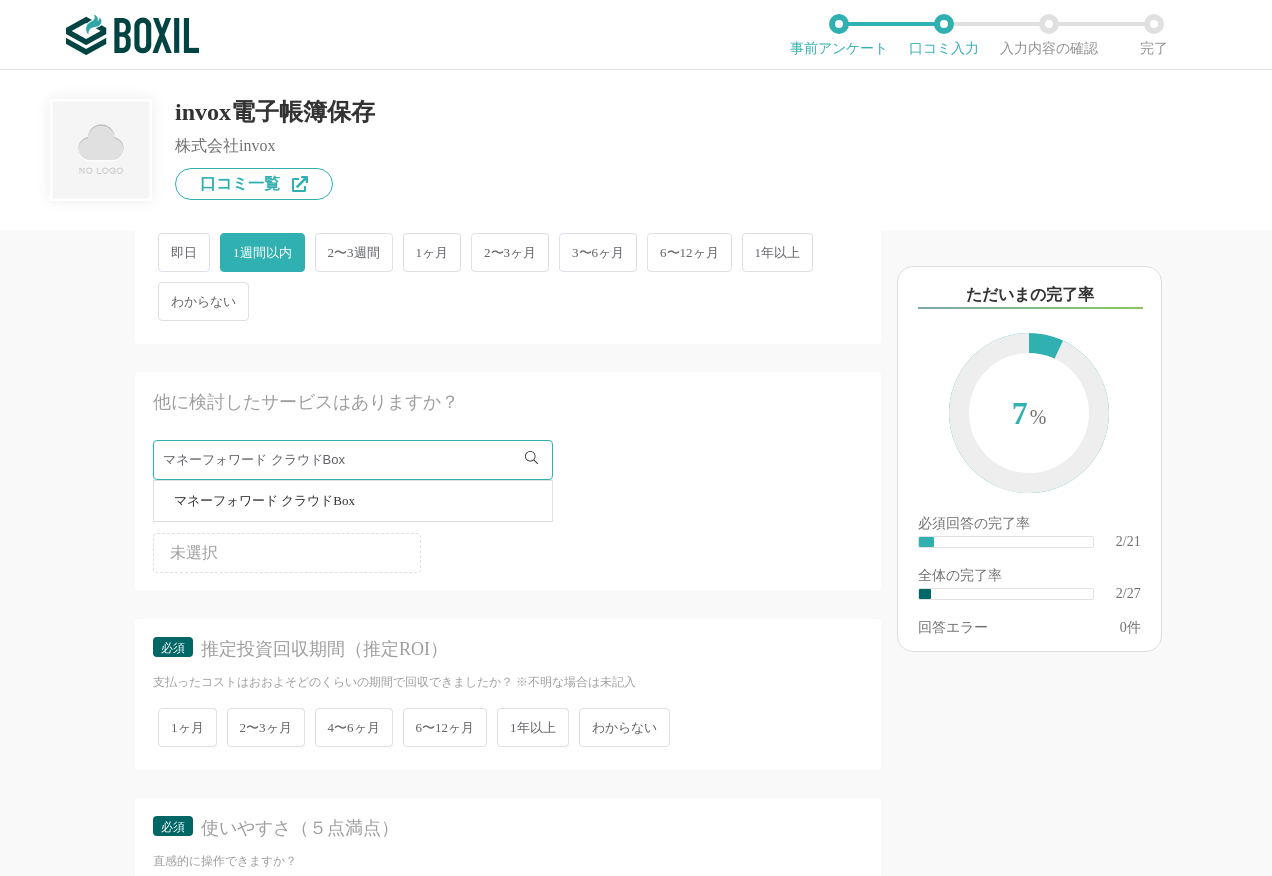 click on "マネーフォワード クラウドBox" at bounding box center (264, 500) 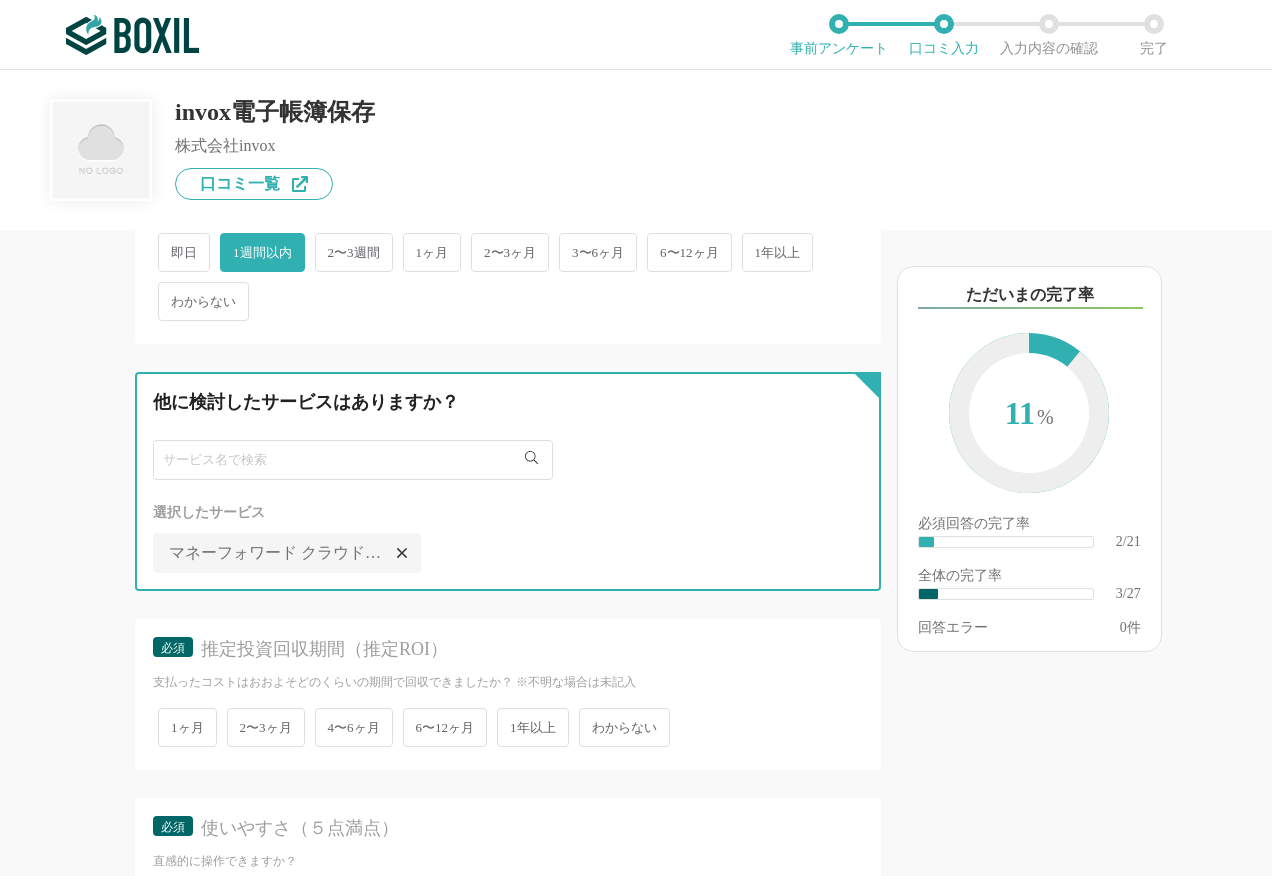 click at bounding box center (353, 460) 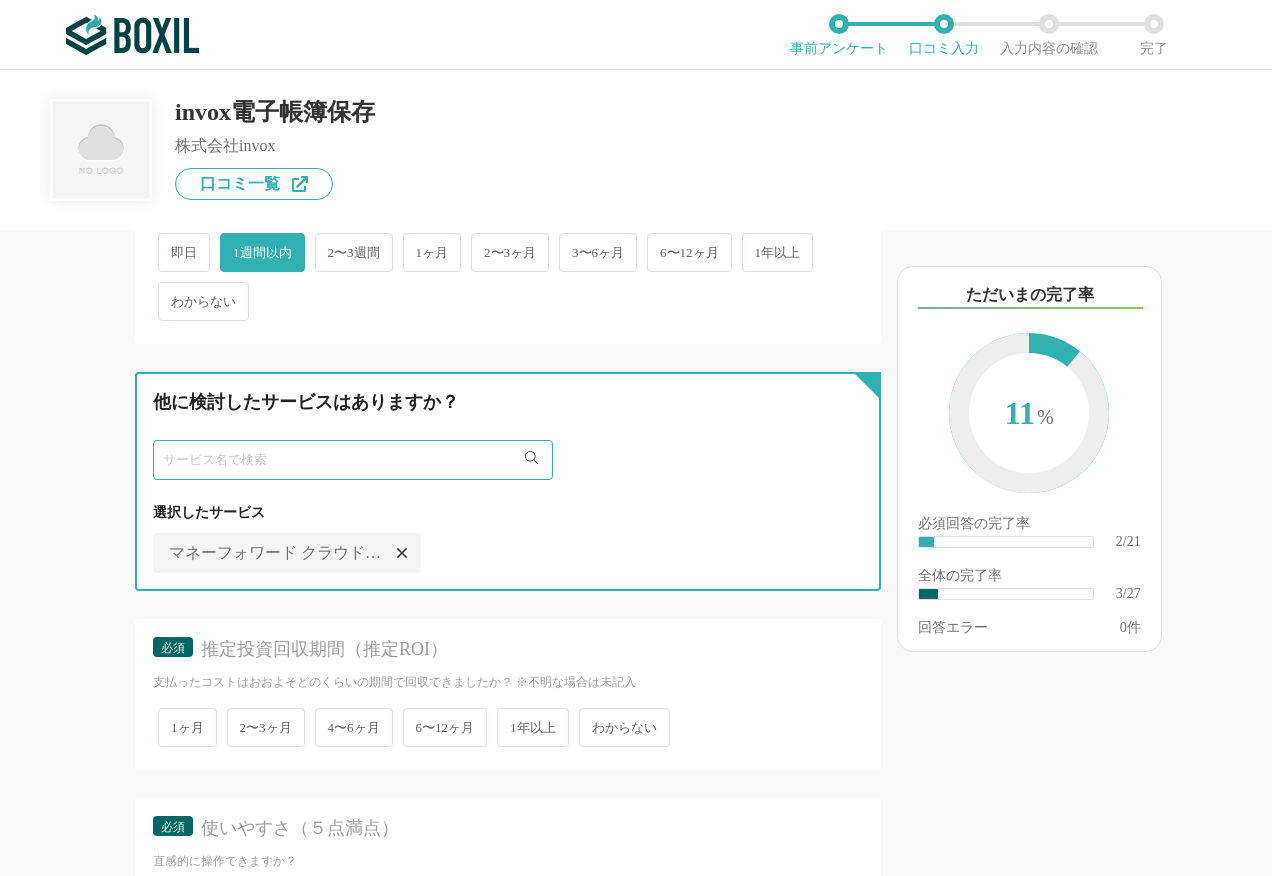 paste on "バクラク電子帳簿保存" 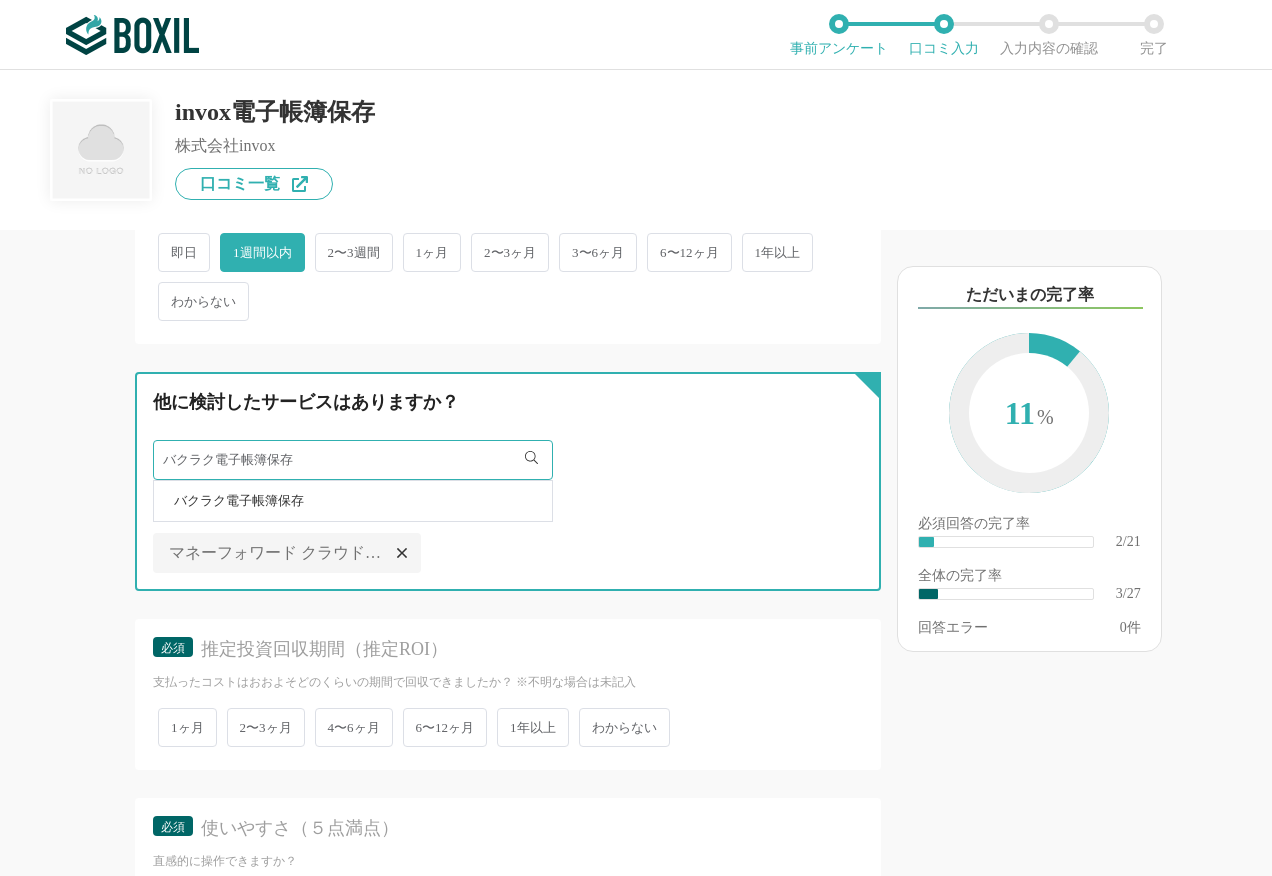 type on "バクラク電子帳簿保存" 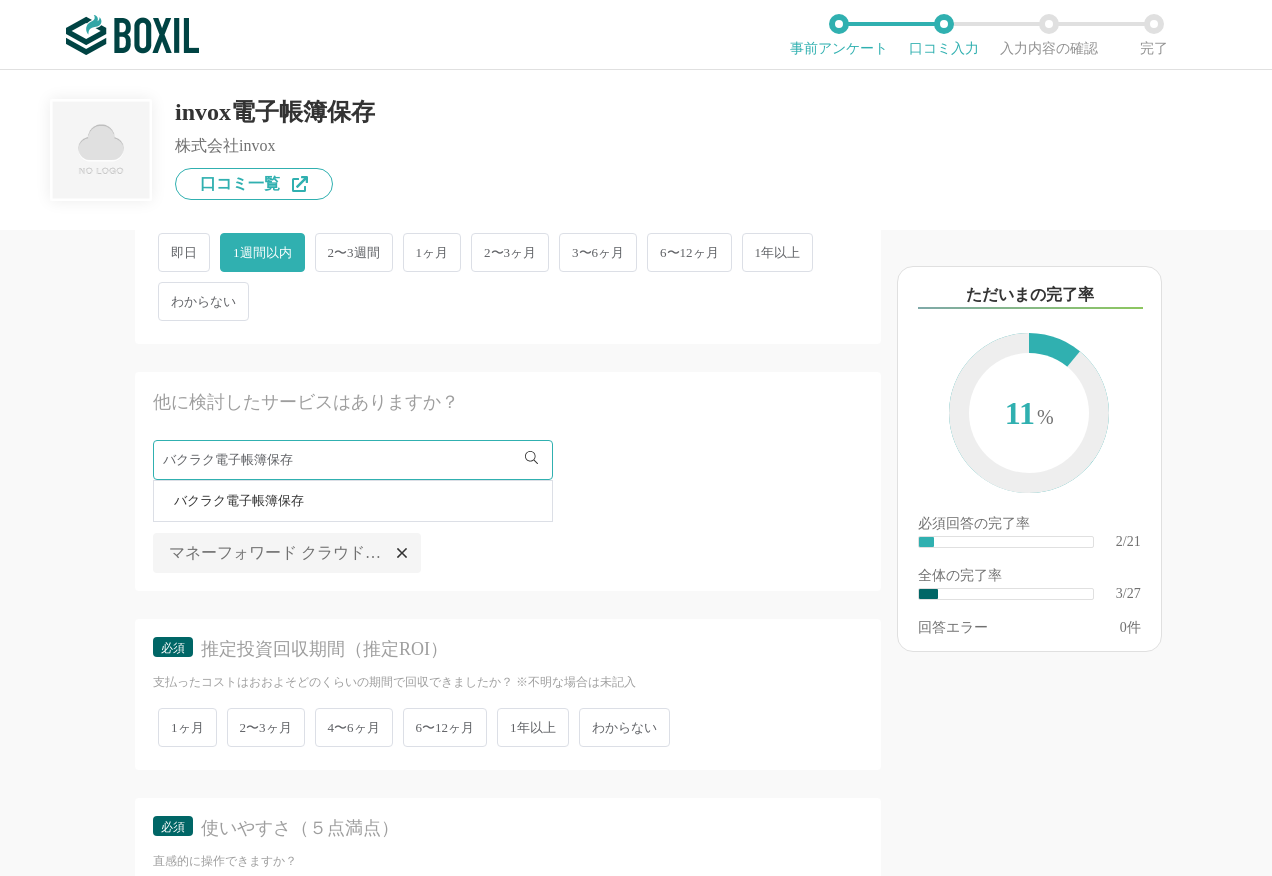 click on "バクラク電子帳簿保存" at bounding box center (353, 501) 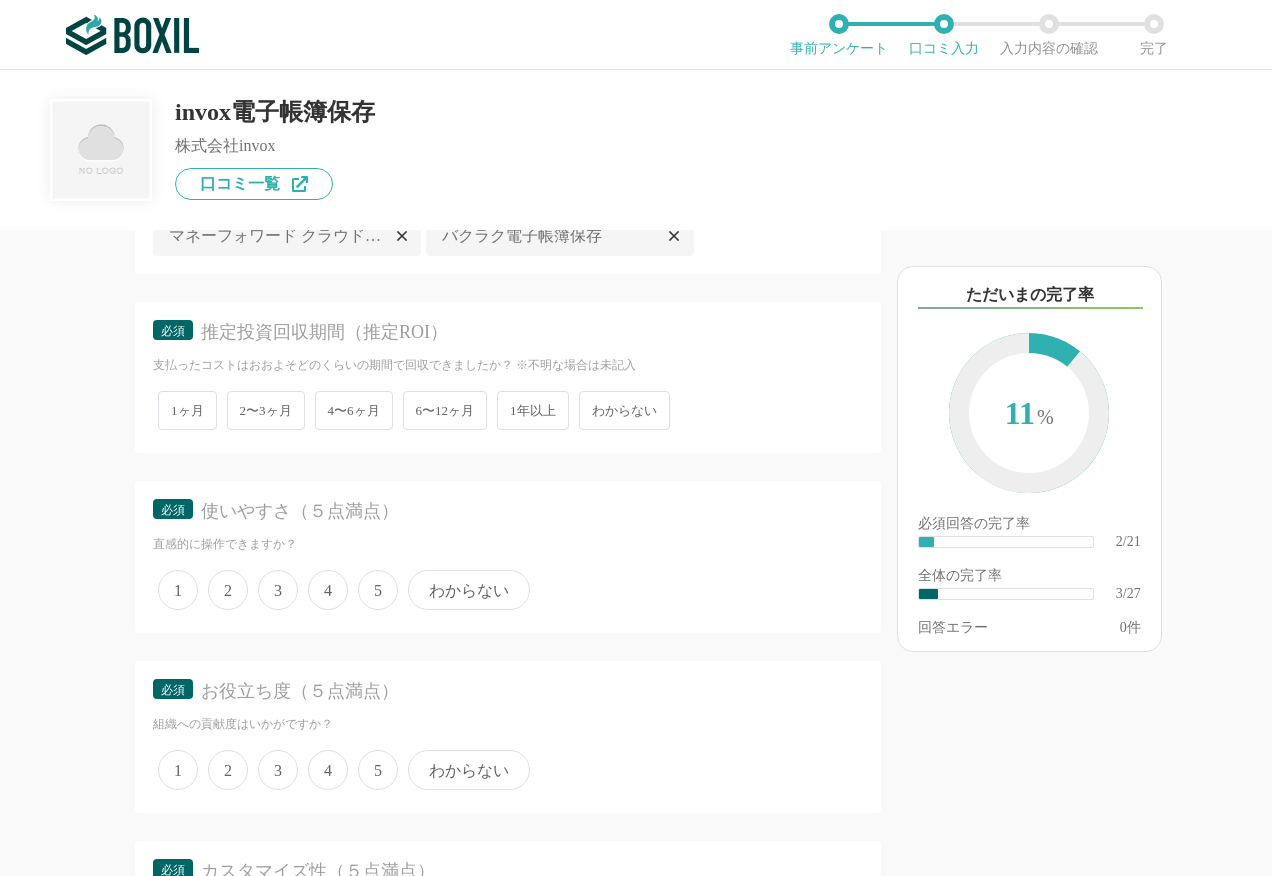 scroll, scrollTop: 1000, scrollLeft: 0, axis: vertical 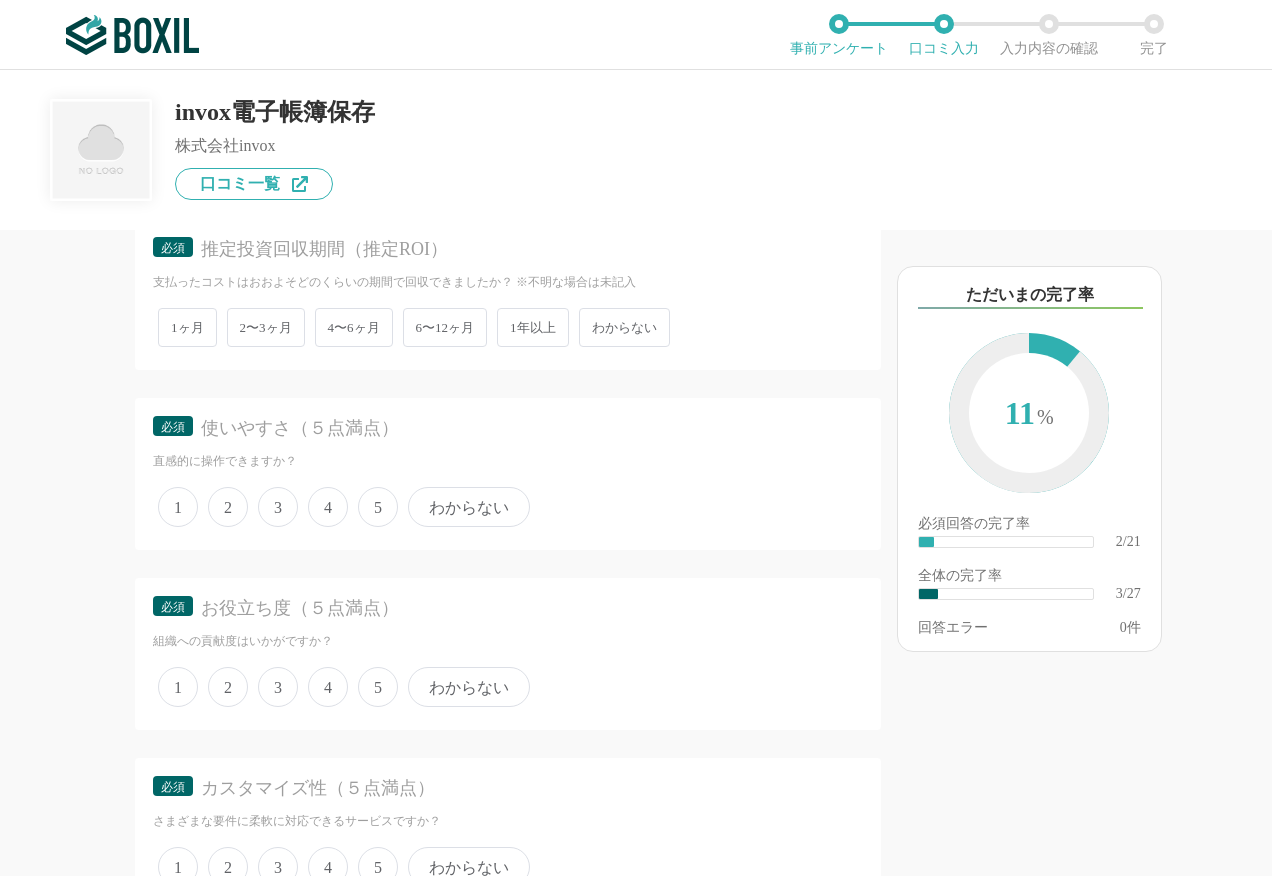 click on "4" at bounding box center (328, 507) 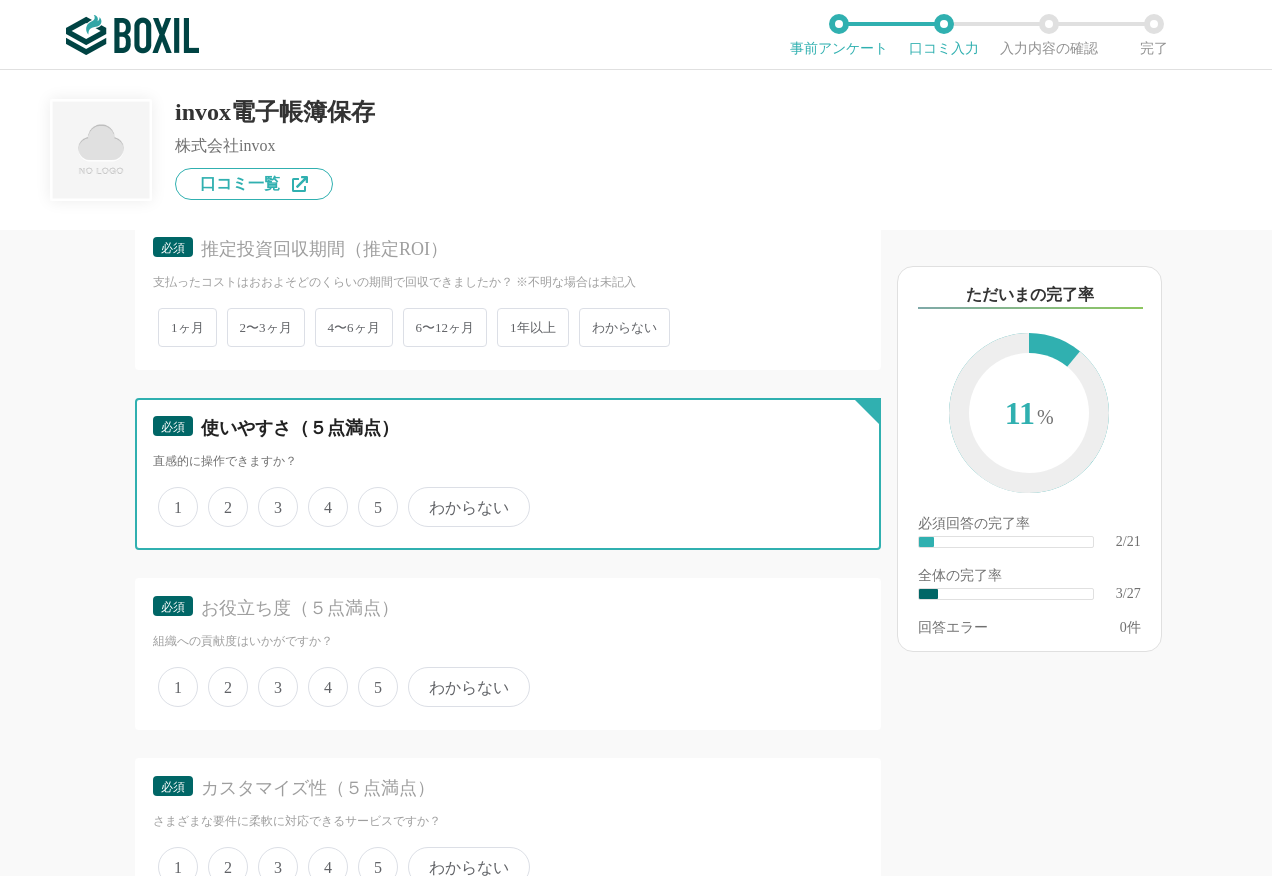 click on "4" at bounding box center [319, 496] 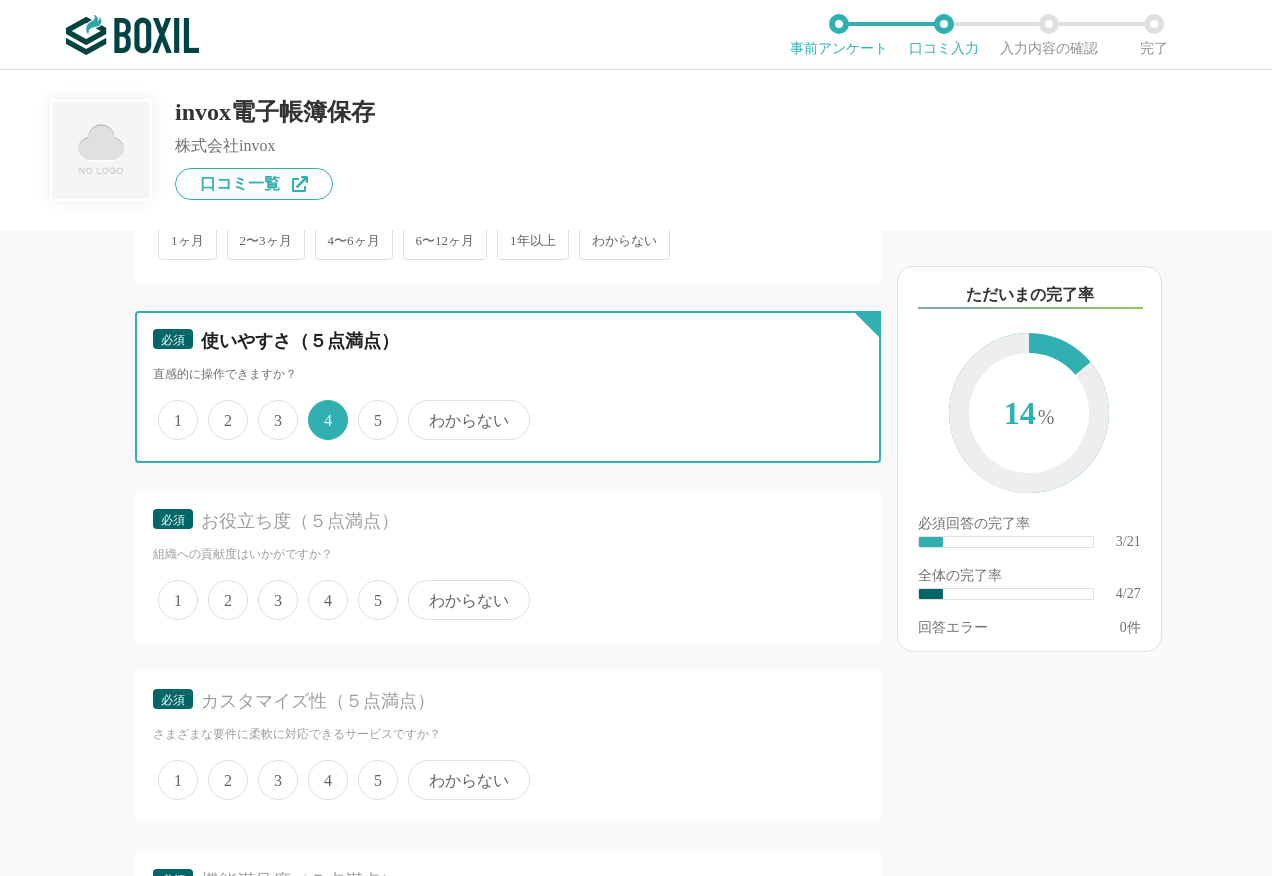 scroll, scrollTop: 1200, scrollLeft: 0, axis: vertical 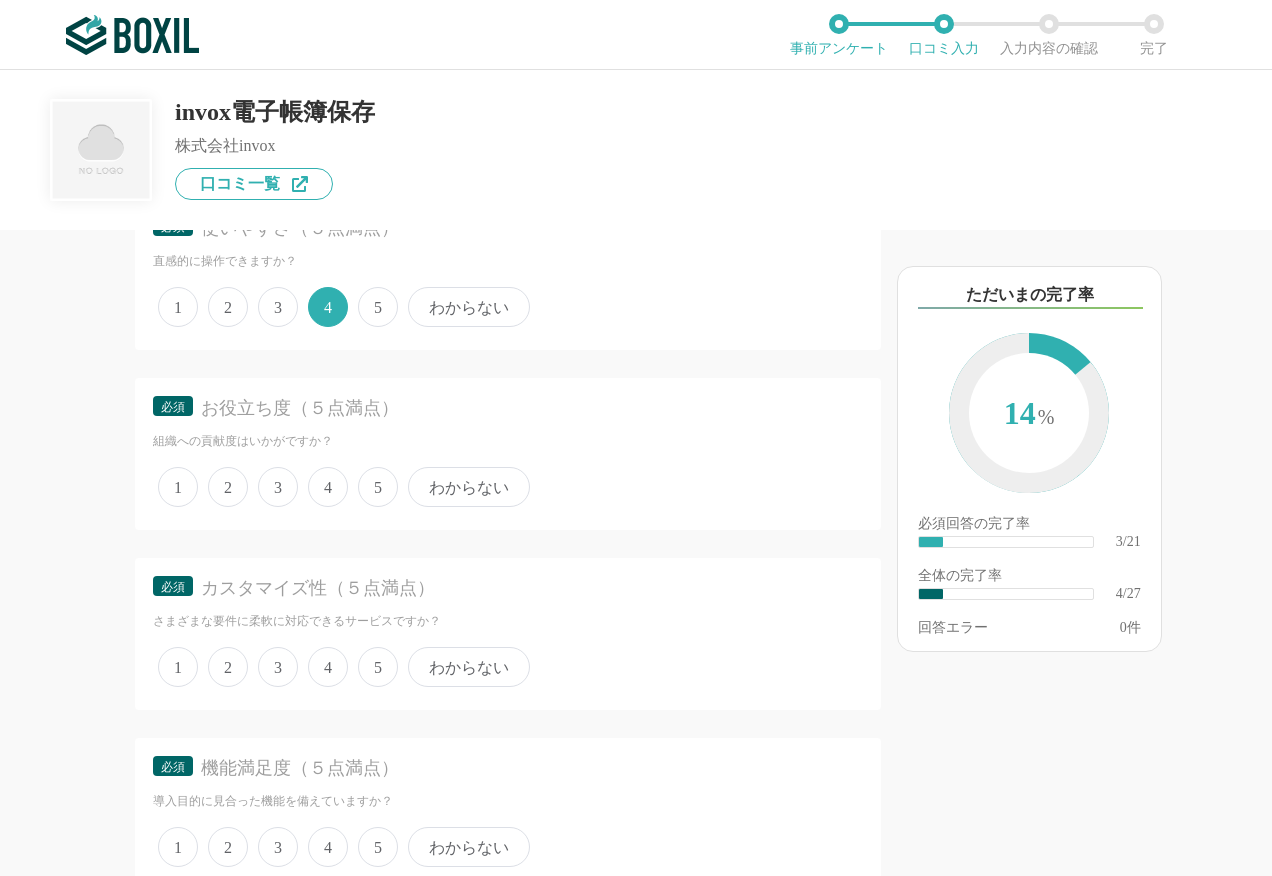 click on "5" at bounding box center (378, 487) 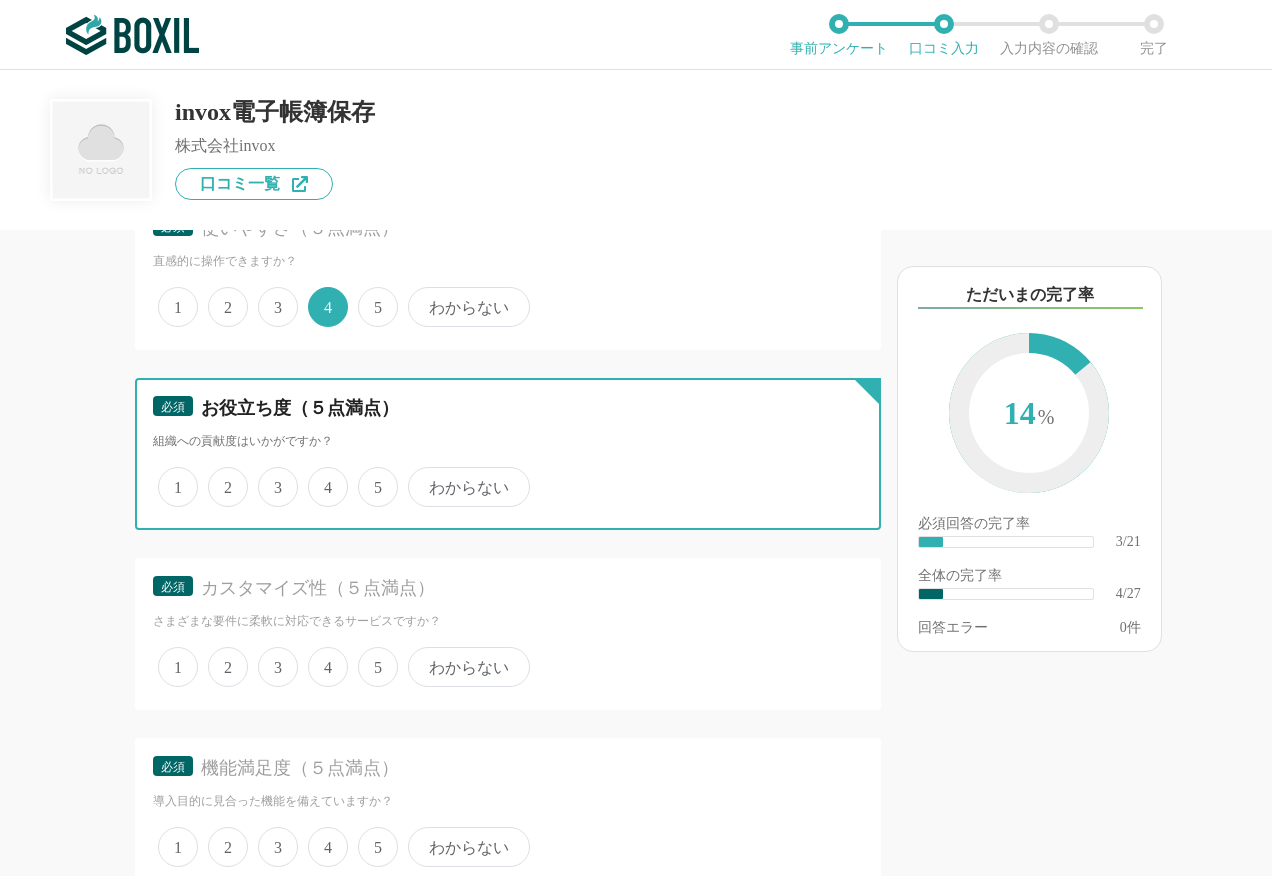 click on "5" at bounding box center [369, 476] 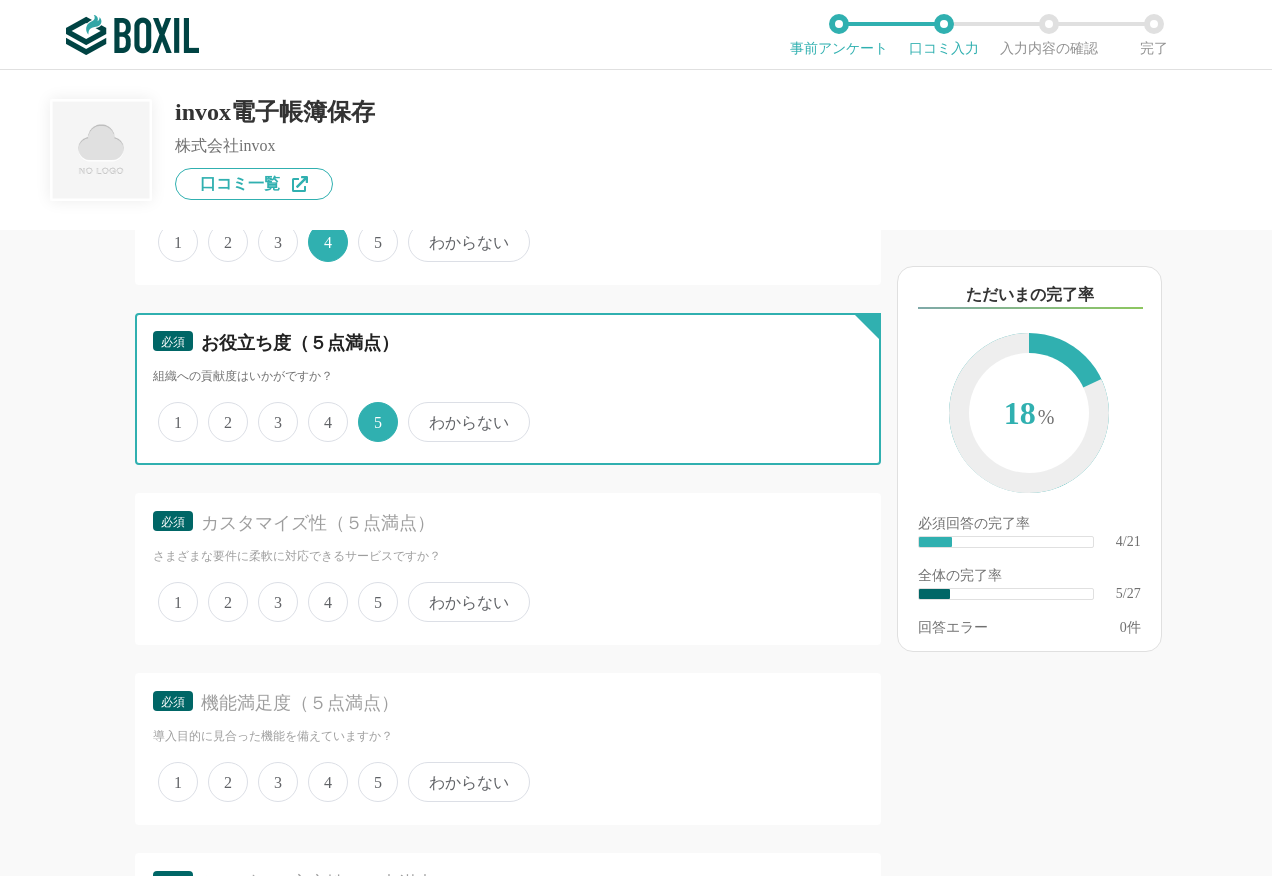 scroll, scrollTop: 1300, scrollLeft: 0, axis: vertical 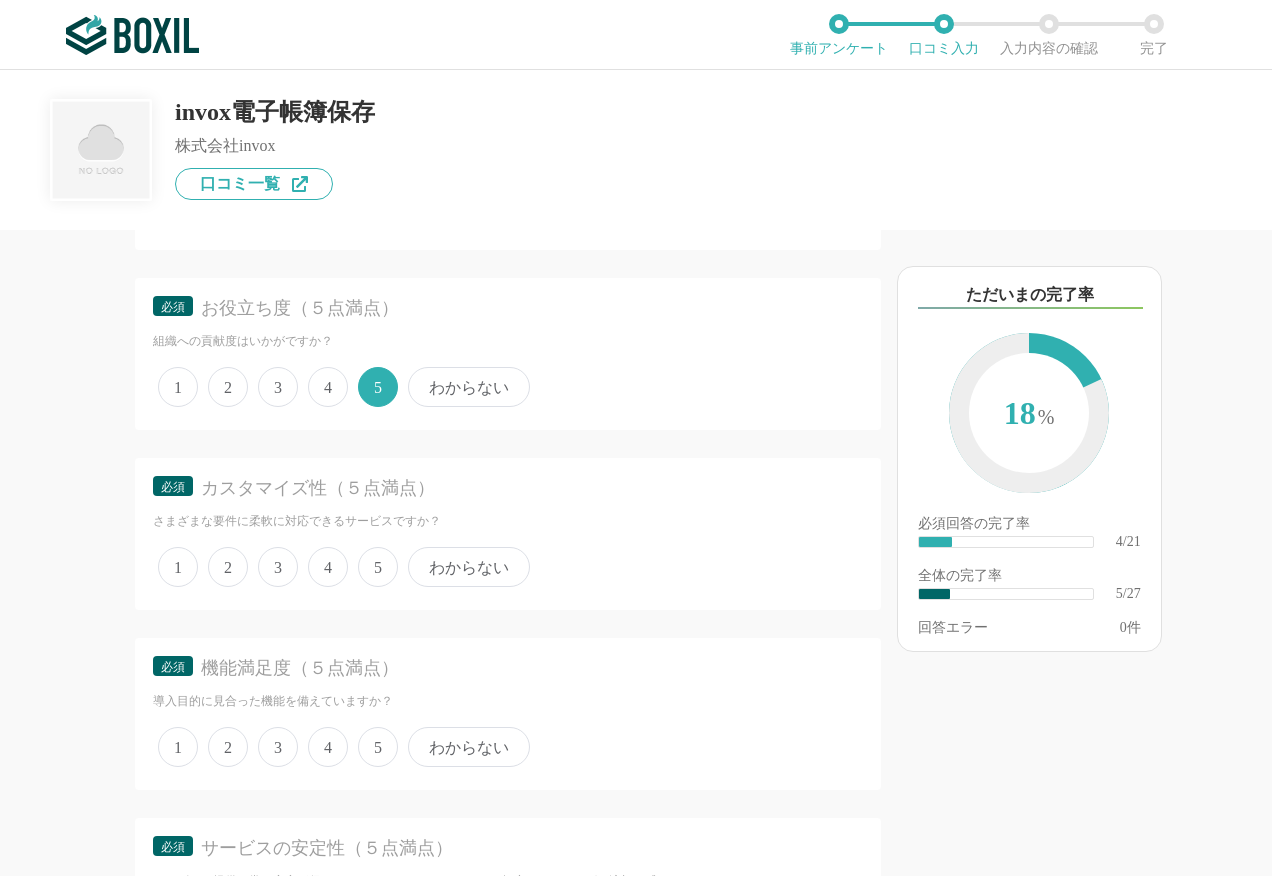 click on "わからない" at bounding box center (469, 567) 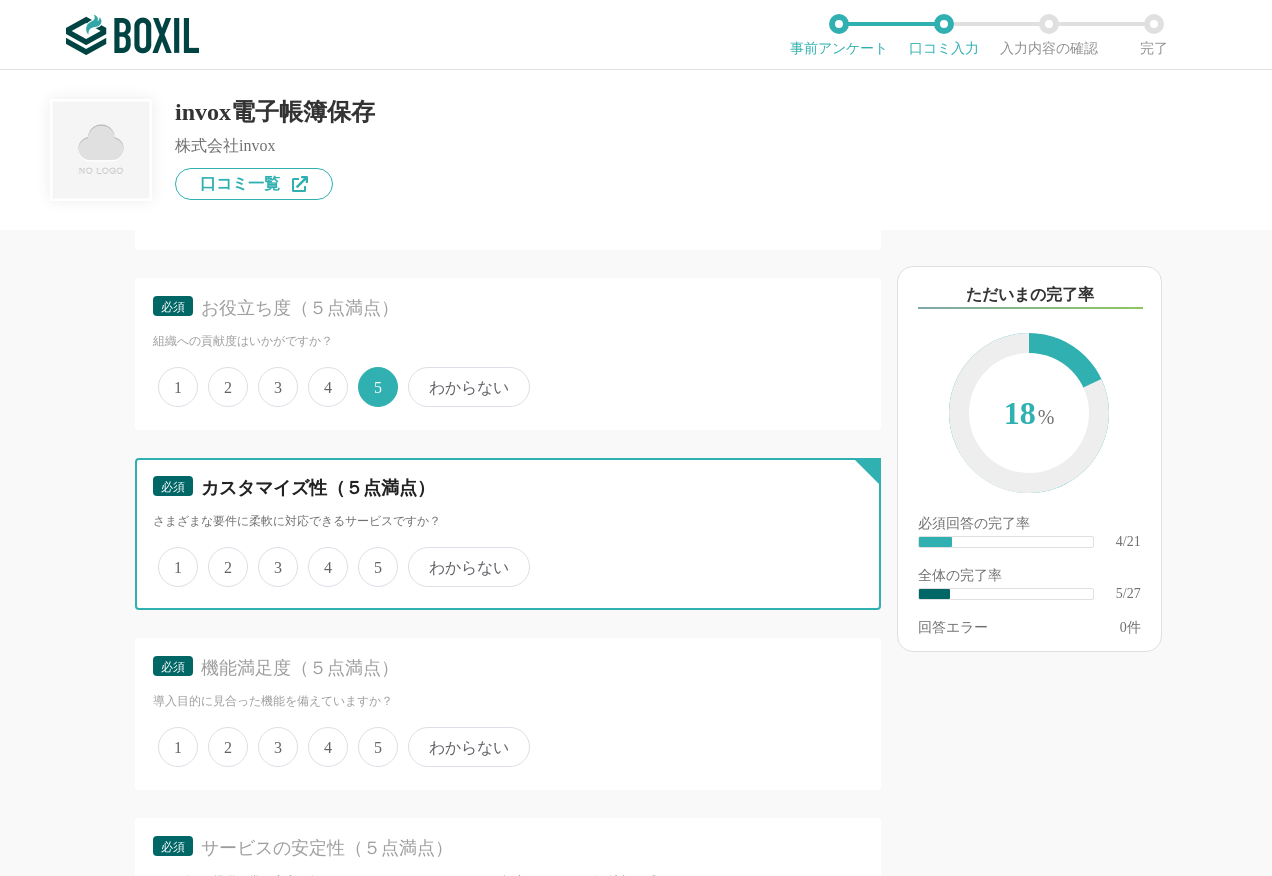 click on "わからない" at bounding box center [419, 556] 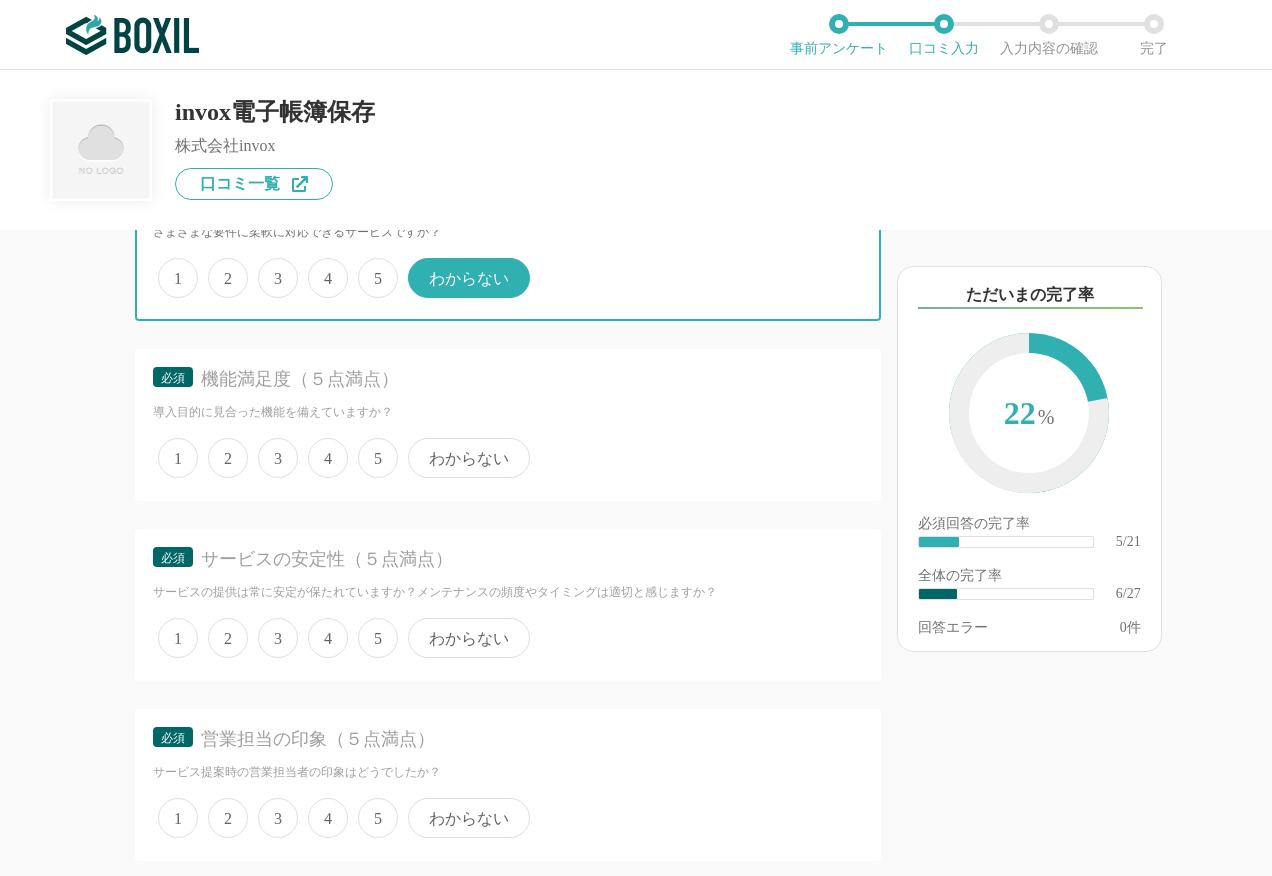 scroll, scrollTop: 1600, scrollLeft: 0, axis: vertical 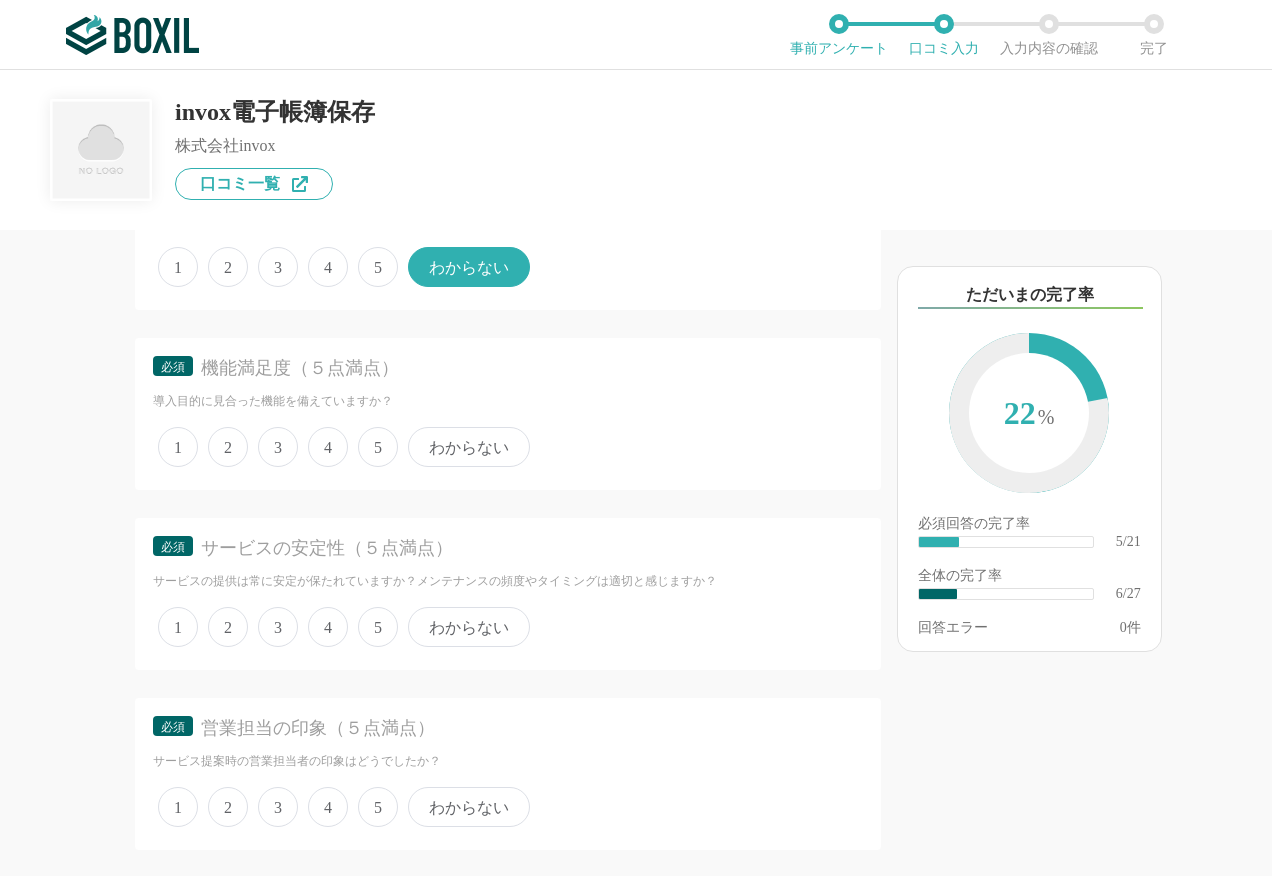 click on "3" at bounding box center (278, 267) 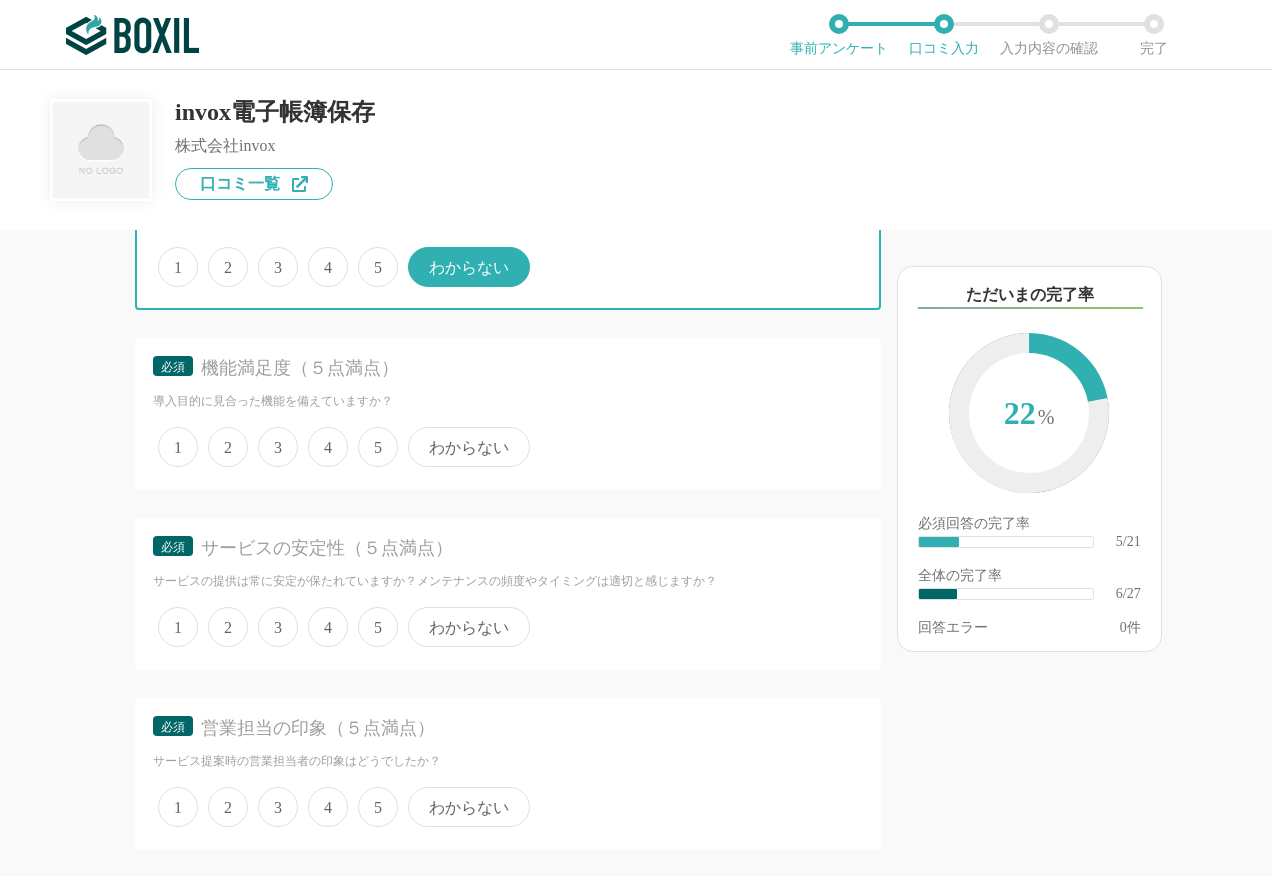 click on "3" at bounding box center [269, 256] 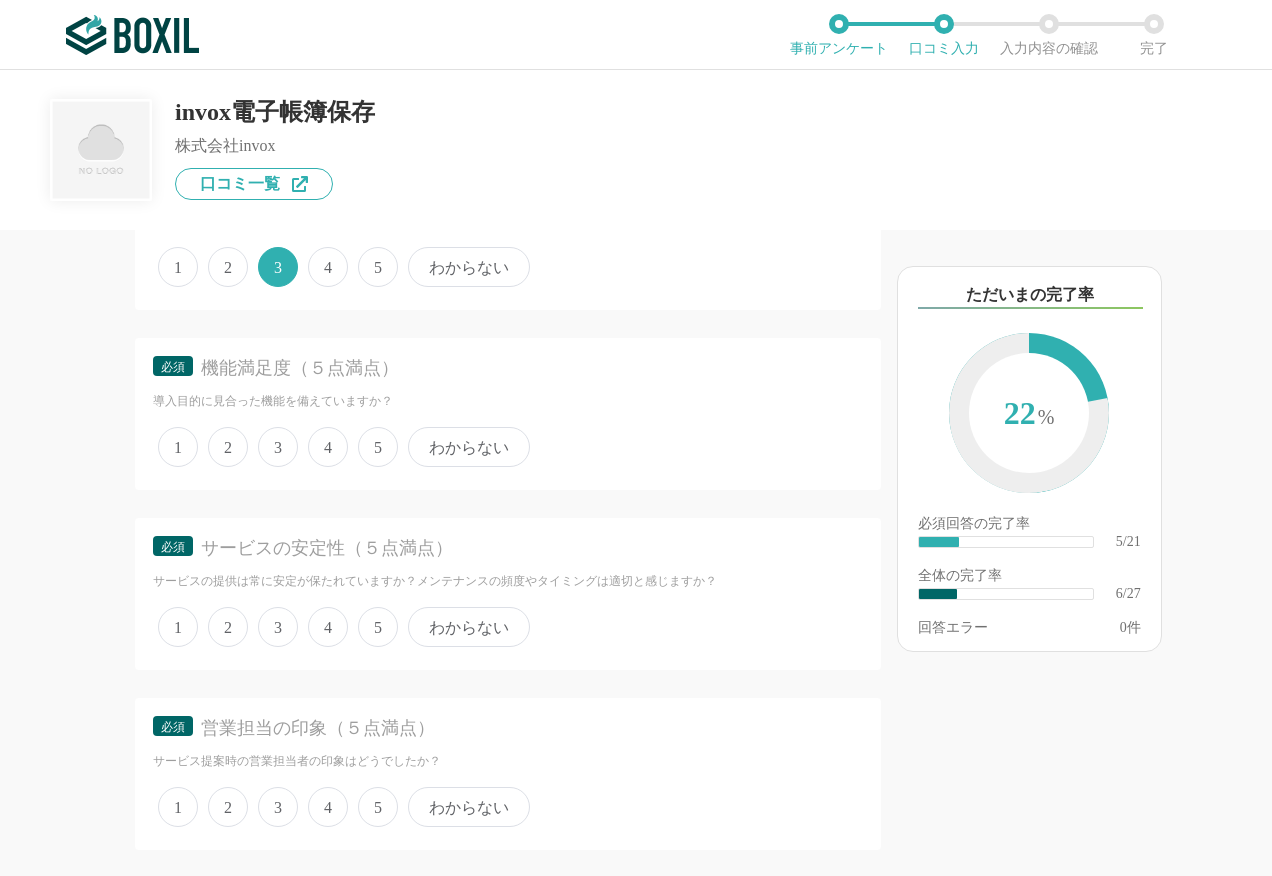 click on "5" at bounding box center [378, 447] 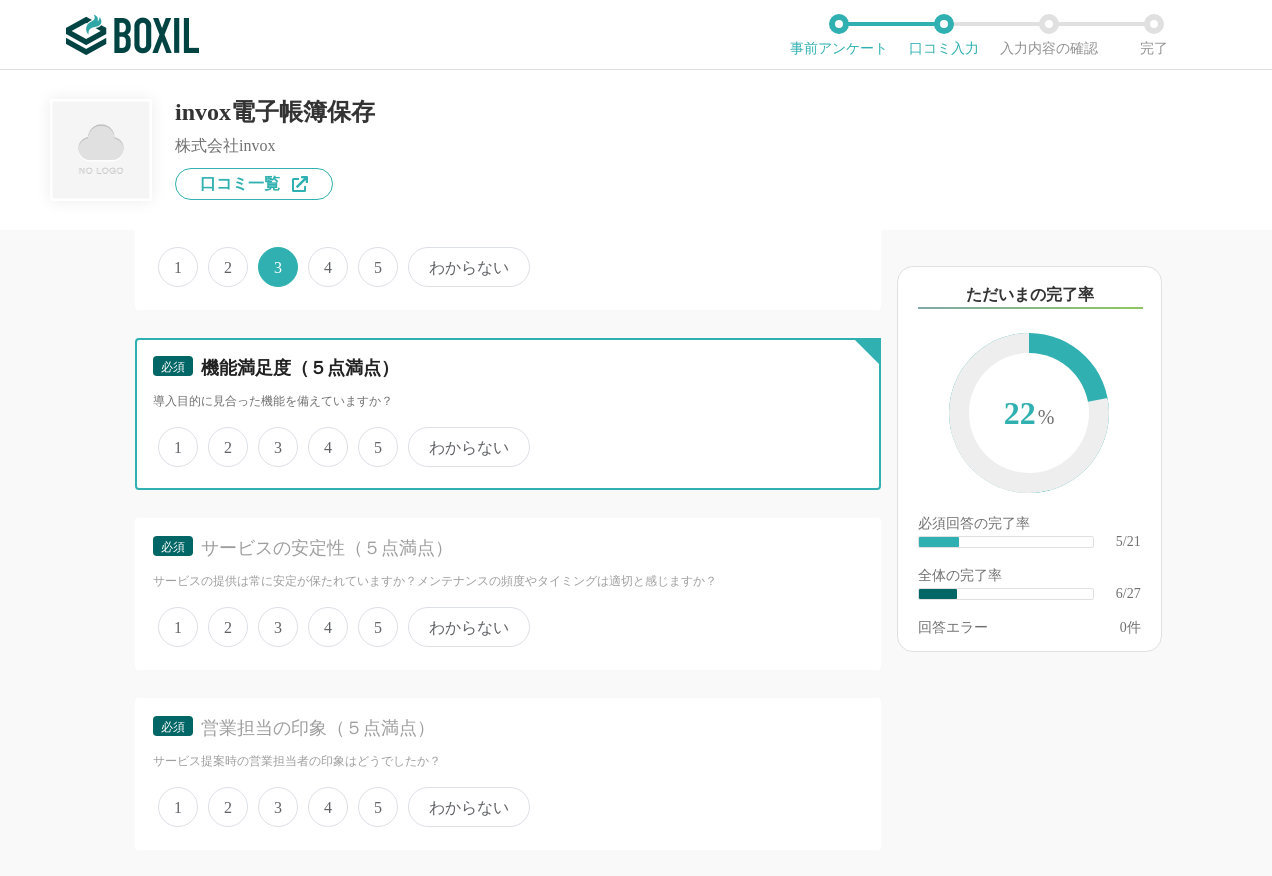 click on "5" at bounding box center [369, 436] 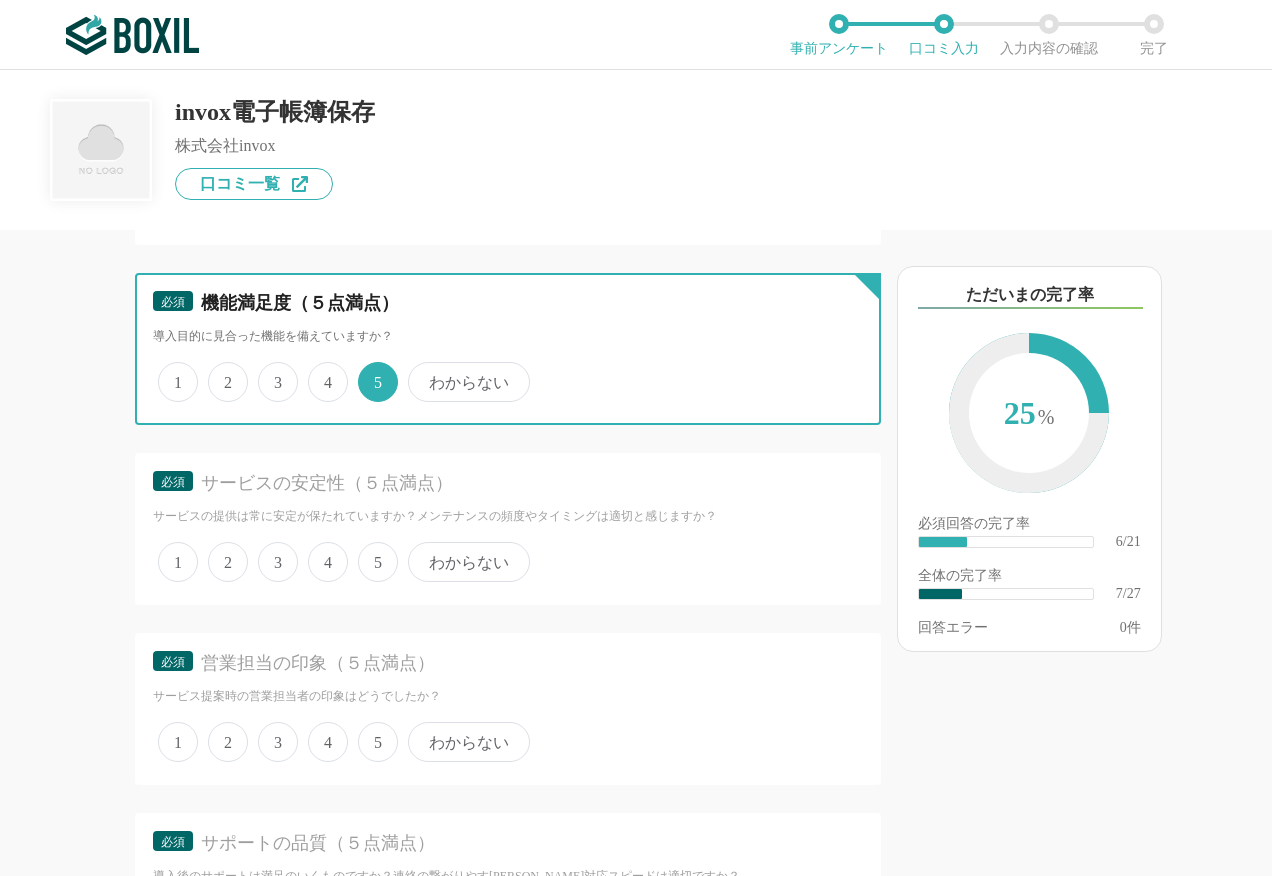 scroll, scrollTop: 1700, scrollLeft: 0, axis: vertical 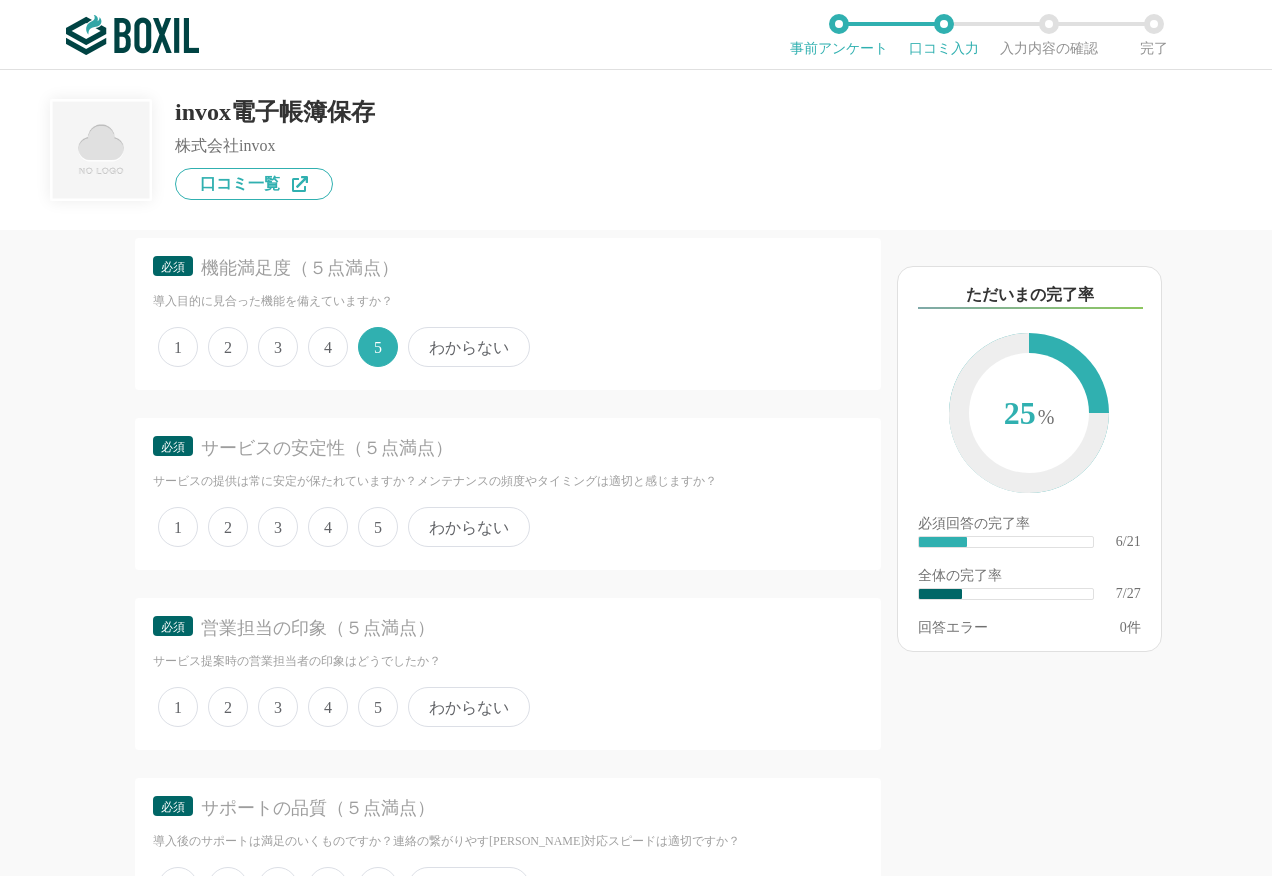 click on "5" at bounding box center (378, 527) 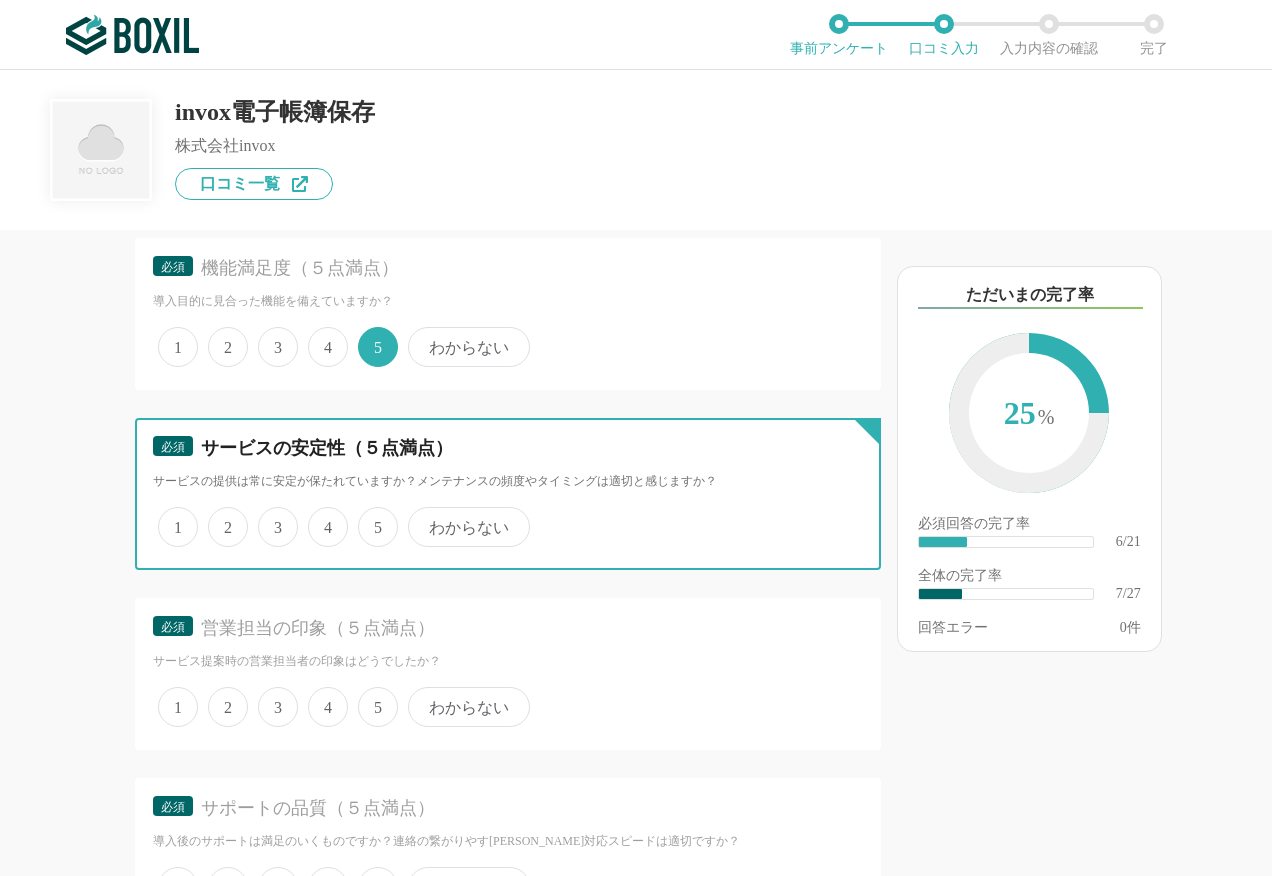 click on "5" at bounding box center (369, 516) 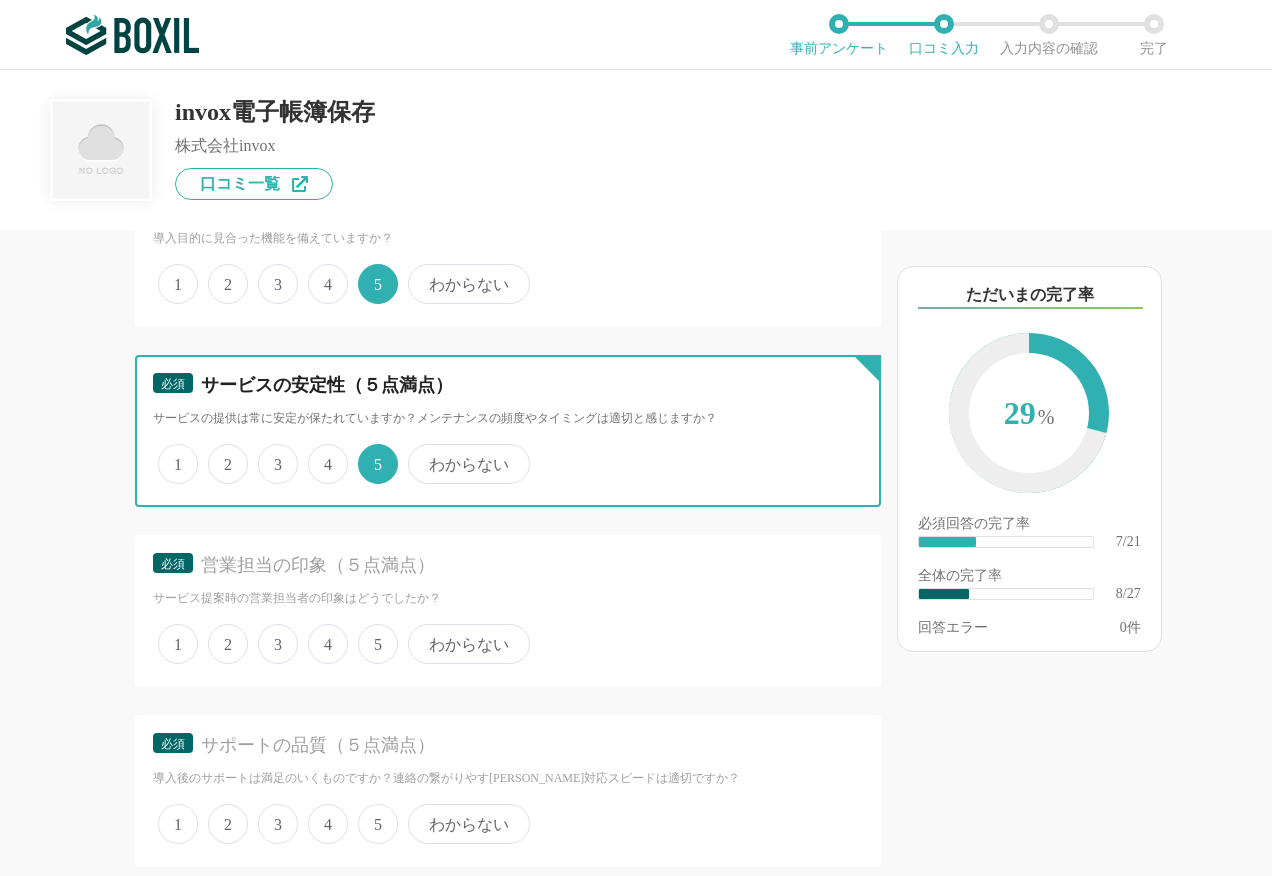 scroll, scrollTop: 1900, scrollLeft: 0, axis: vertical 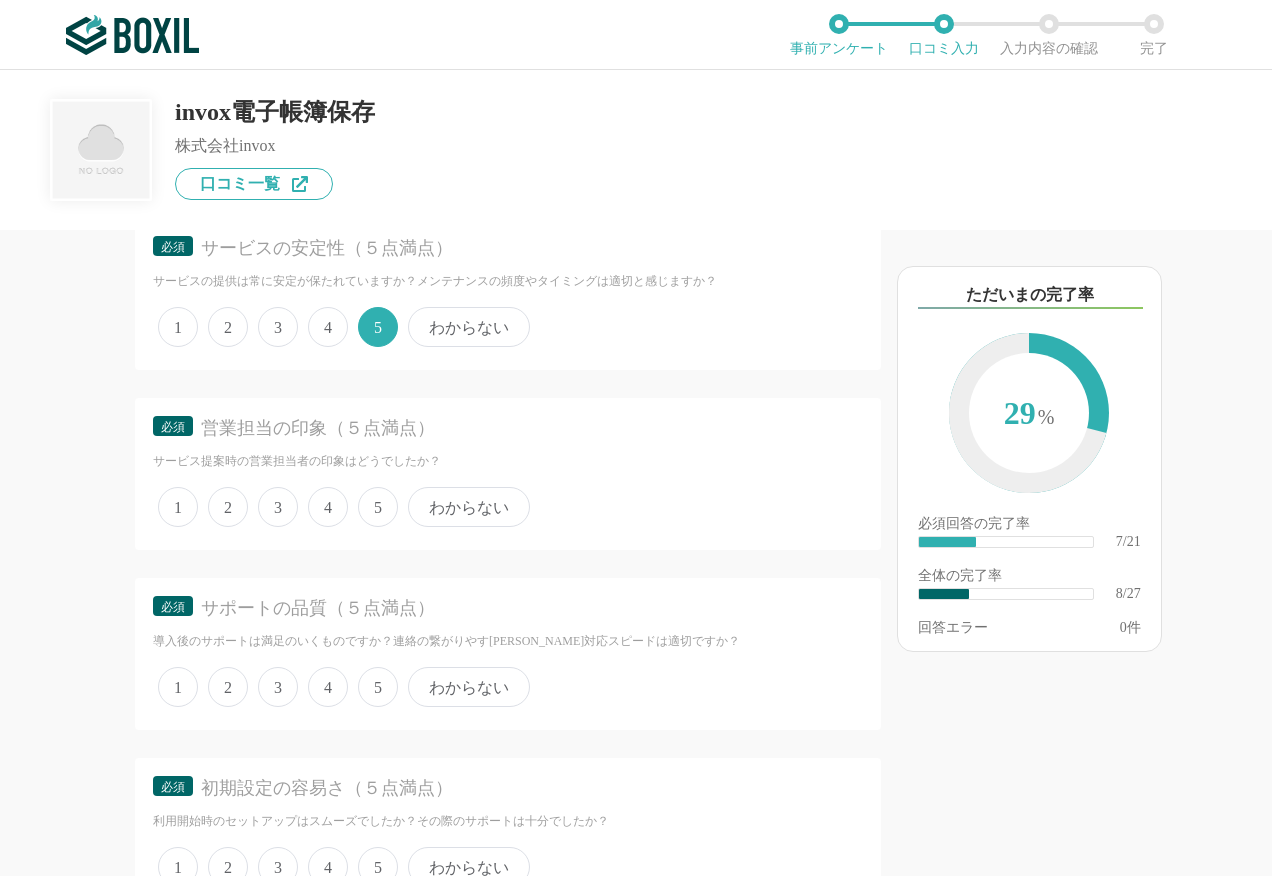 click on "わからない" at bounding box center (469, 507) 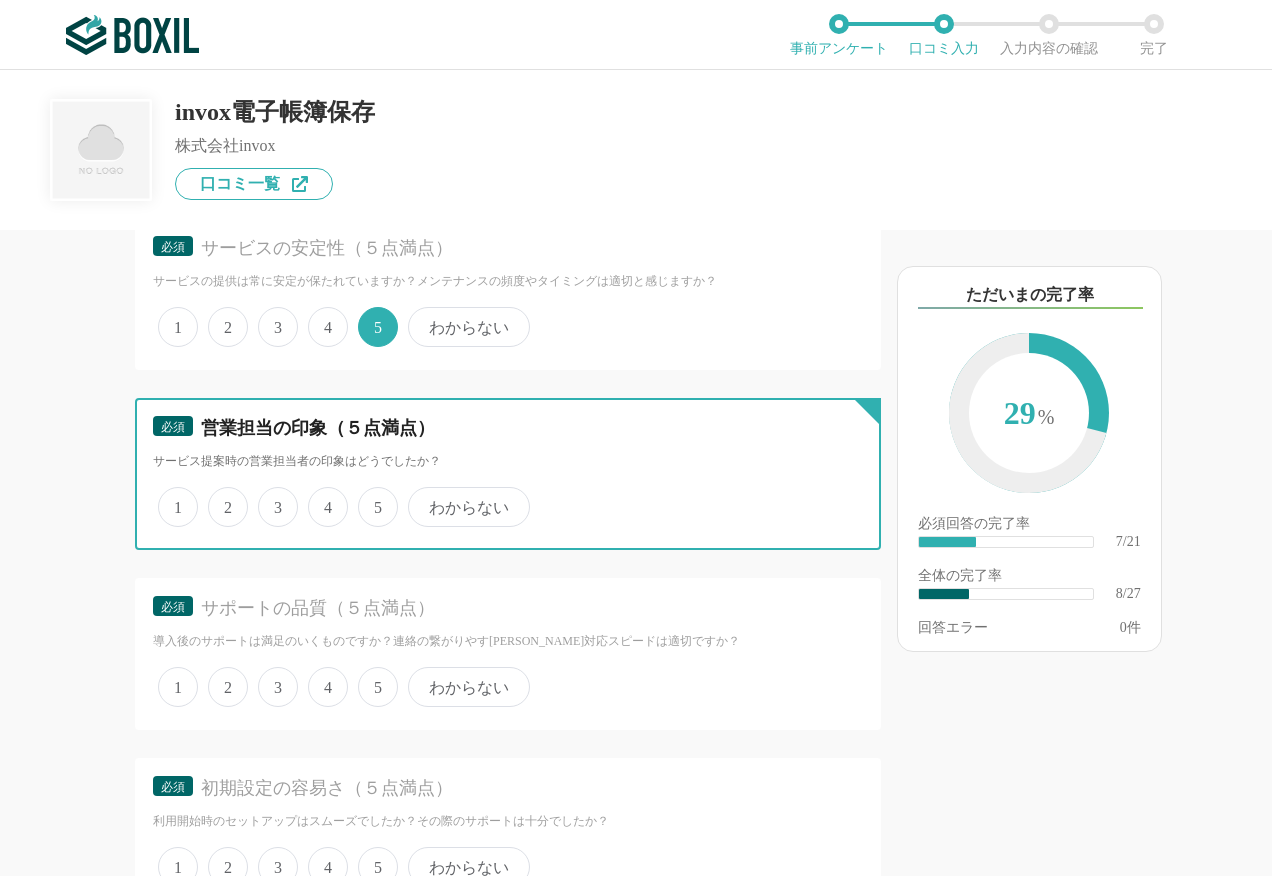 click on "わからない" at bounding box center [419, 496] 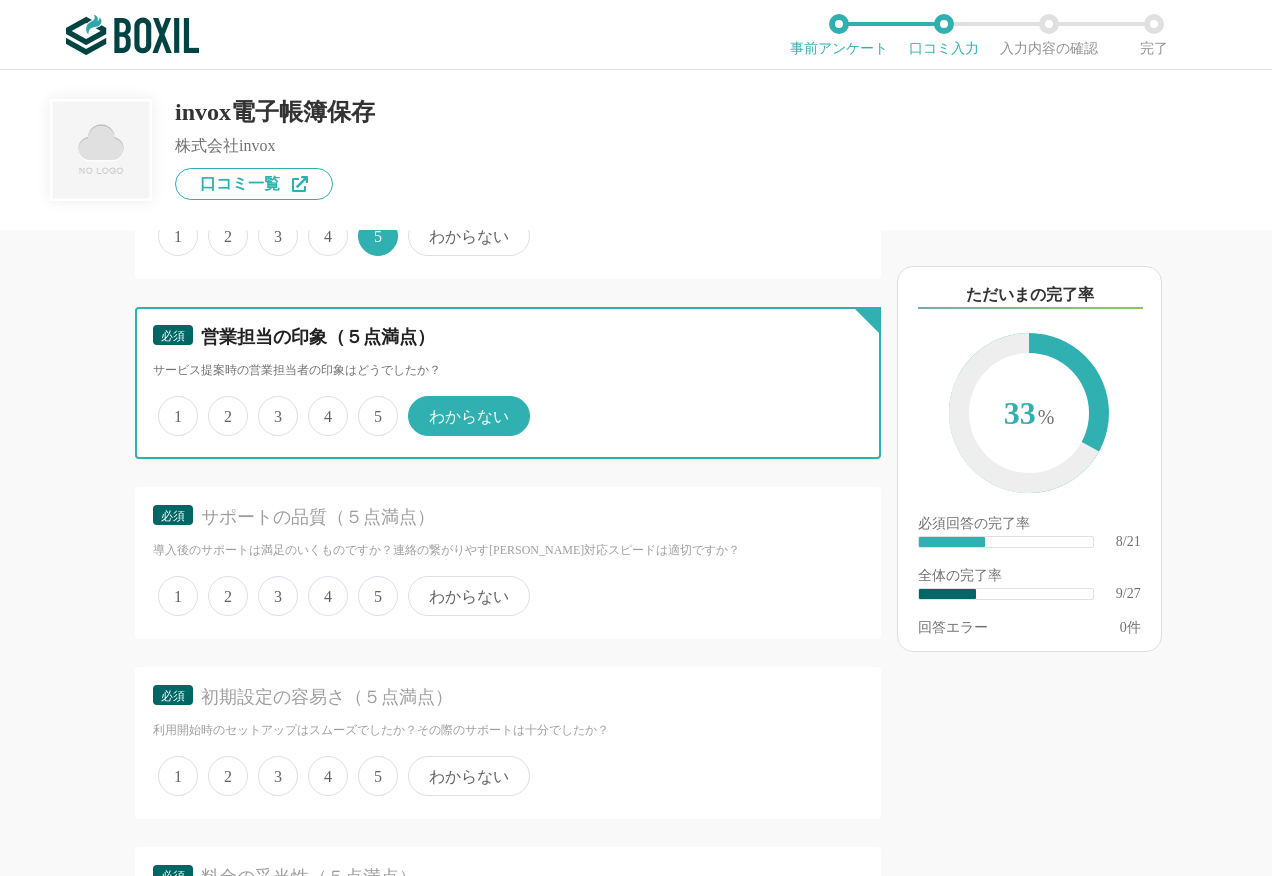scroll, scrollTop: 2100, scrollLeft: 0, axis: vertical 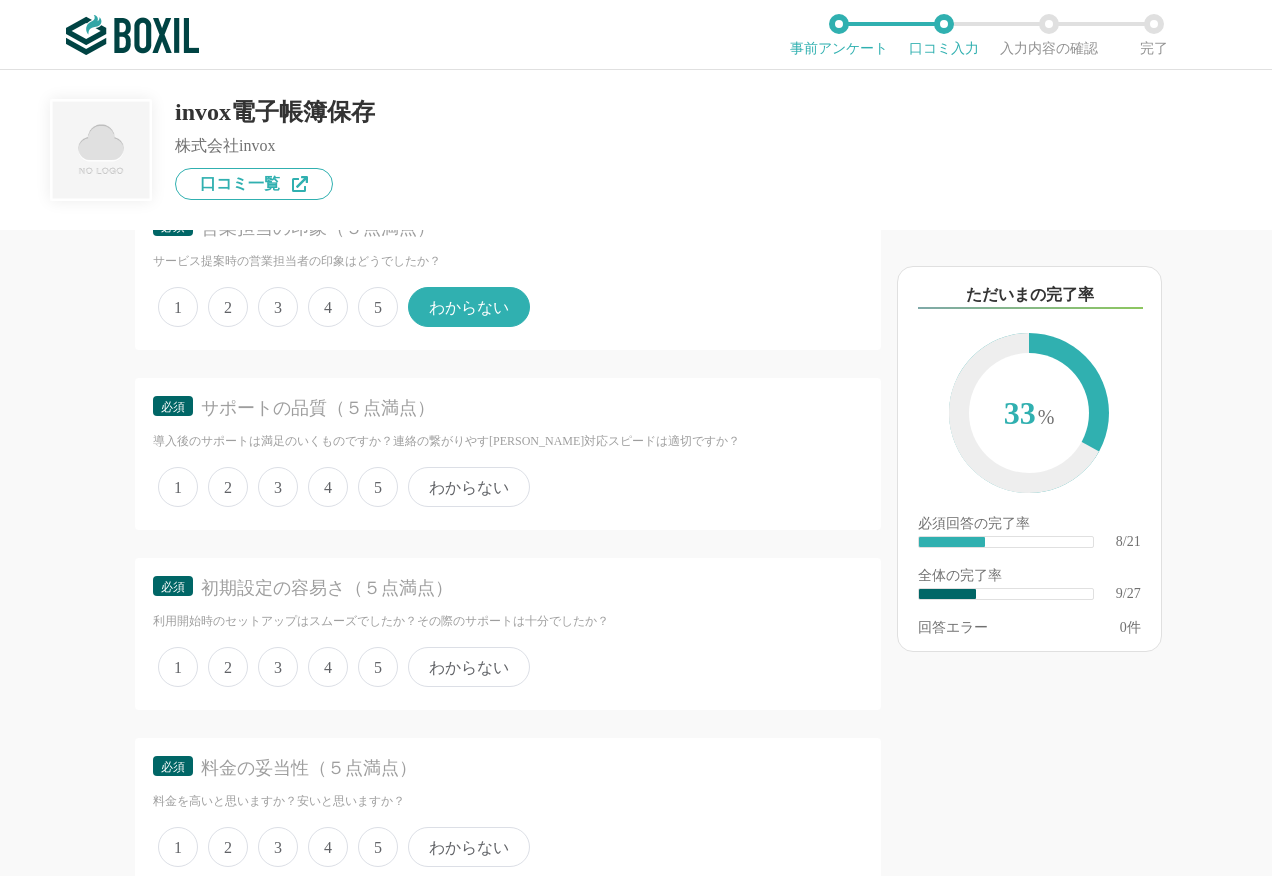 click on "わからない" at bounding box center (469, 487) 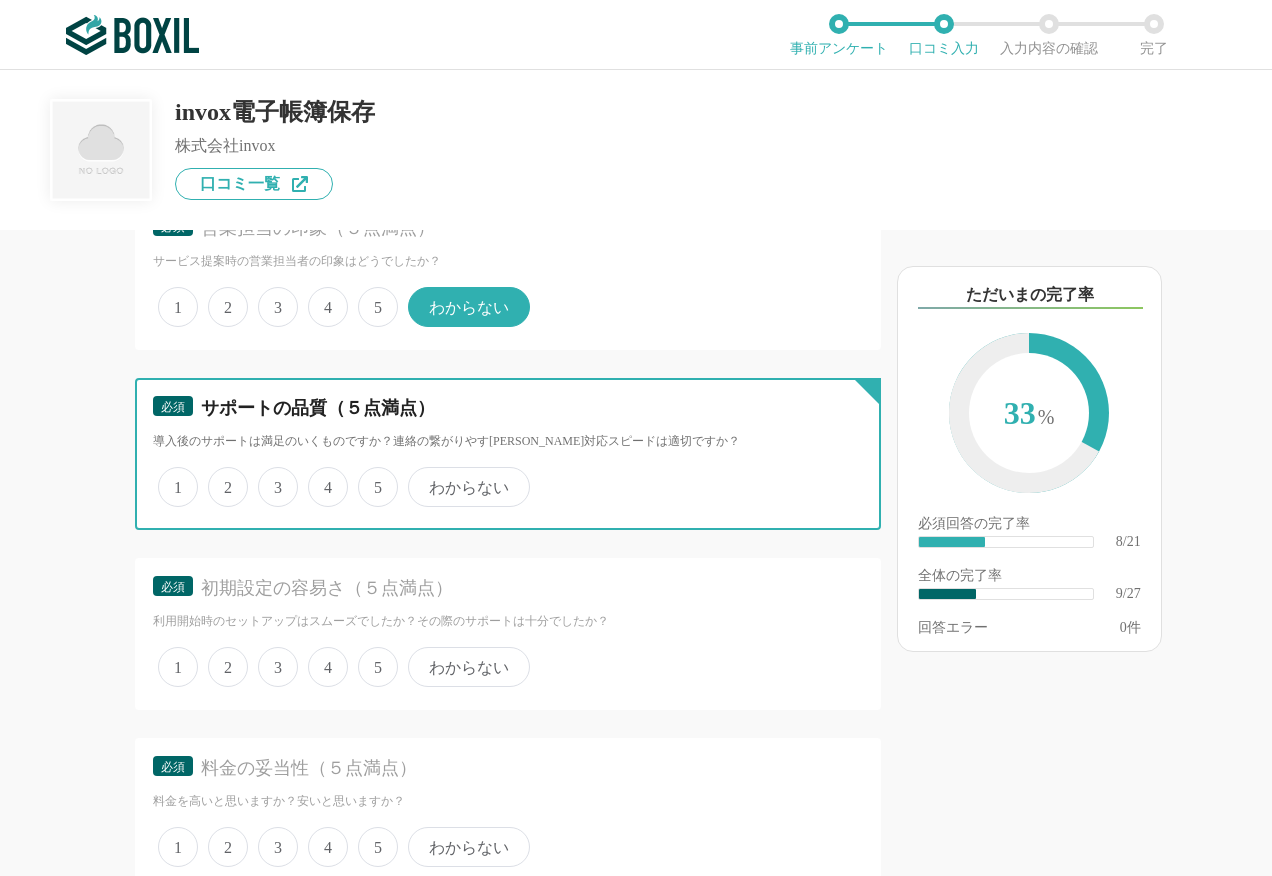 click on "わからない" at bounding box center [419, 476] 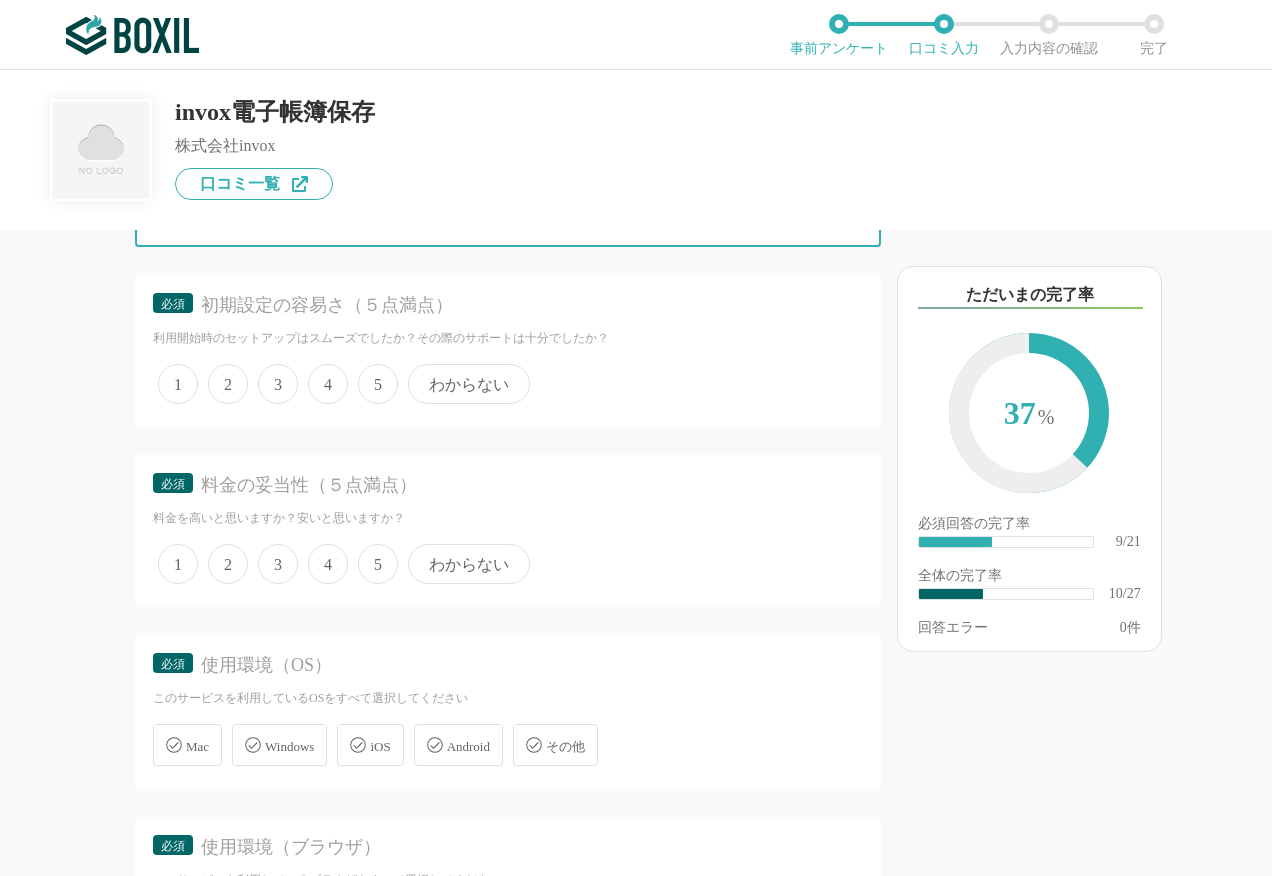 scroll, scrollTop: 2400, scrollLeft: 0, axis: vertical 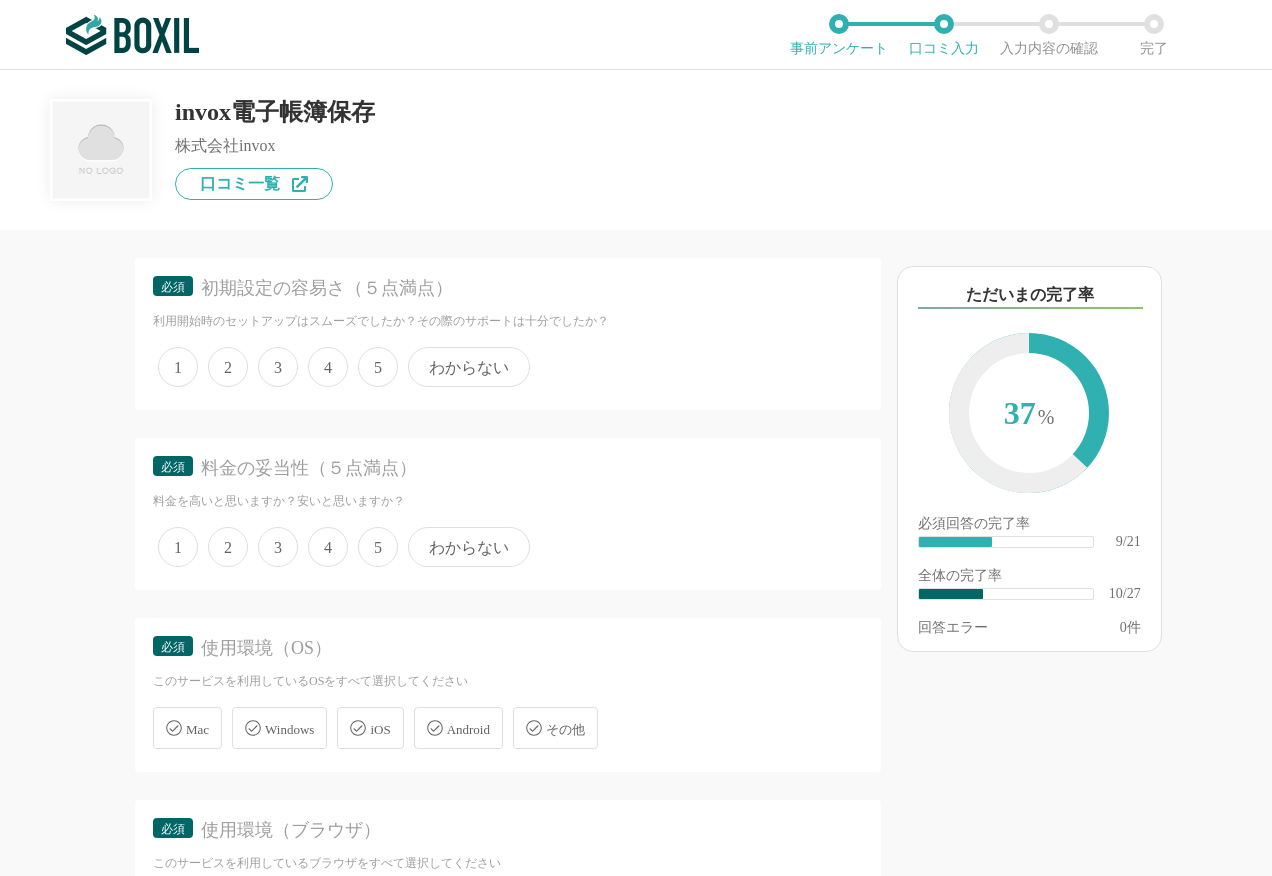 click on "4" at bounding box center [328, 367] 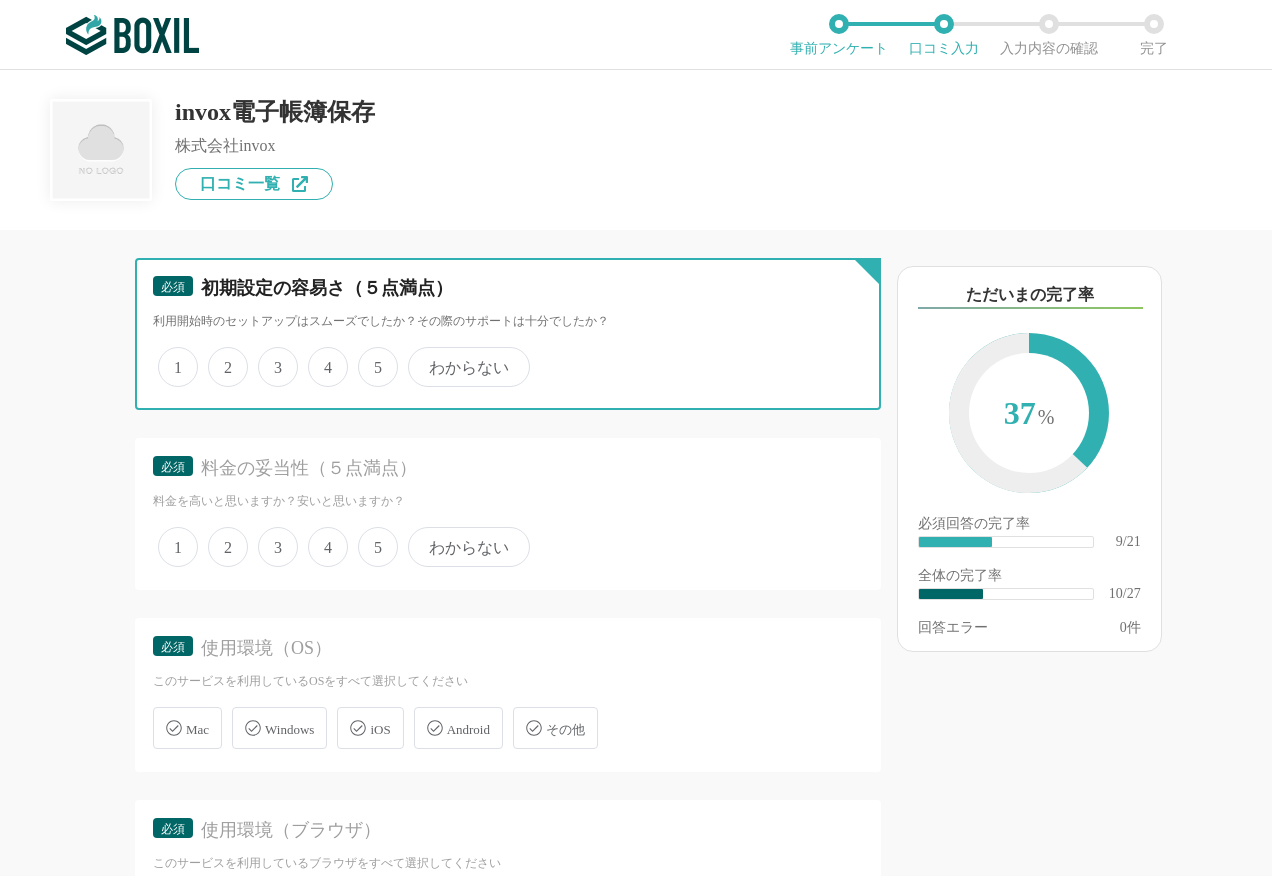 click on "4" at bounding box center (319, 356) 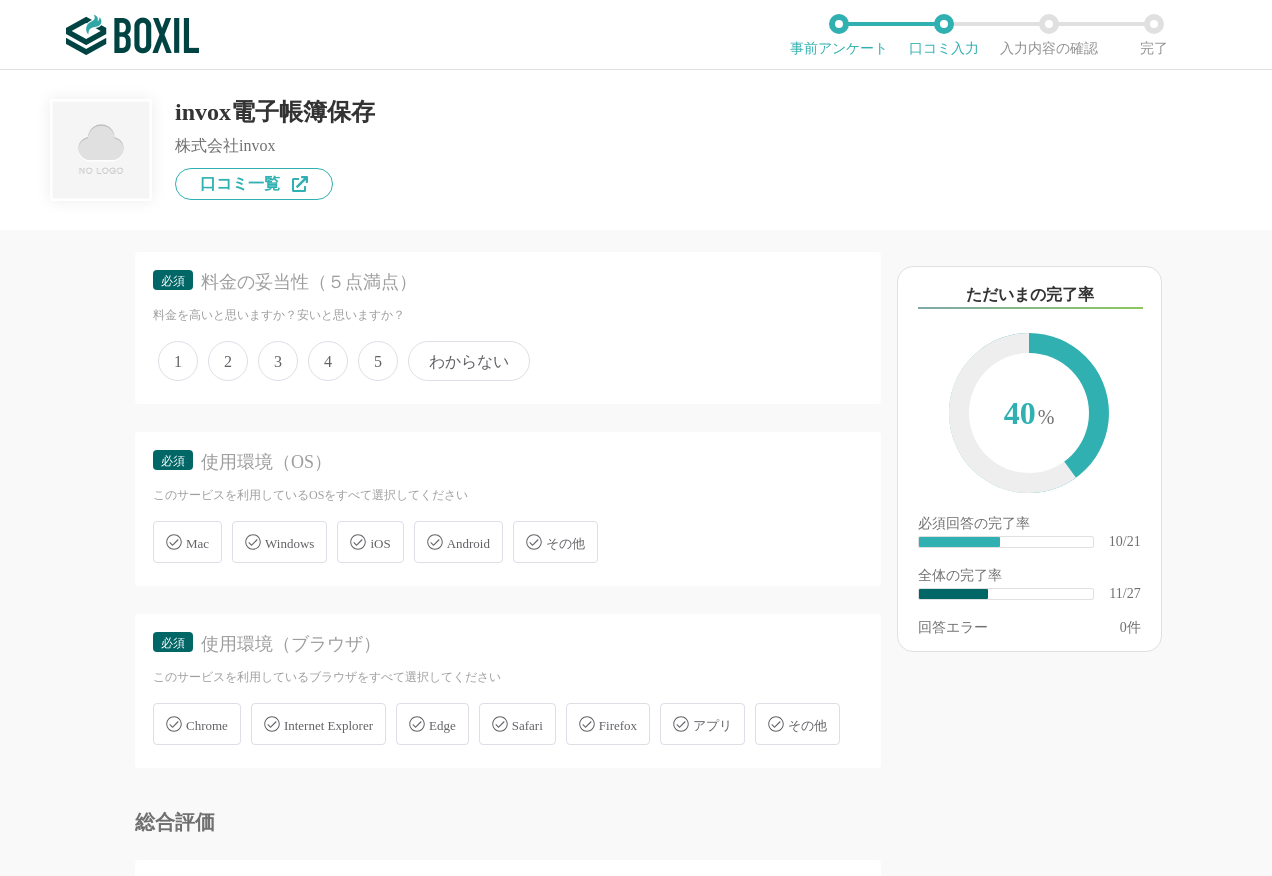 scroll, scrollTop: 2600, scrollLeft: 0, axis: vertical 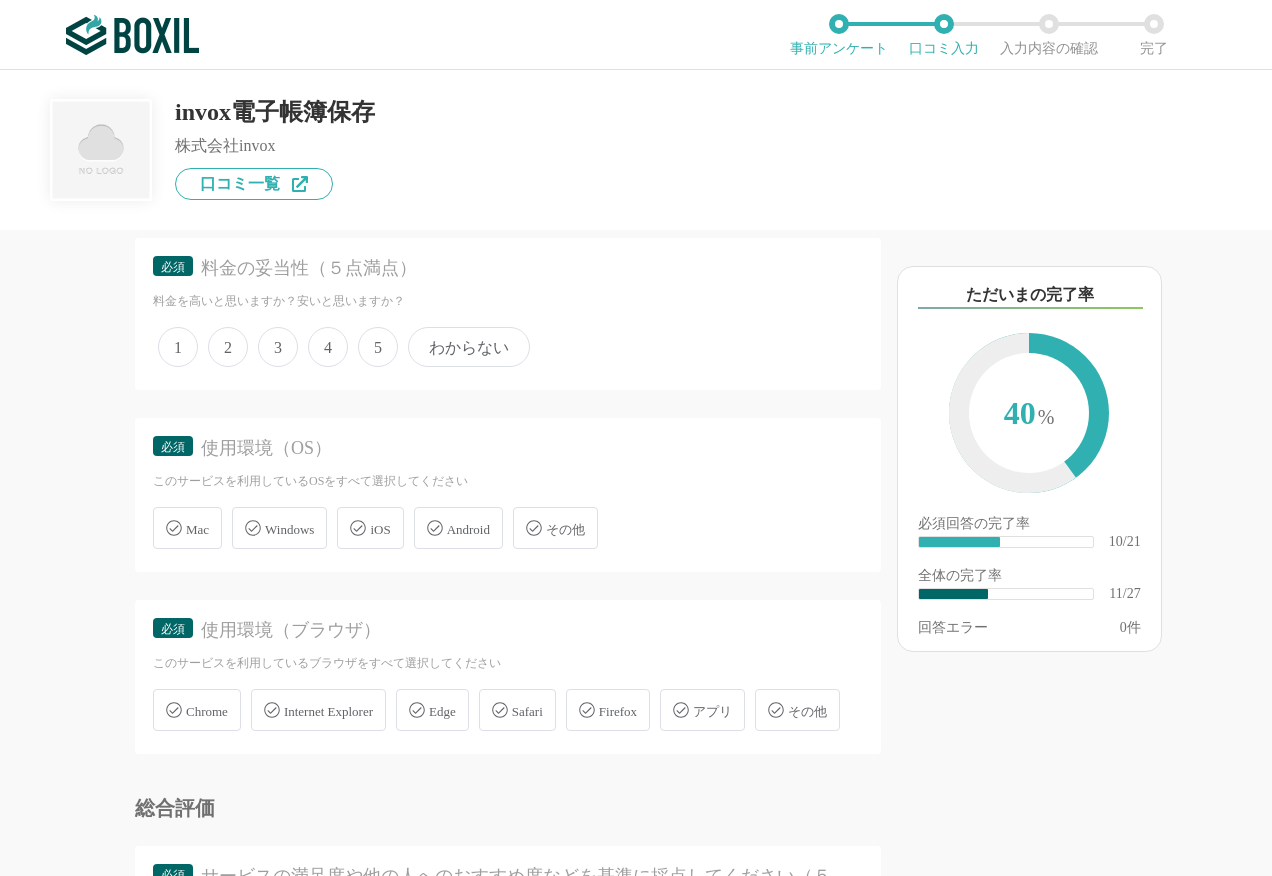 click on "5" at bounding box center [378, 347] 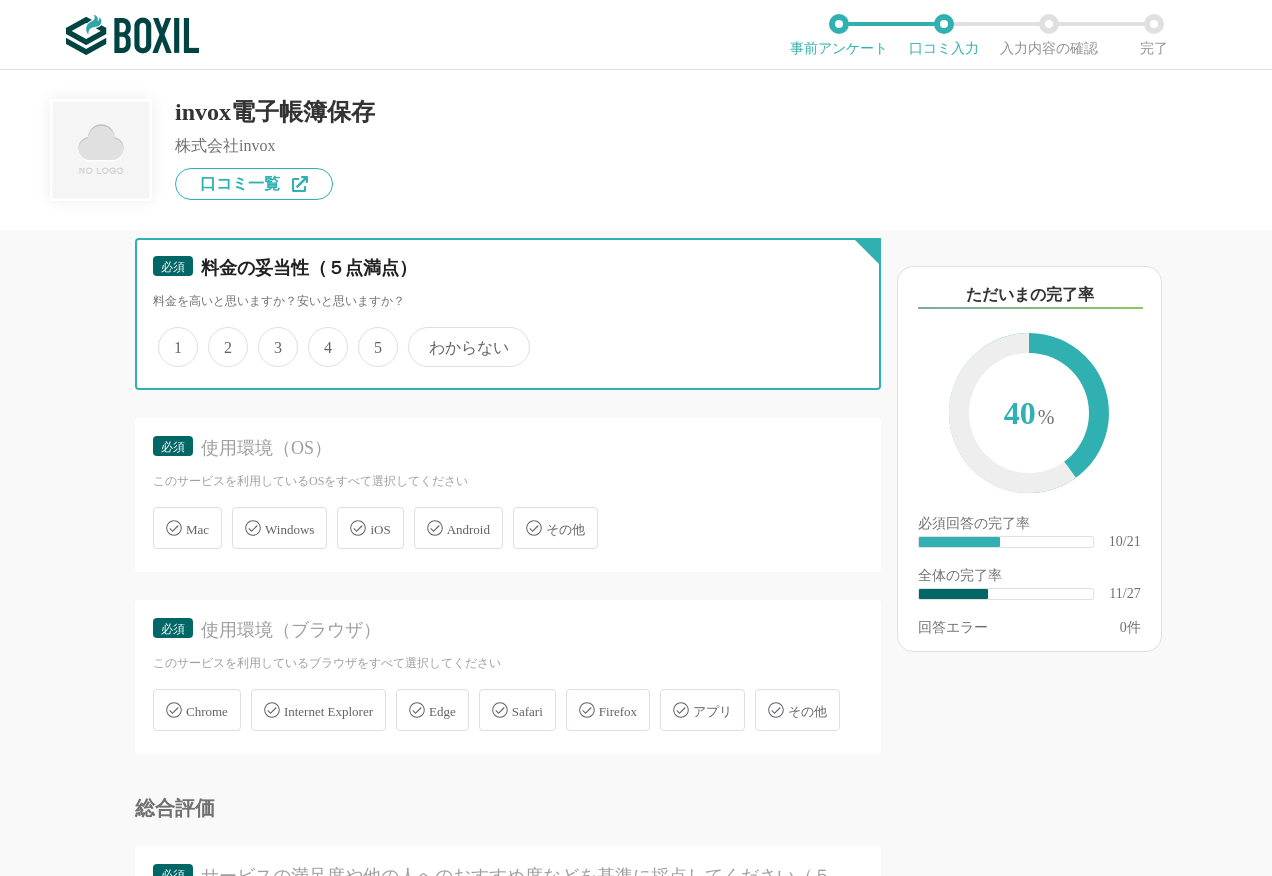 click on "5" at bounding box center [369, 336] 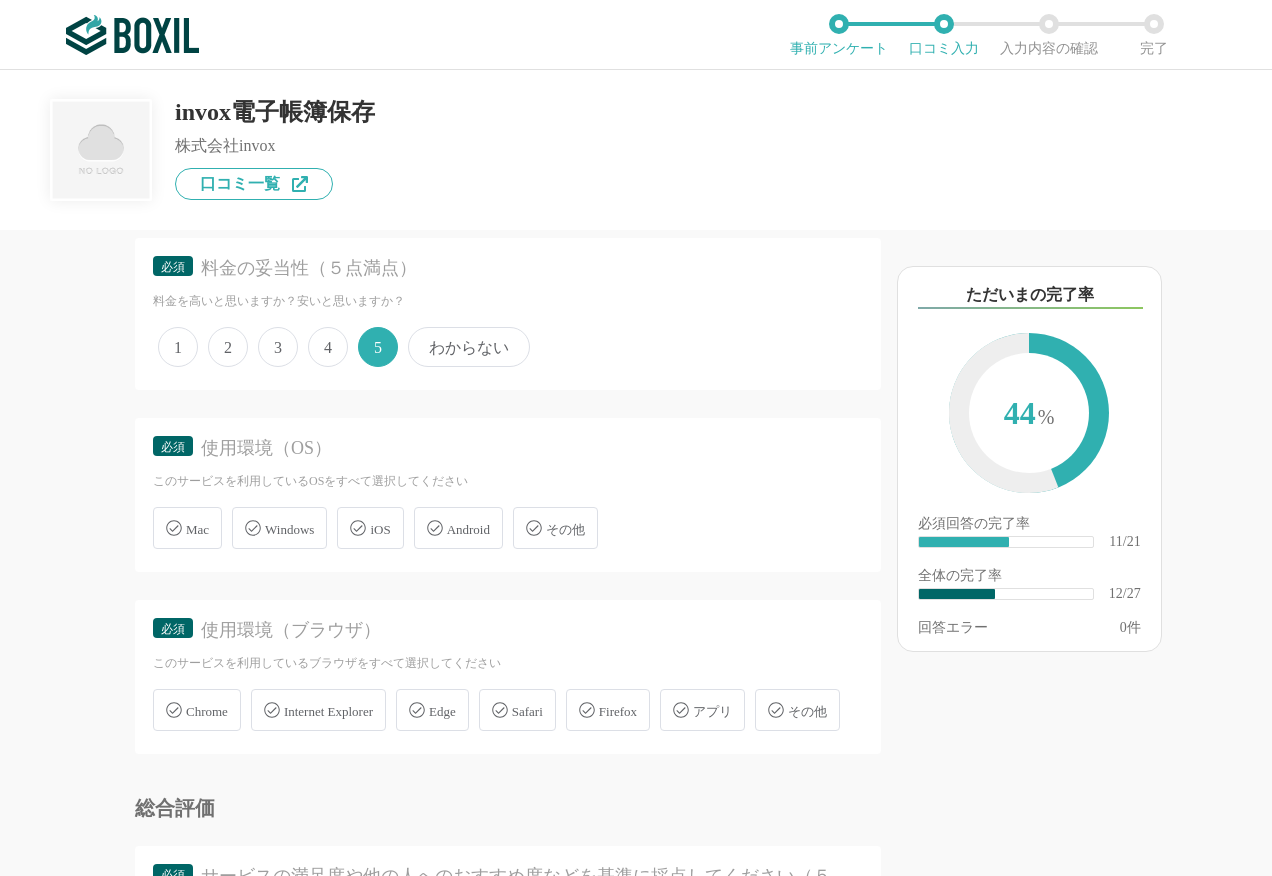 click on "Windows" at bounding box center (289, 529) 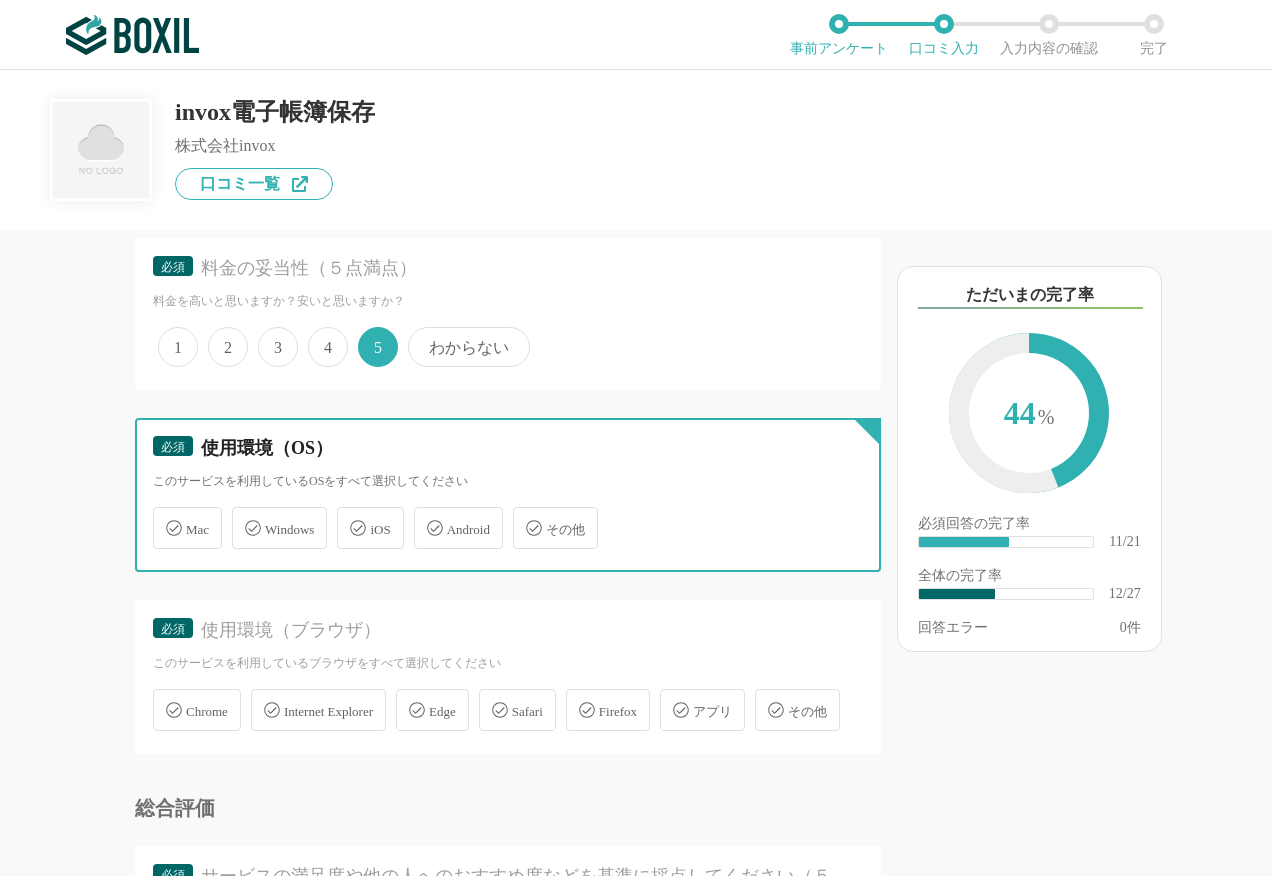 click on "Windows" at bounding box center (242, 516) 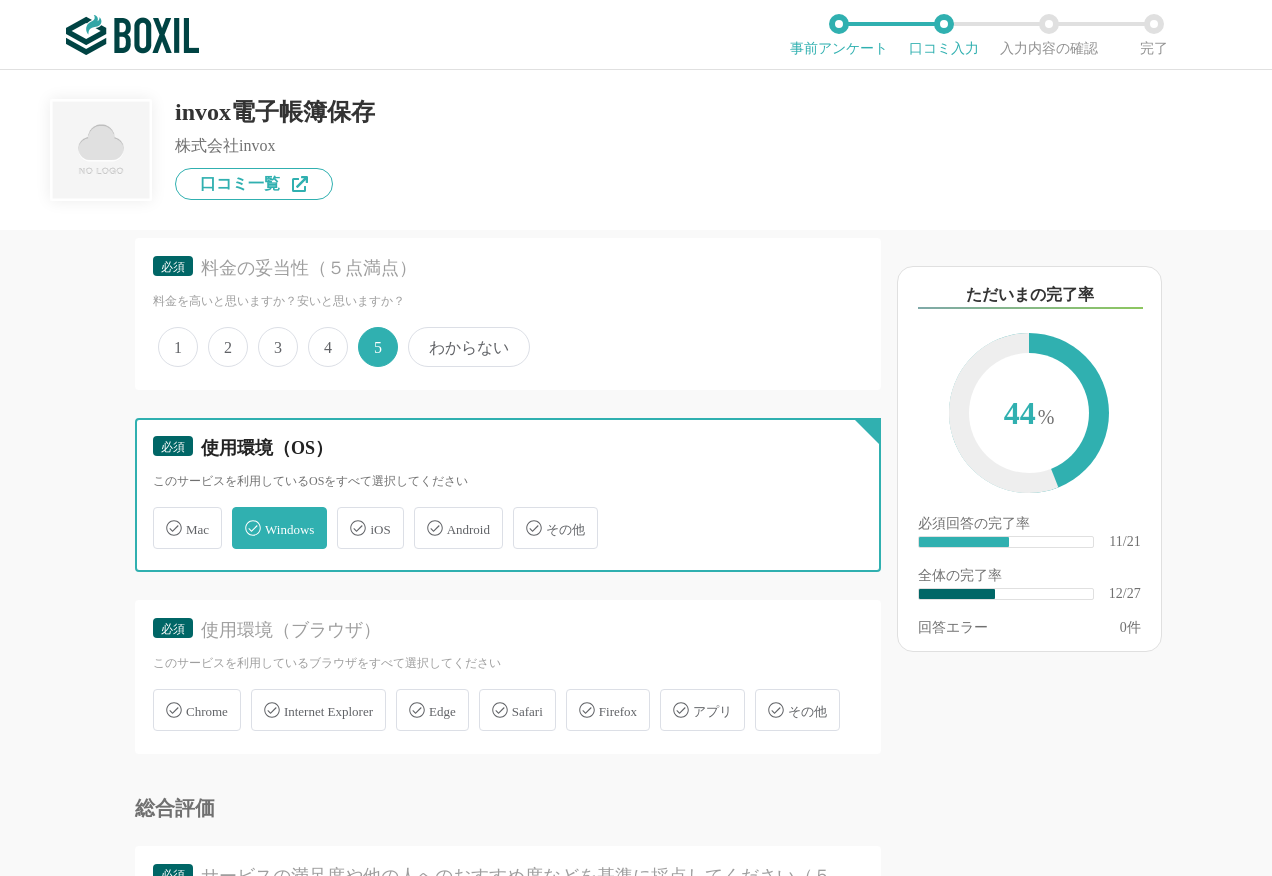 checkbox on "true" 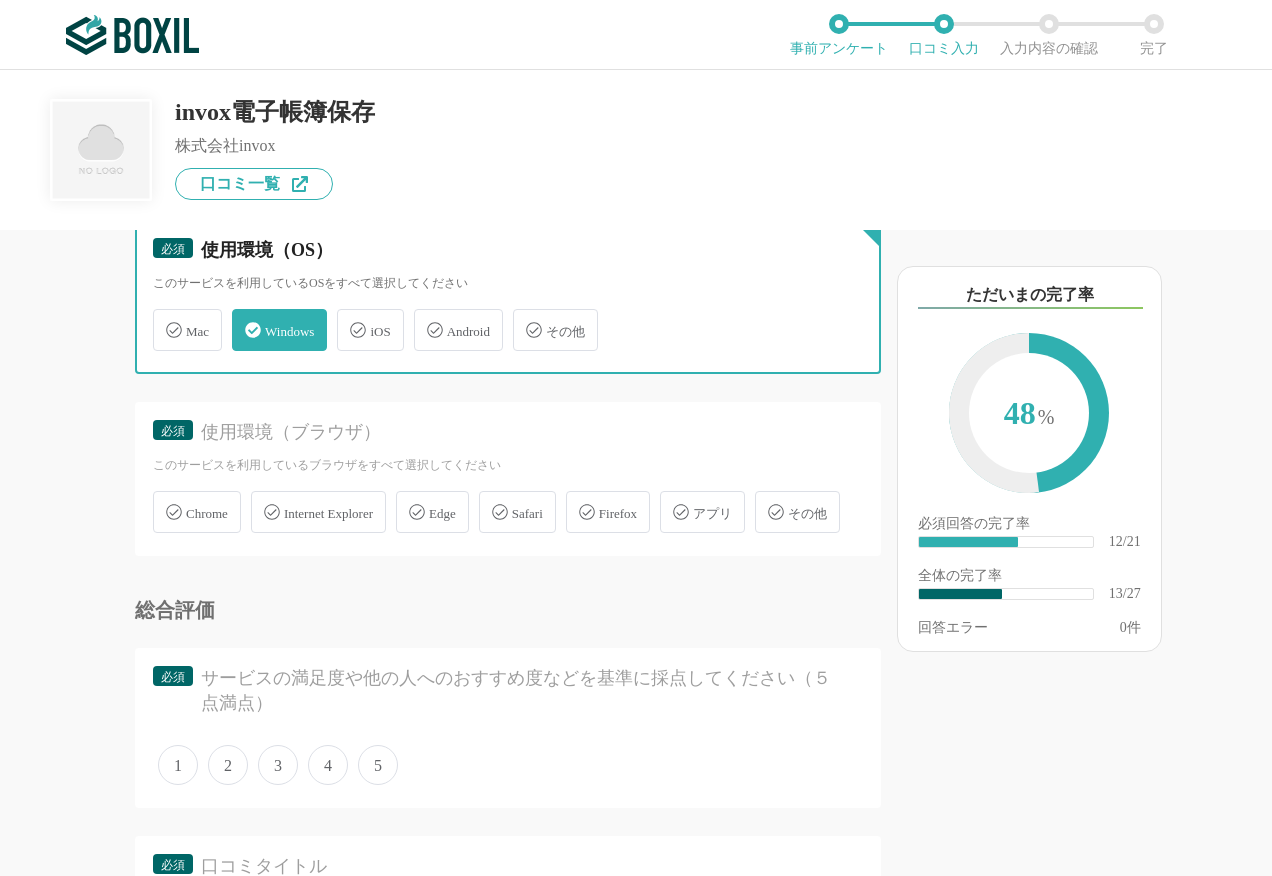 scroll, scrollTop: 2800, scrollLeft: 0, axis: vertical 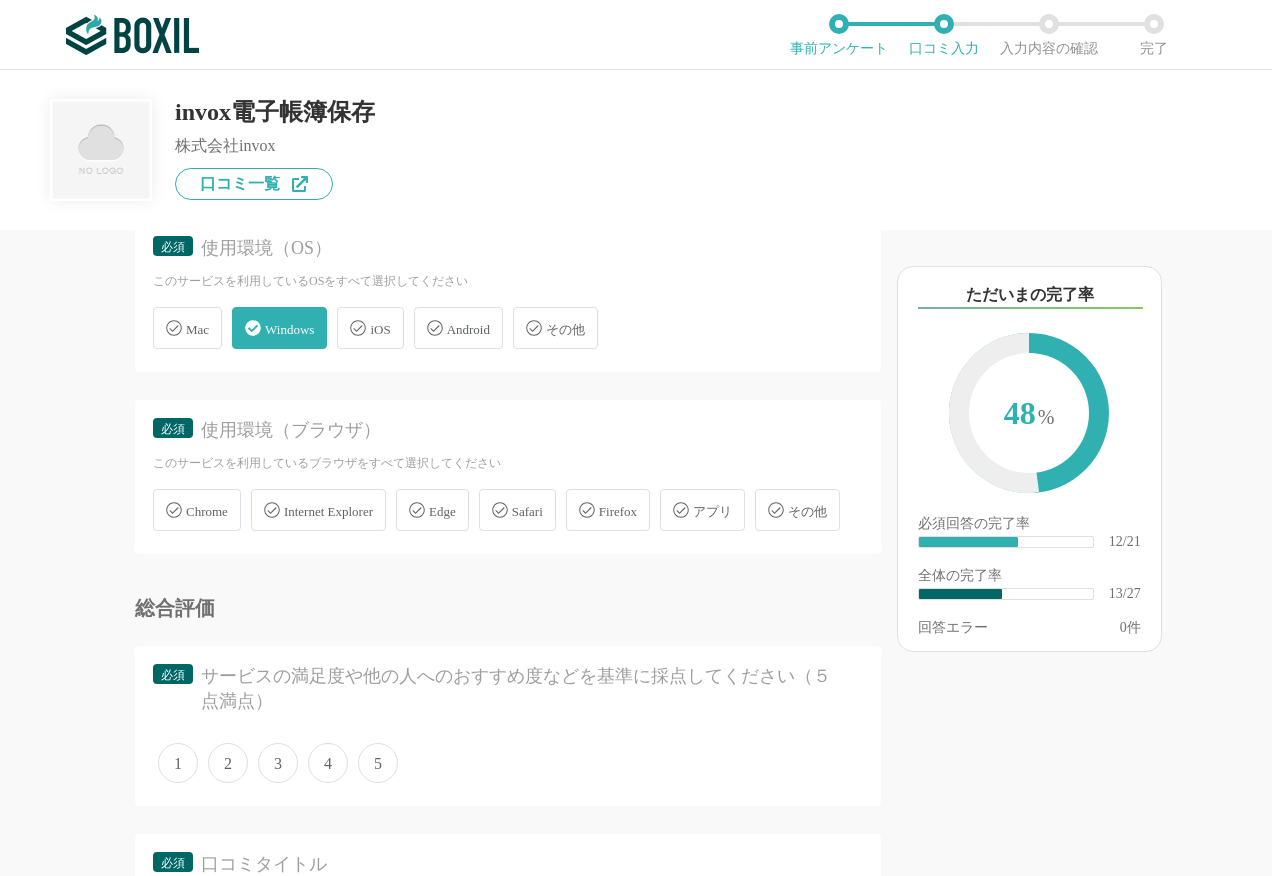 click on "Edge" at bounding box center [442, 511] 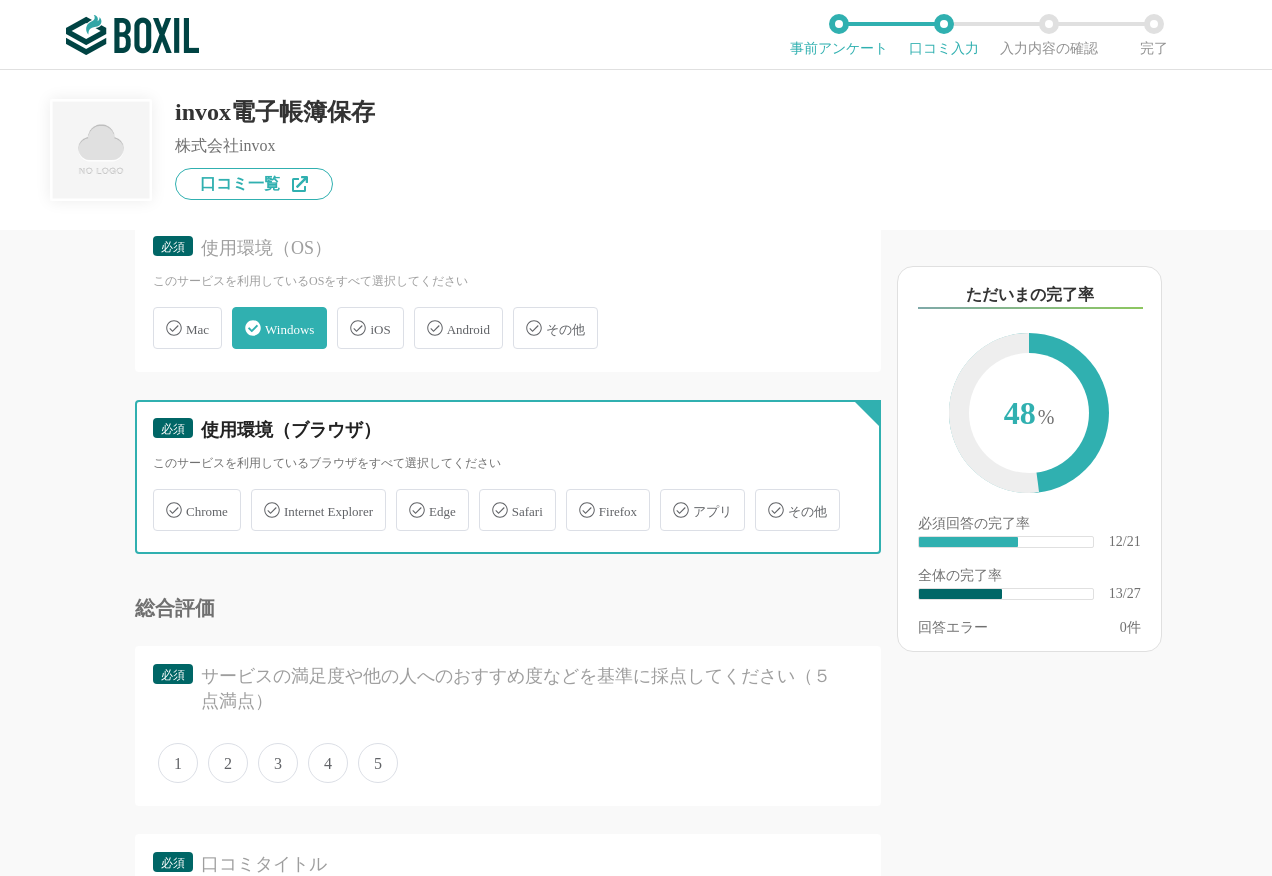 click on "Edge" at bounding box center [406, 498] 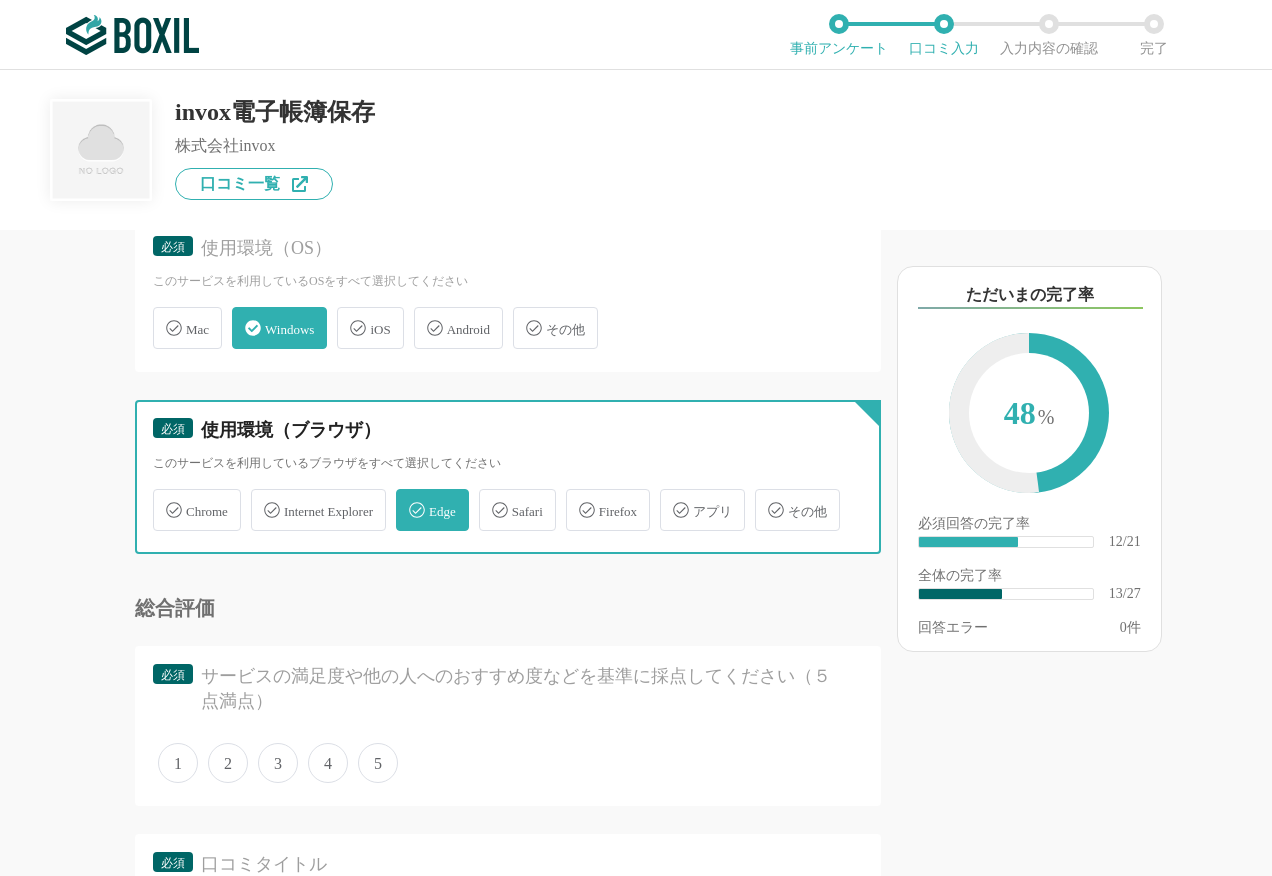 checkbox on "true" 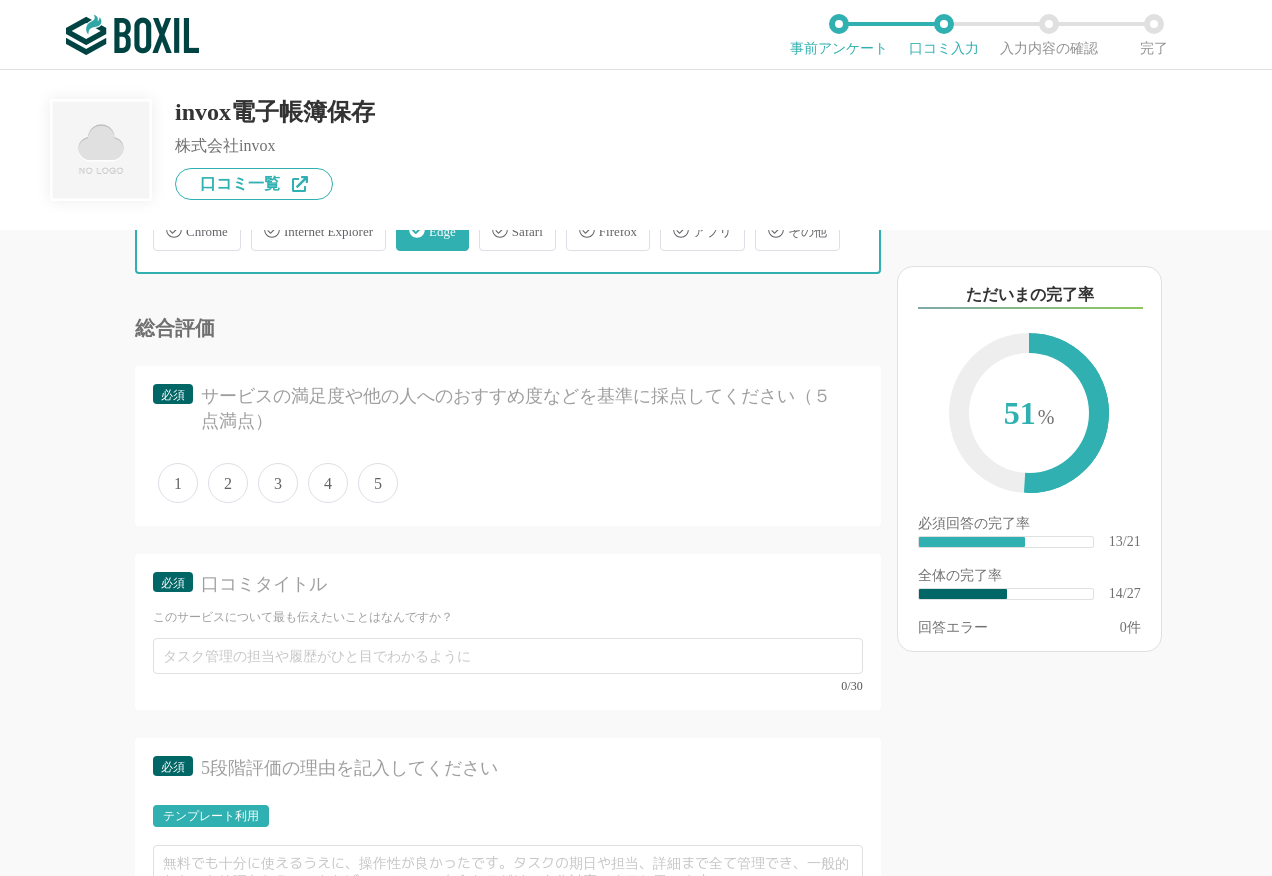 scroll, scrollTop: 3100, scrollLeft: 0, axis: vertical 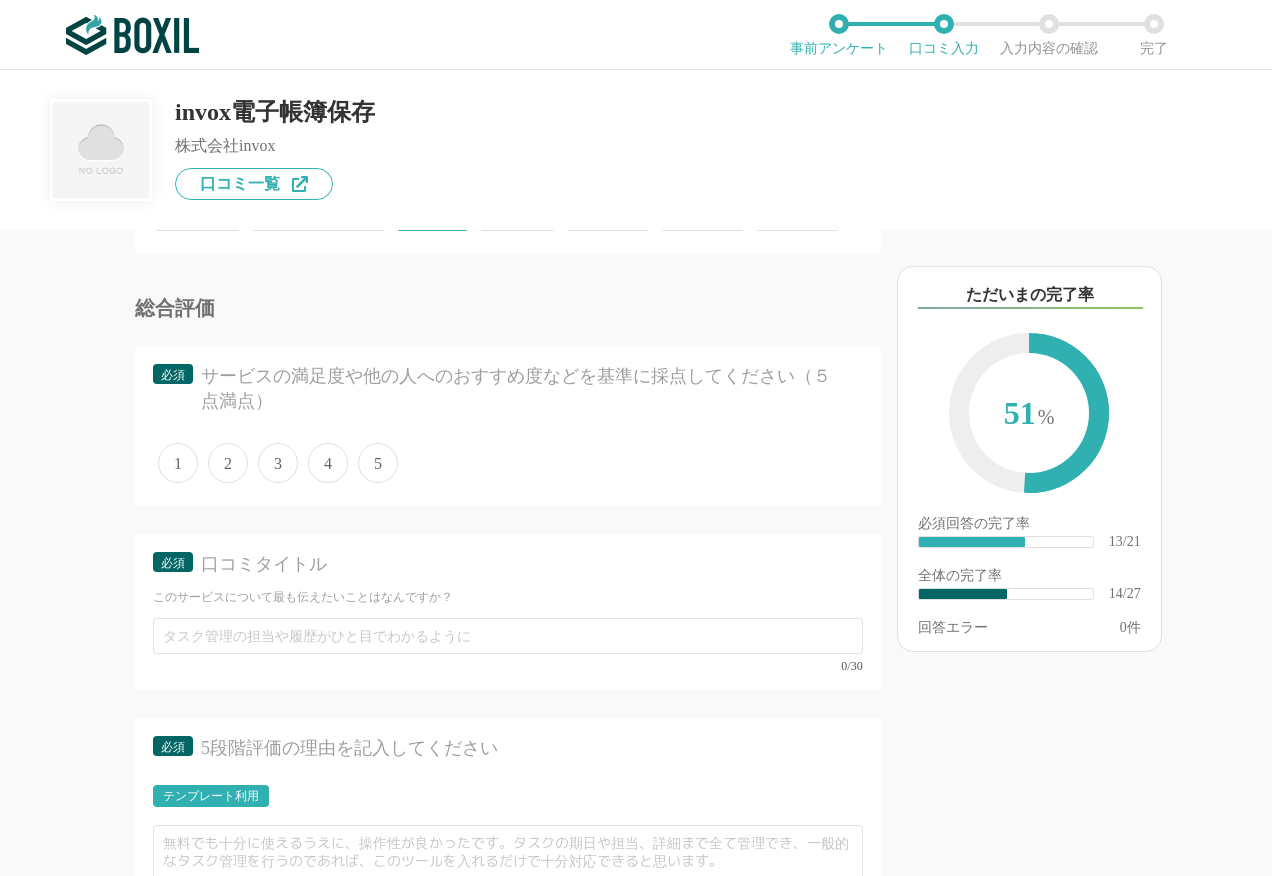 click on "5" at bounding box center [378, 463] 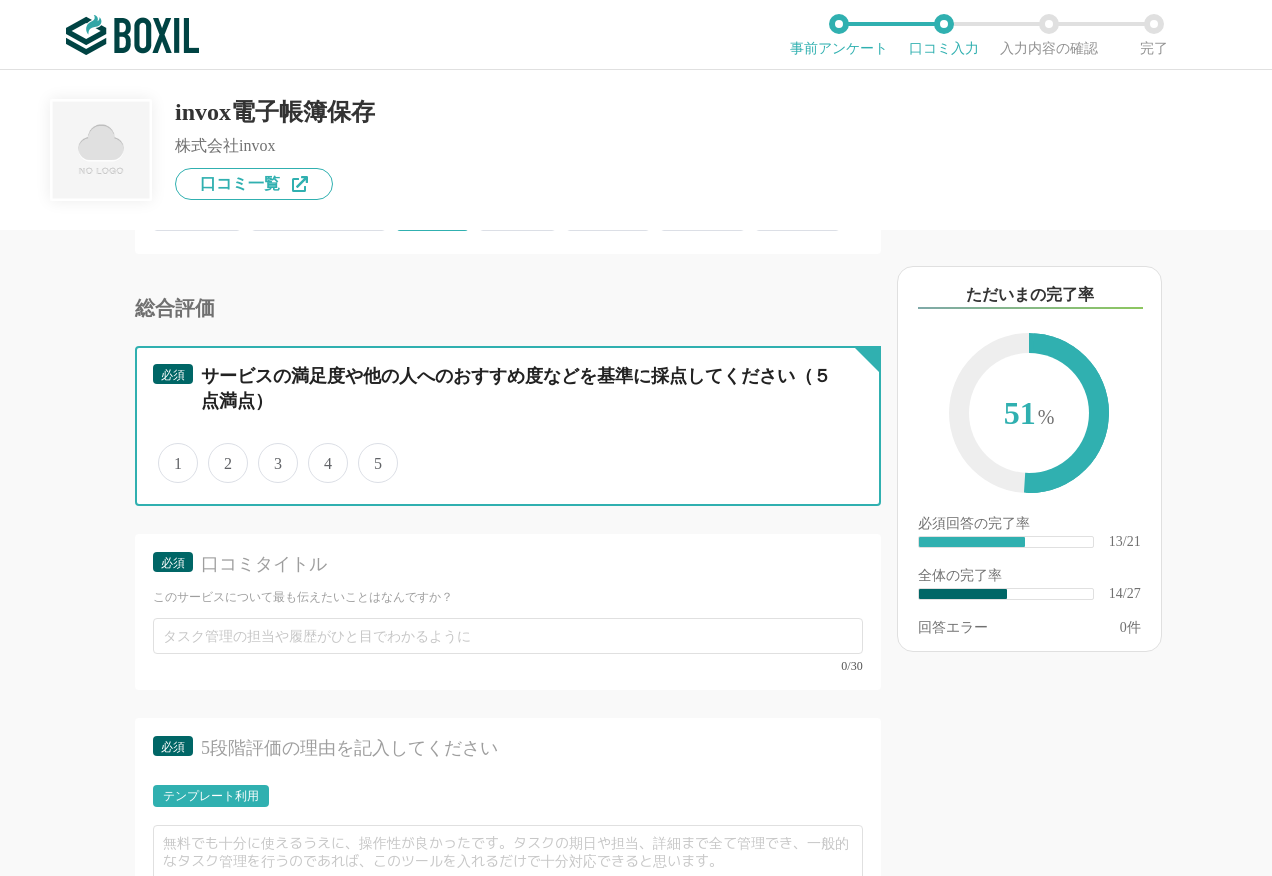 click on "5" at bounding box center (369, 452) 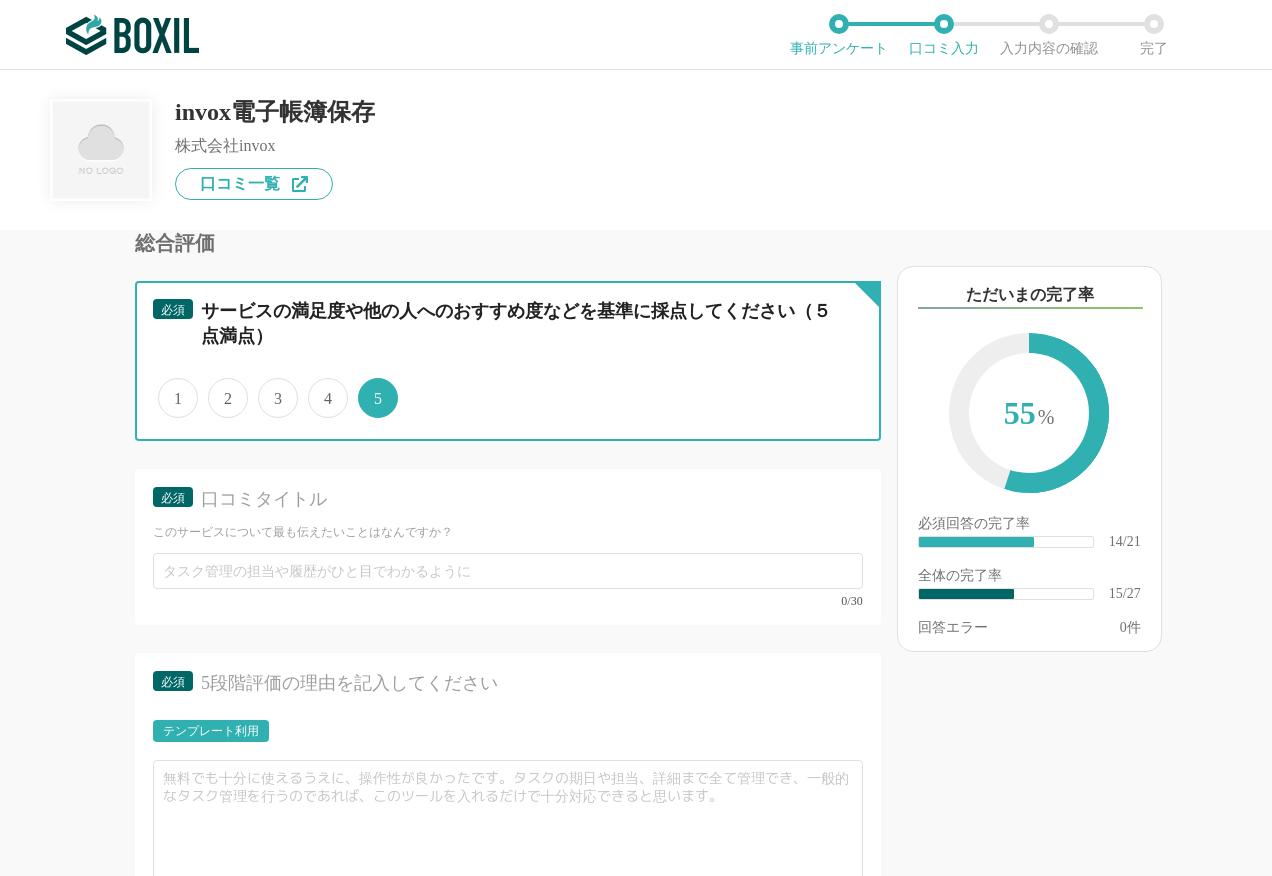 scroll, scrollTop: 3200, scrollLeft: 0, axis: vertical 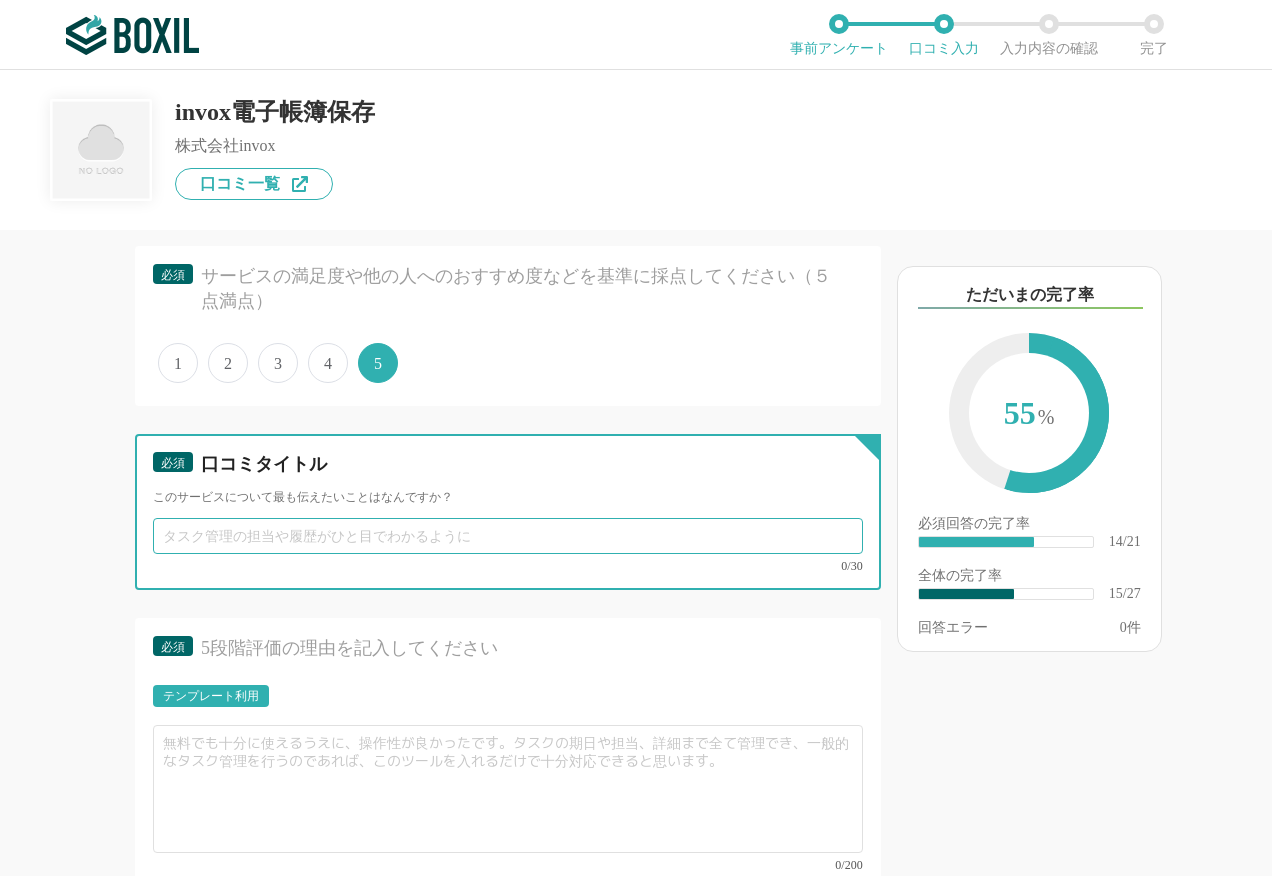 click at bounding box center (508, 536) 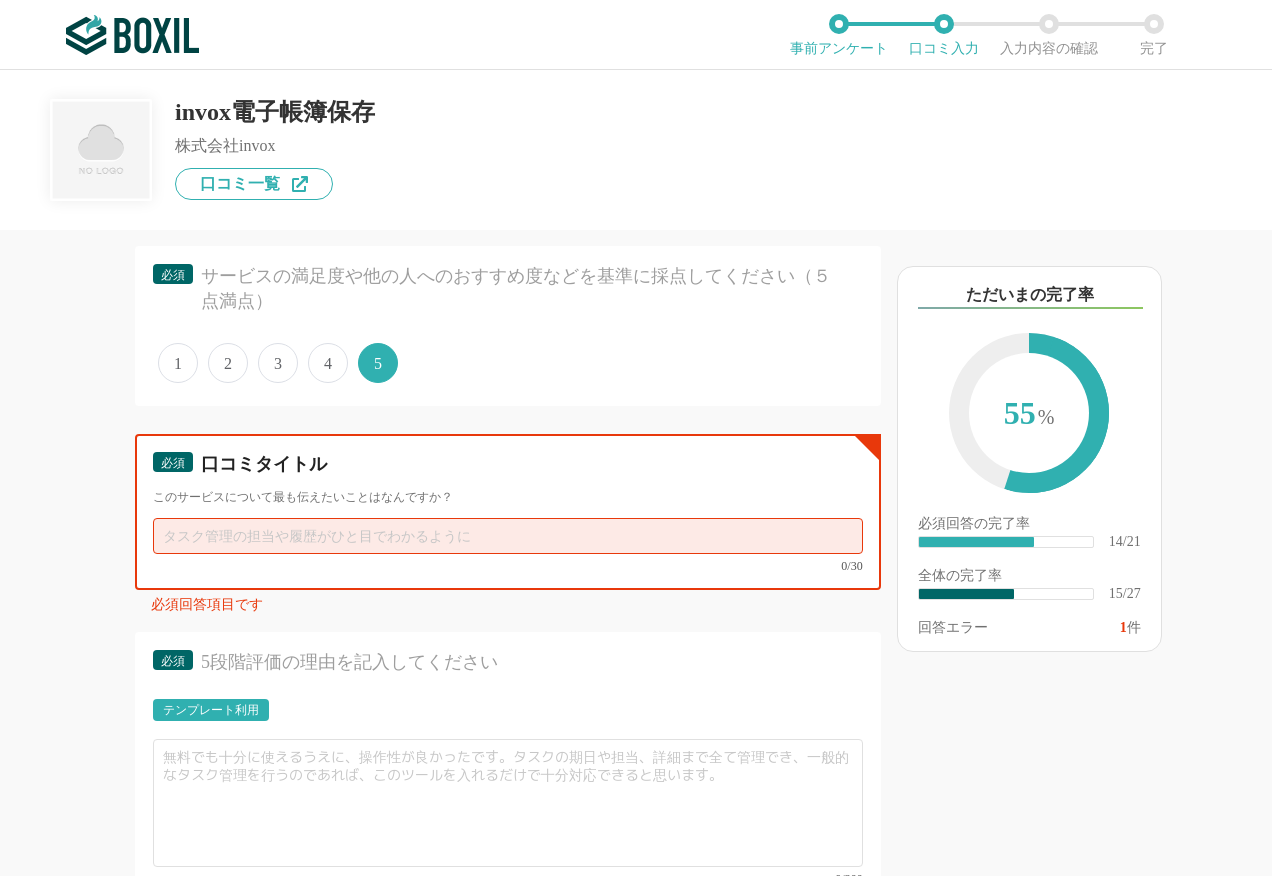 paste on "コストパフォーマンスが最高です" 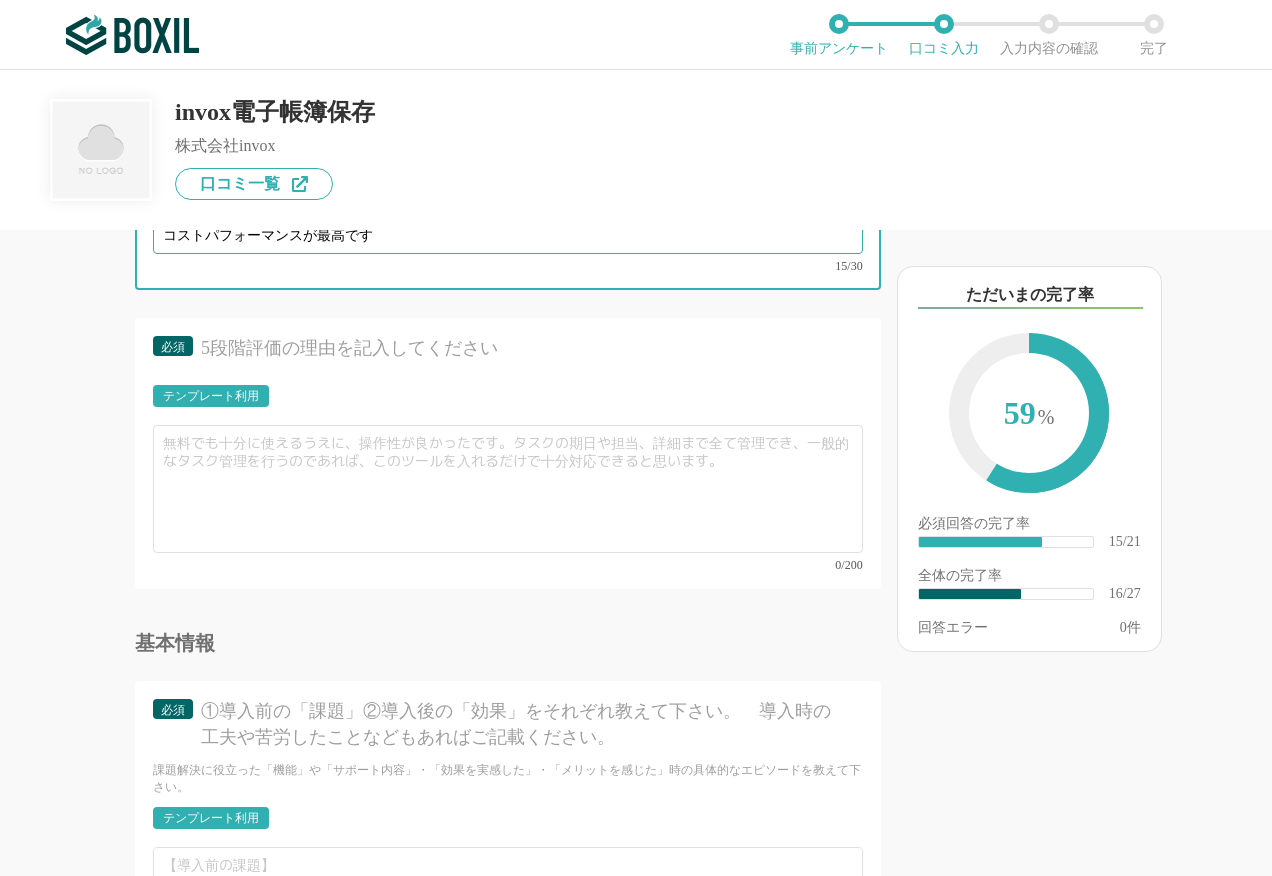 scroll, scrollTop: 3600, scrollLeft: 0, axis: vertical 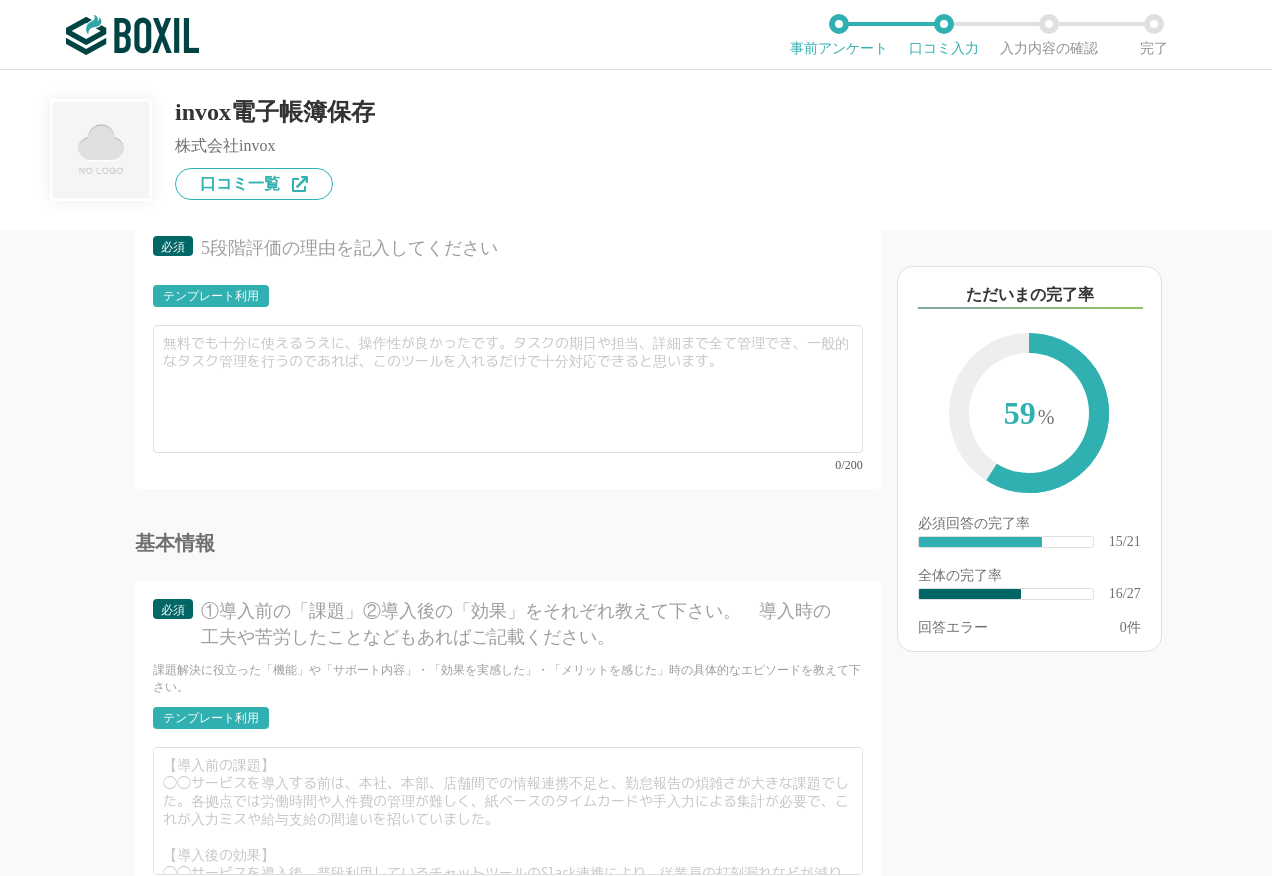 type on "コストパフォーマンスが最高です" 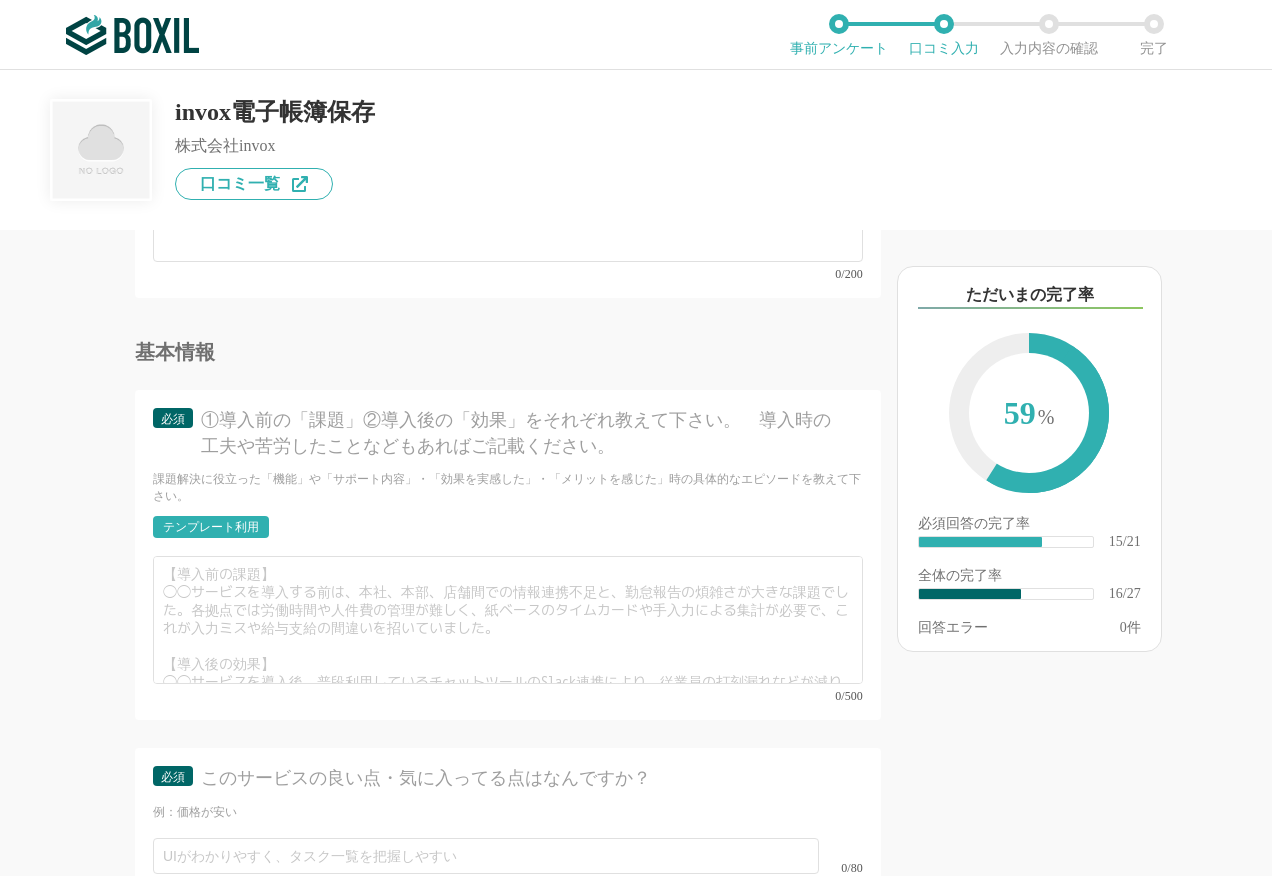 scroll, scrollTop: 3800, scrollLeft: 0, axis: vertical 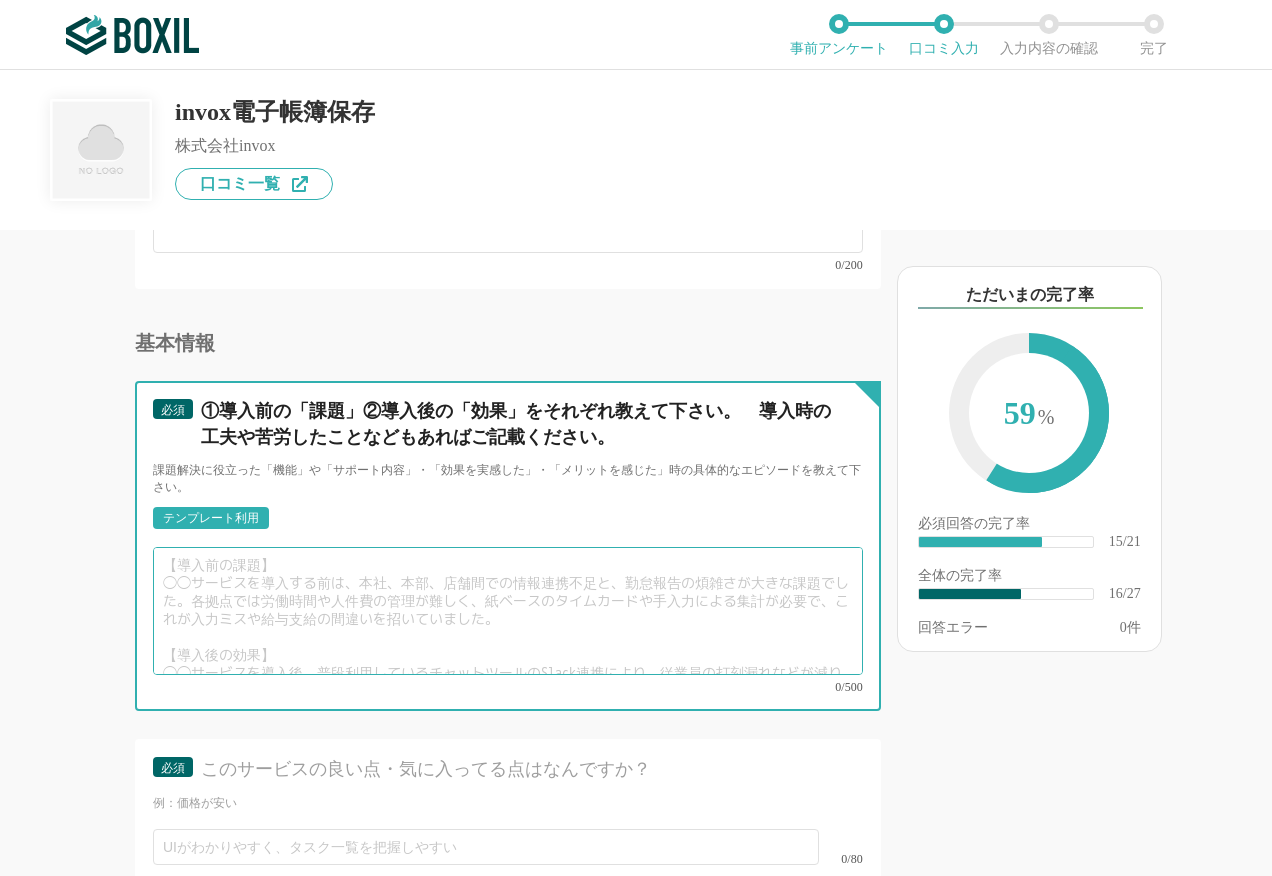 click at bounding box center (508, 611) 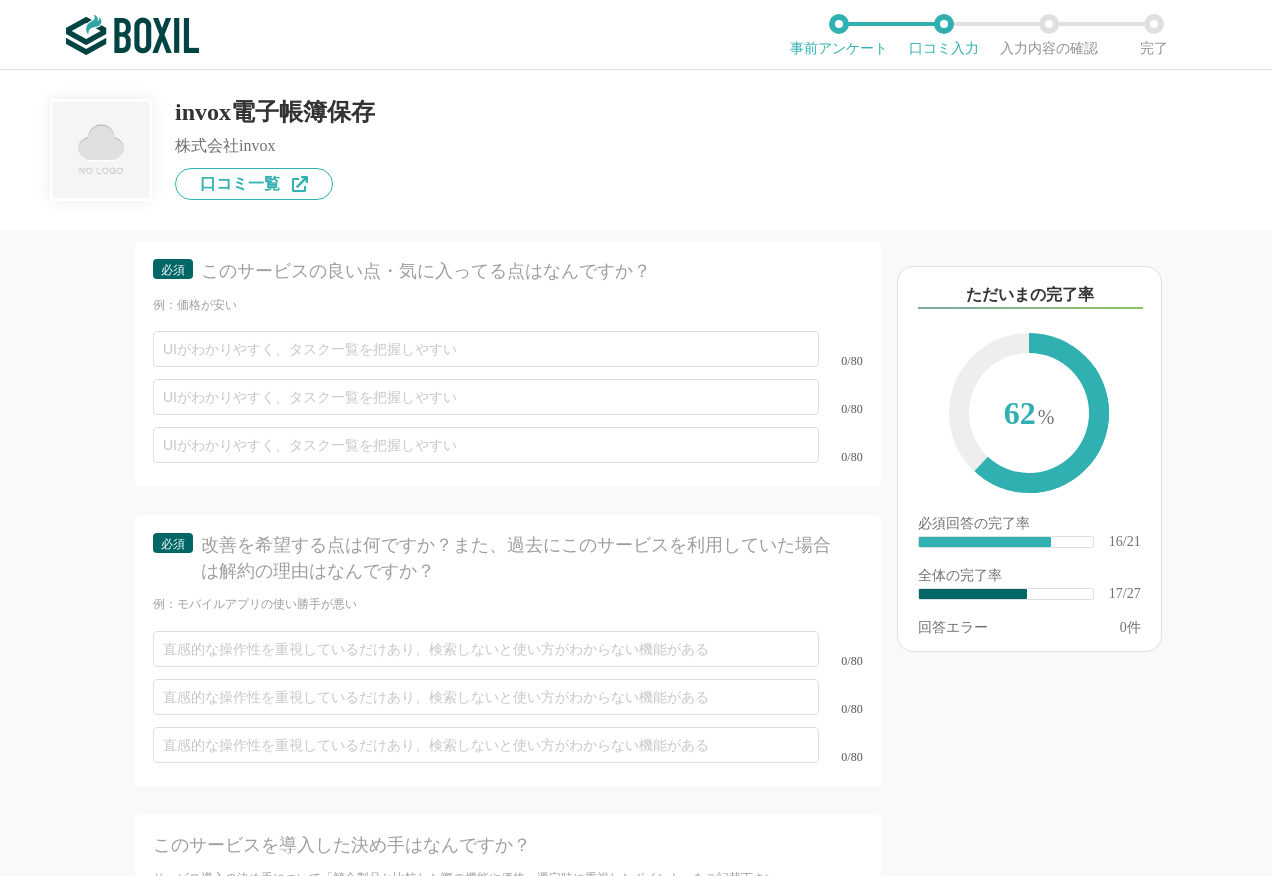 scroll, scrollTop: 4300, scrollLeft: 0, axis: vertical 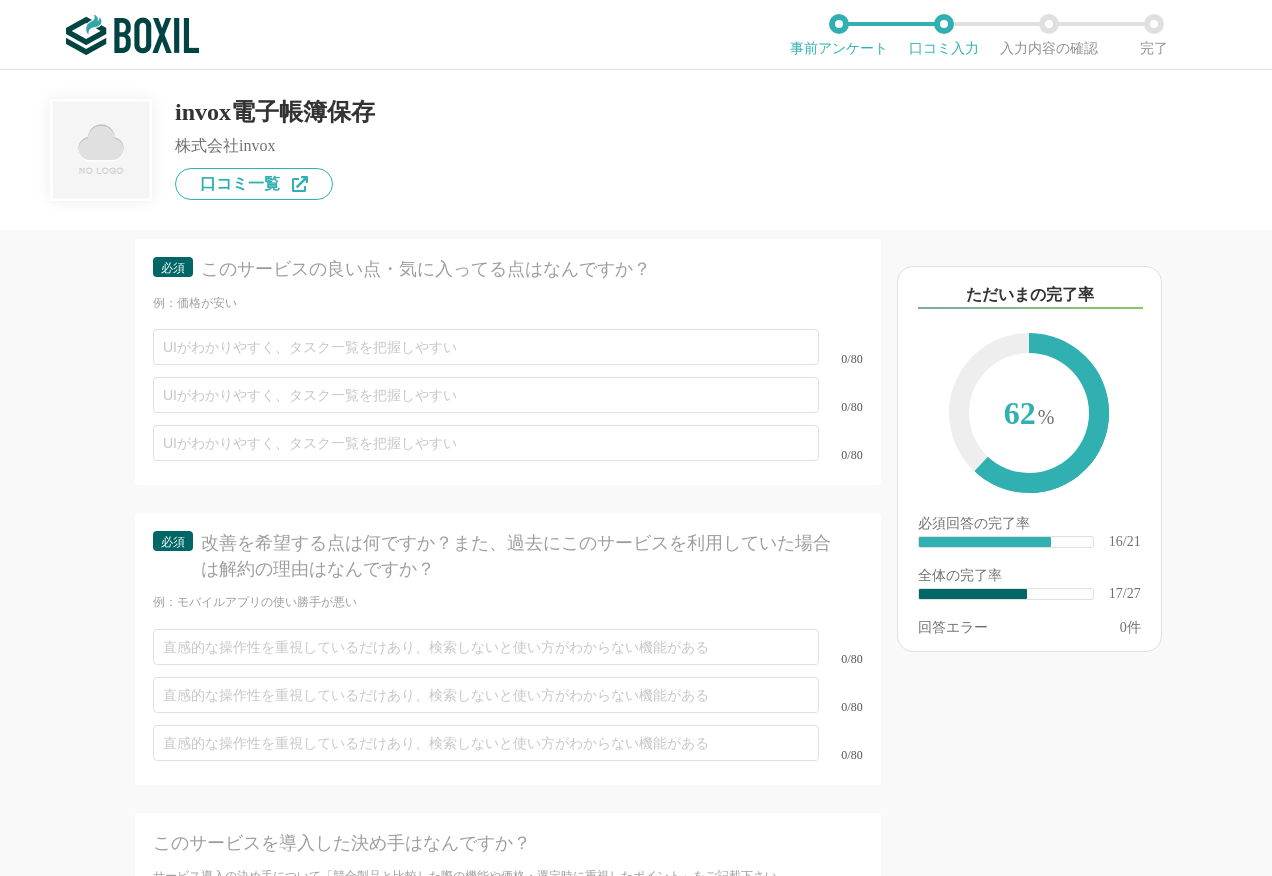 type on "改正電子帳簿保存法が施行され、[DATE]に完全義務化の直前に導入。会社として、できるだけコストのかからないサービスを検討していたところ、invox電子帳簿保存を知りました。一番安いプランだと、月額2,178円で初期費用がかからないというのが魅力でした。実際に導入し、操作はわかりやすいですし、ユーザー数無制限、容量も100万件まで基本料金内で利用できるというのは、他社のサービスと比較しても圧倒的にコストパフォーマンスに優れていると思いました。" 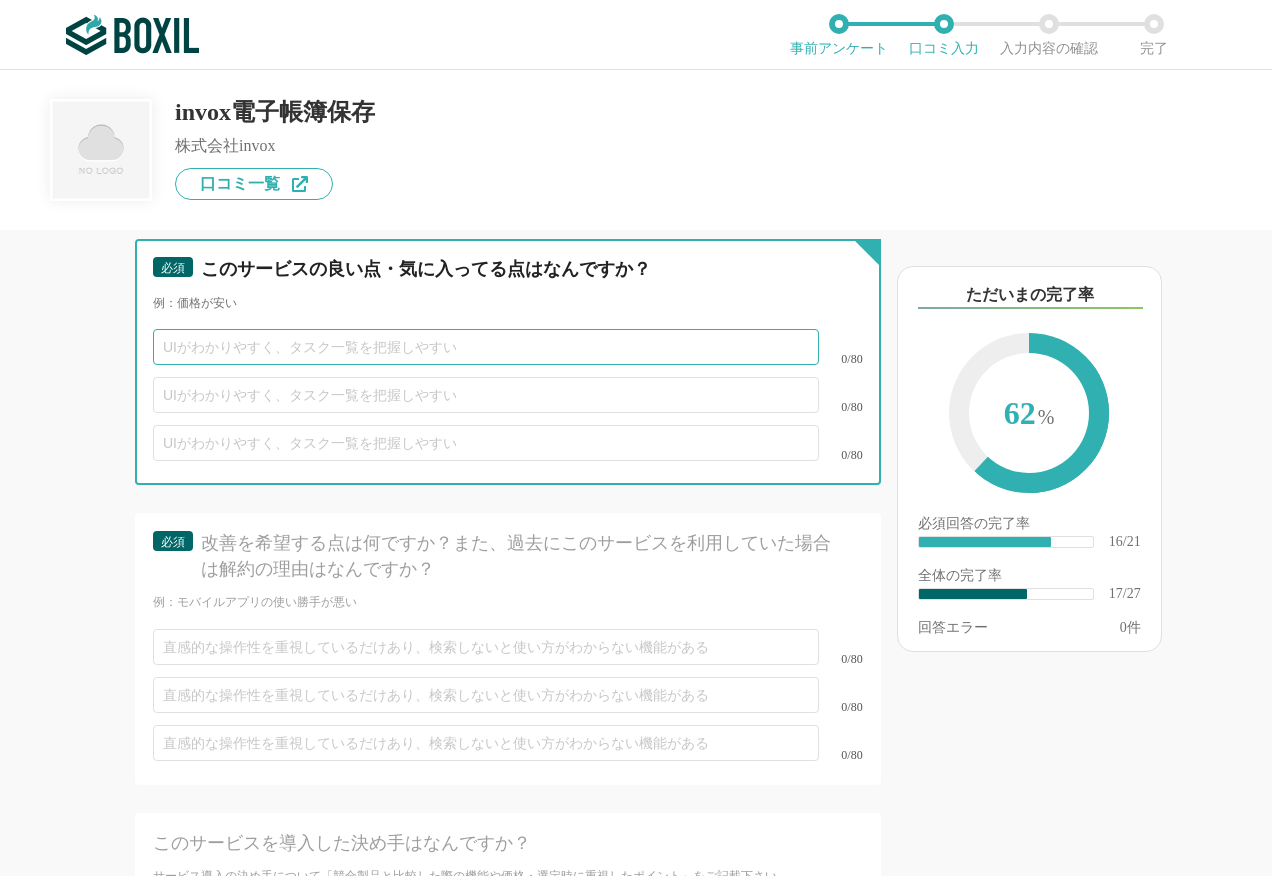 click at bounding box center [486, 347] 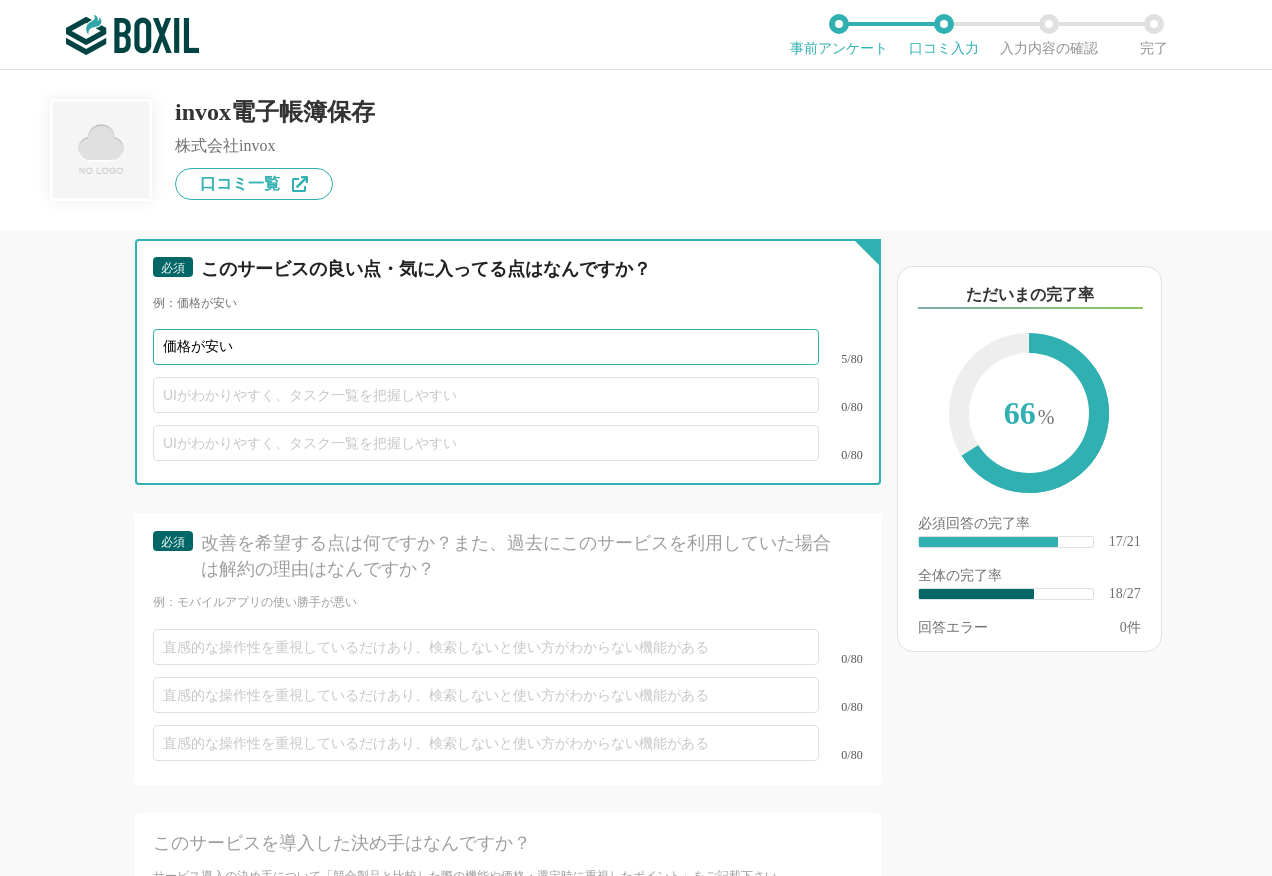 type on "価格が安い" 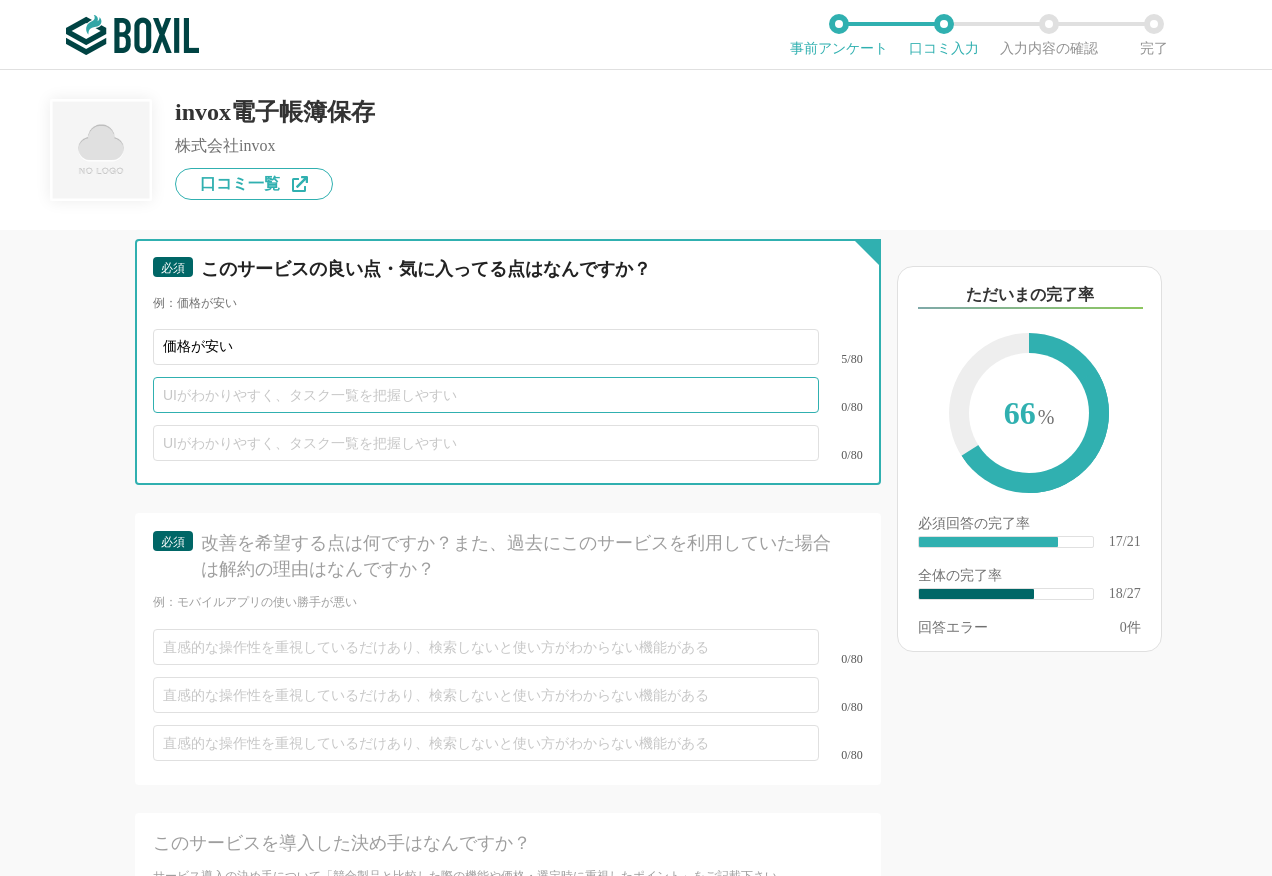 click at bounding box center [486, 395] 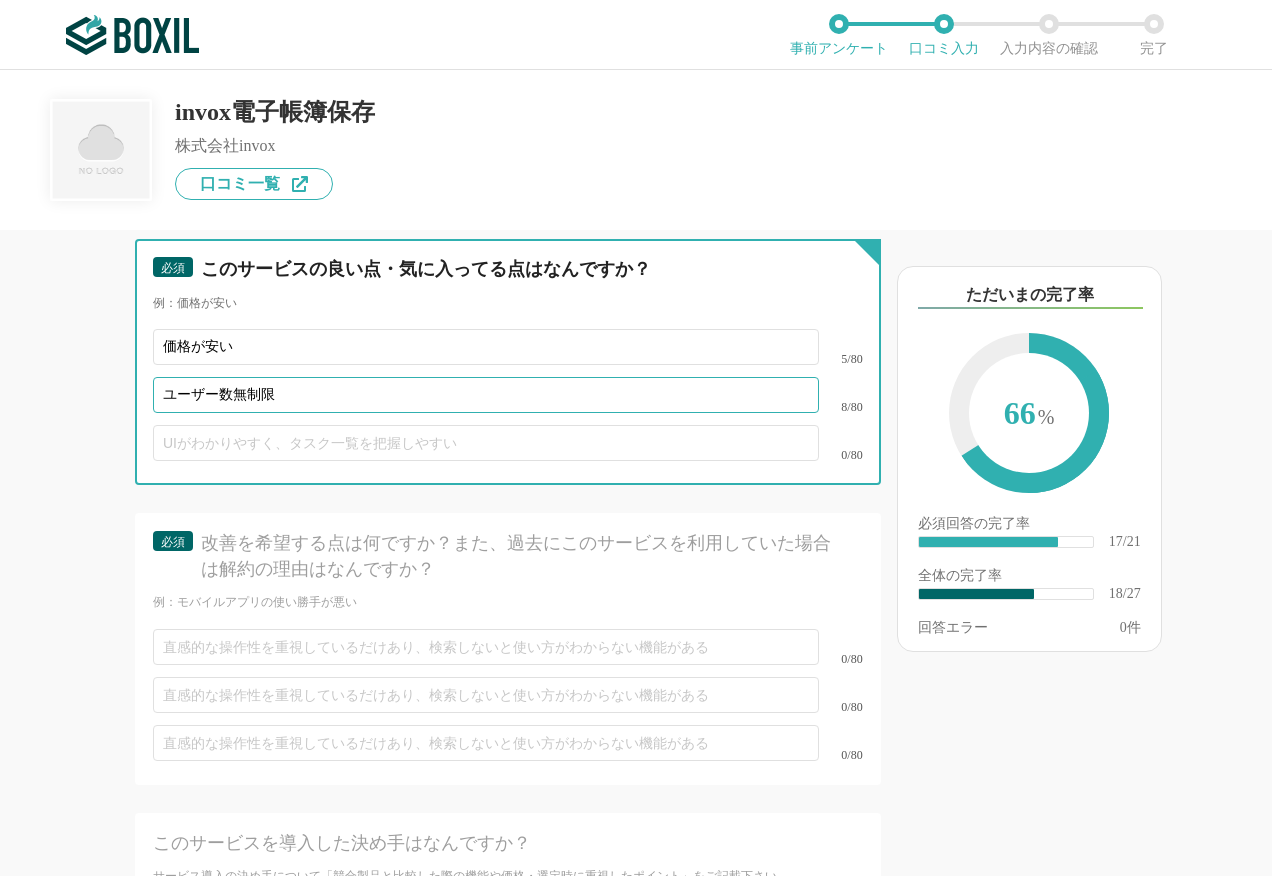 type on "ユーザー数無制限" 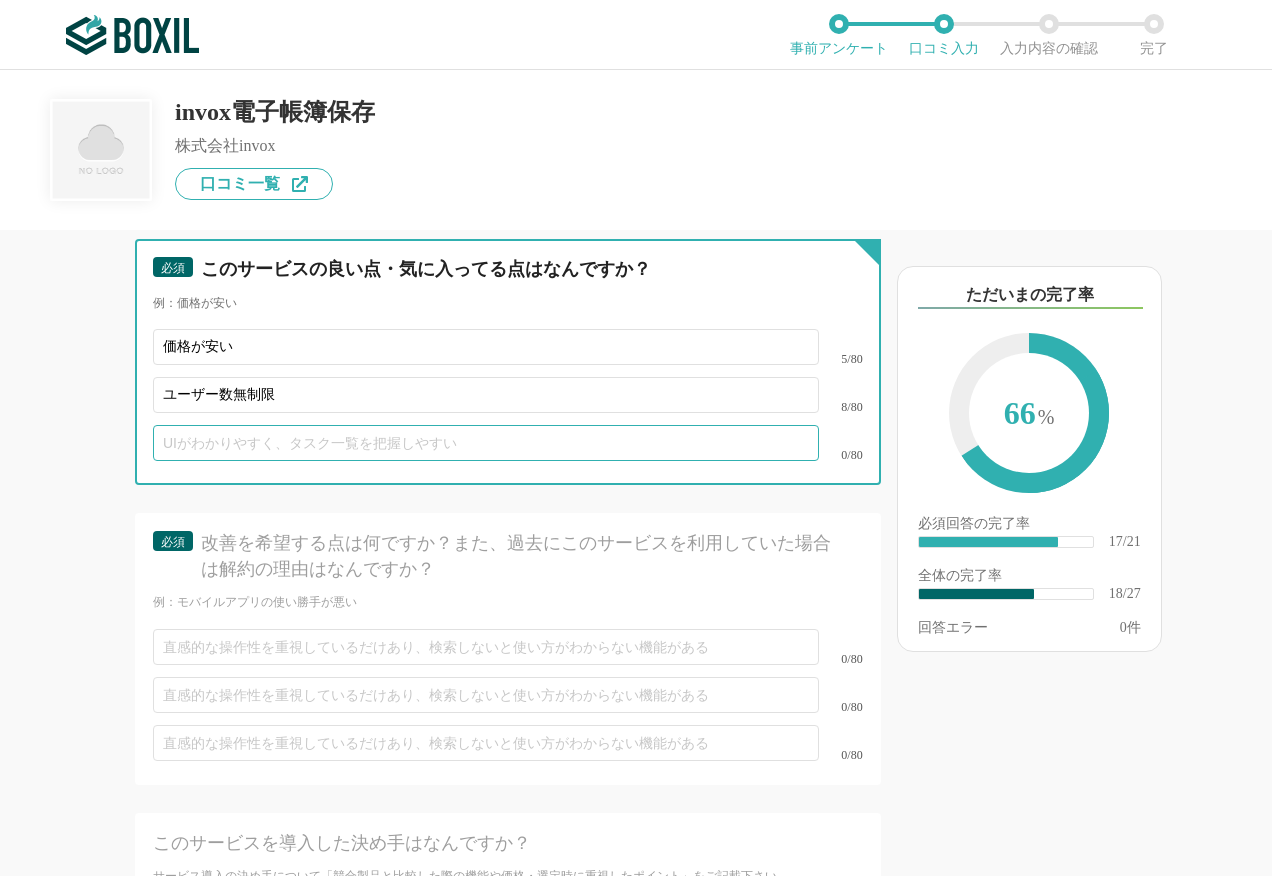 click at bounding box center [486, 443] 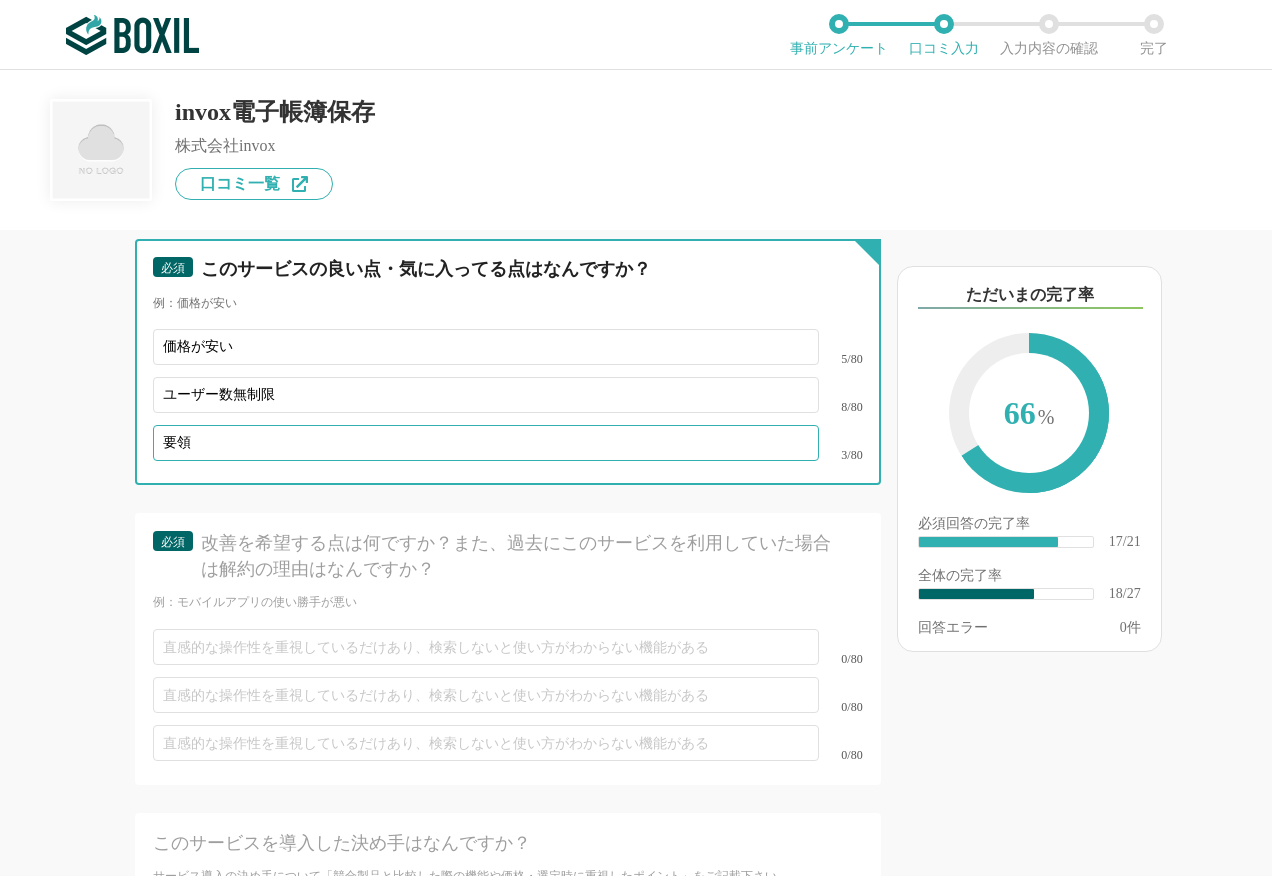 type on "要" 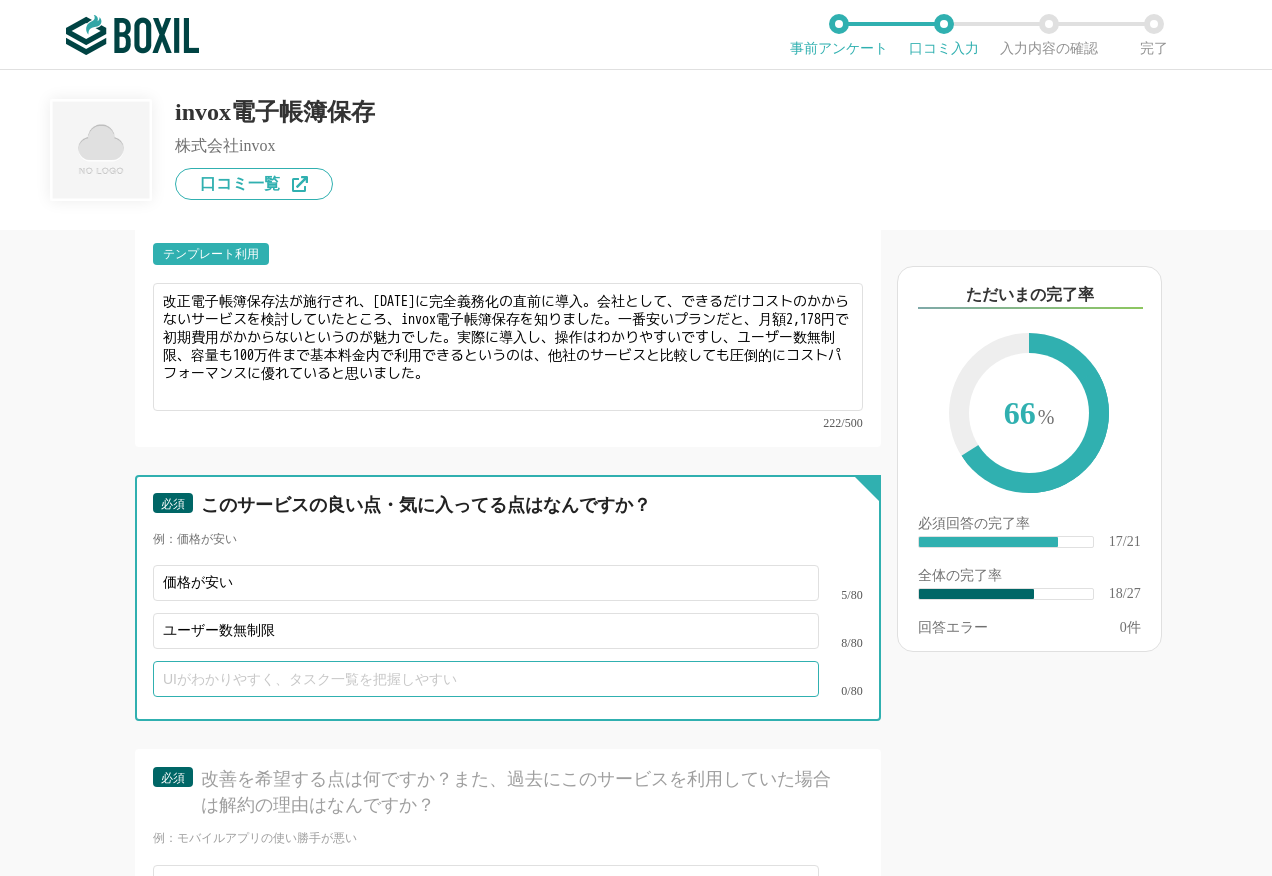 scroll, scrollTop: 3800, scrollLeft: 0, axis: vertical 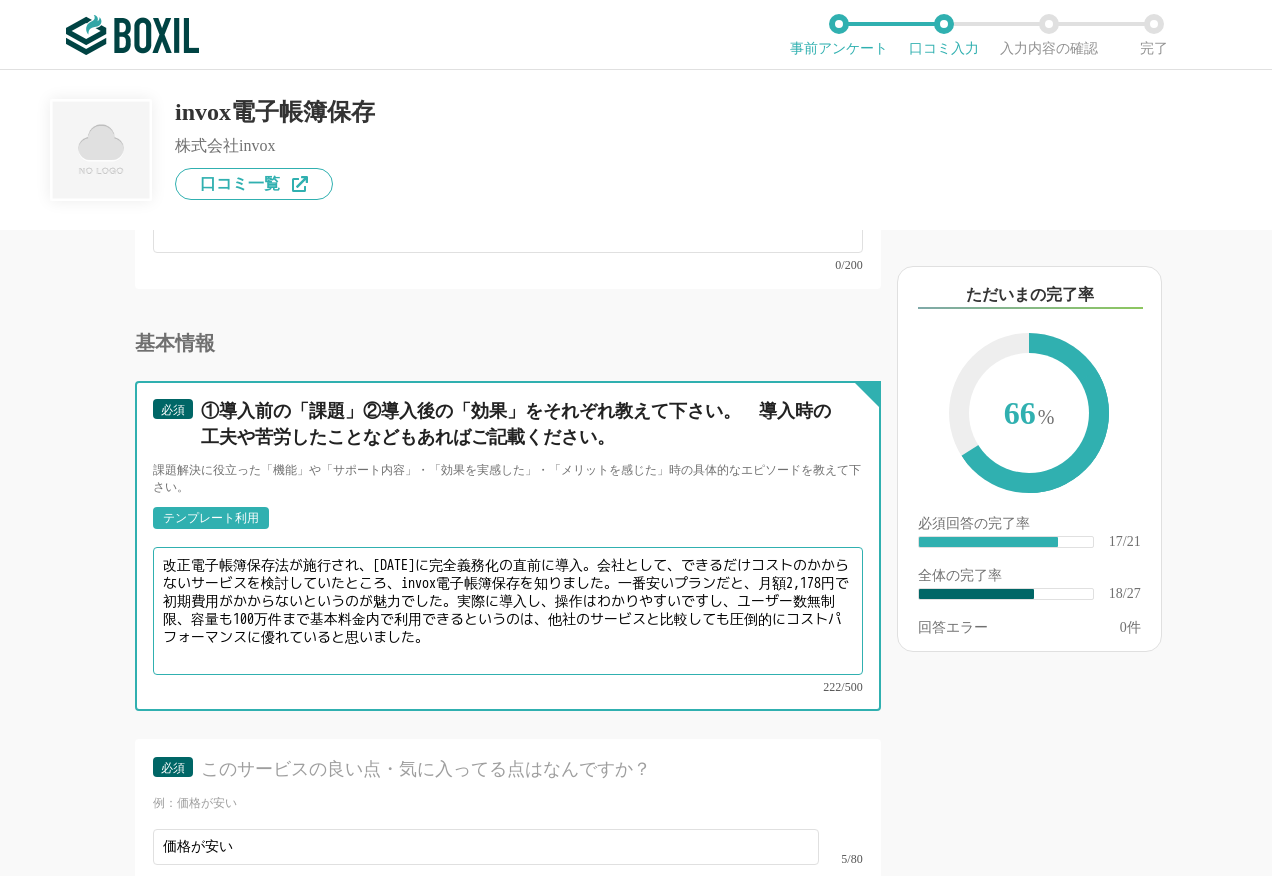 drag, startPoint x: 262, startPoint y: 631, endPoint x: 402, endPoint y: 639, distance: 140.22838 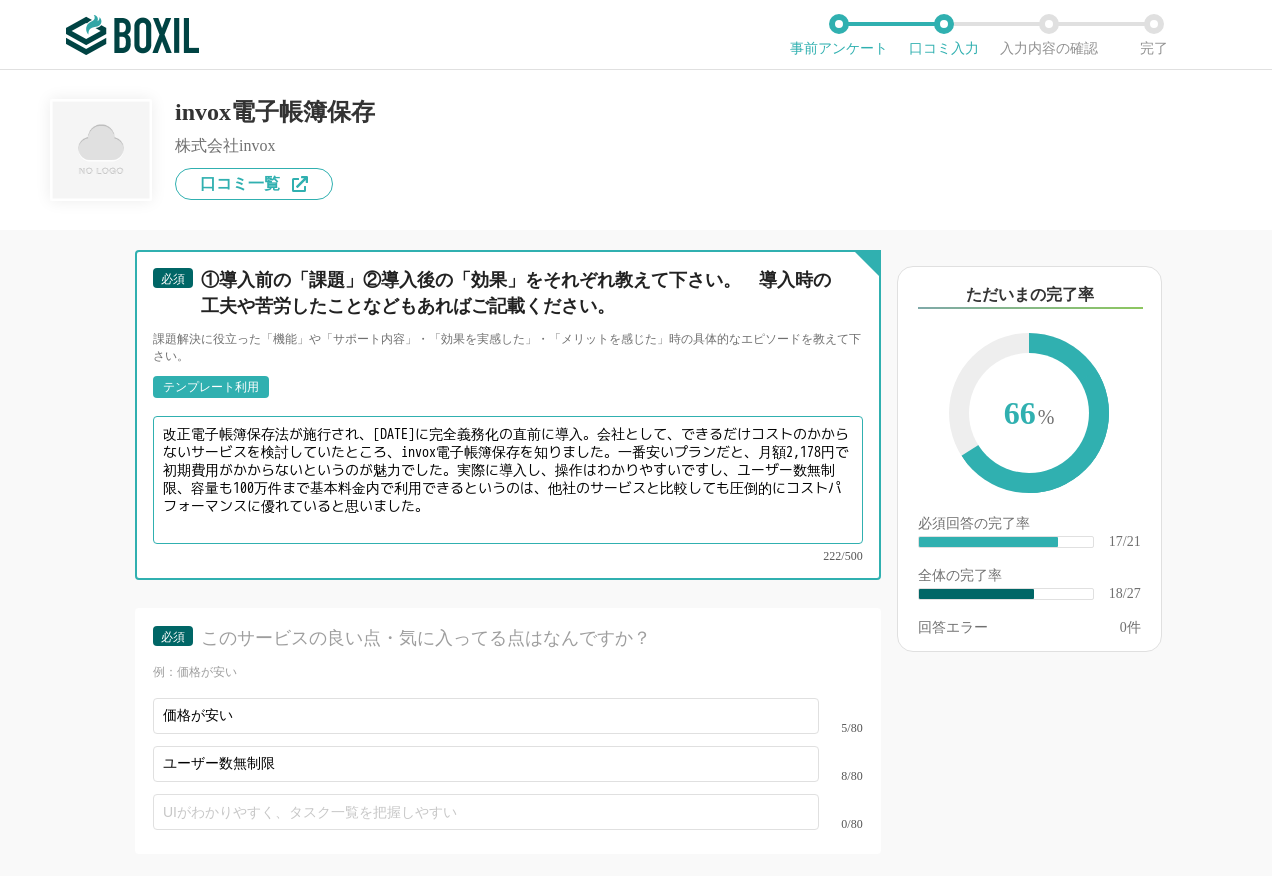 scroll, scrollTop: 4200, scrollLeft: 0, axis: vertical 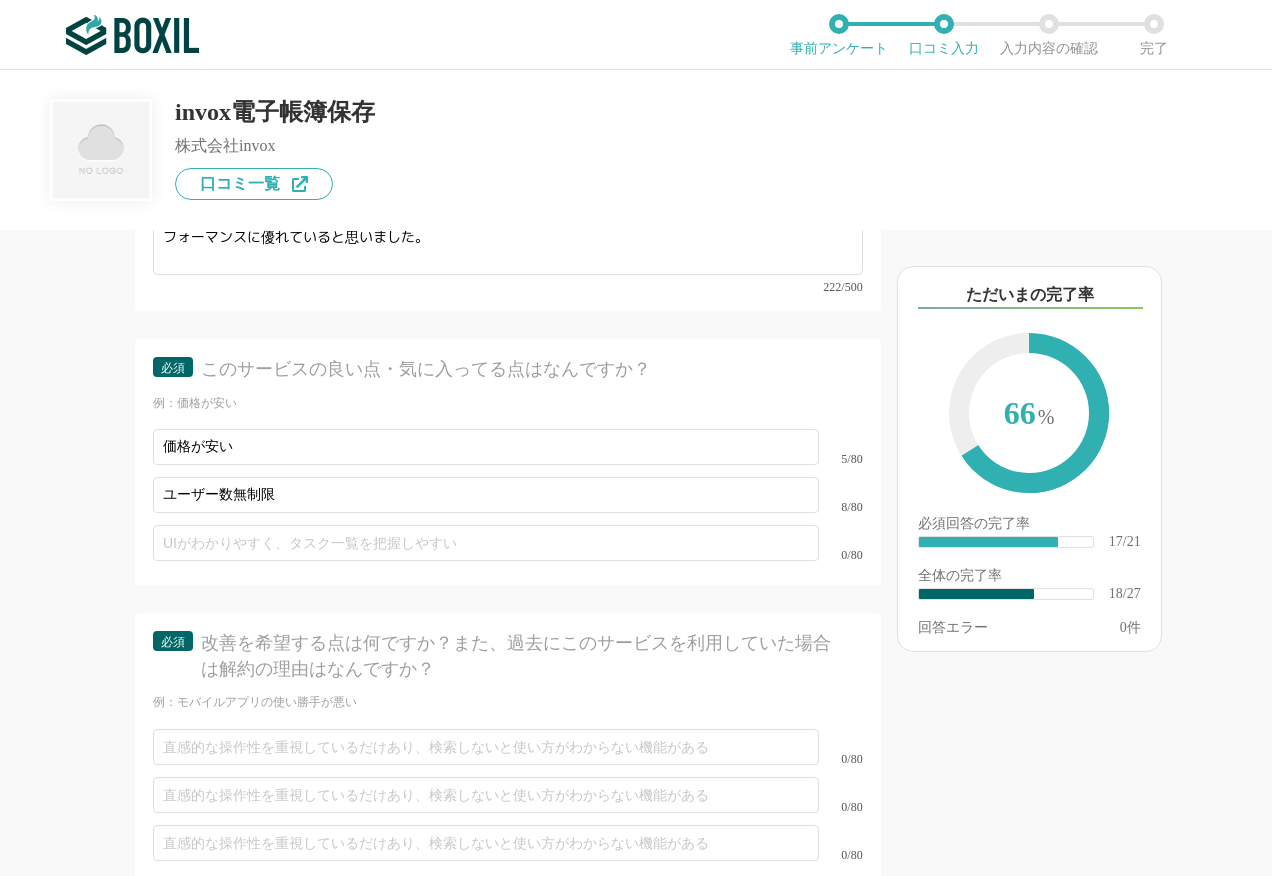 click on "0/80" at bounding box center [508, 543] 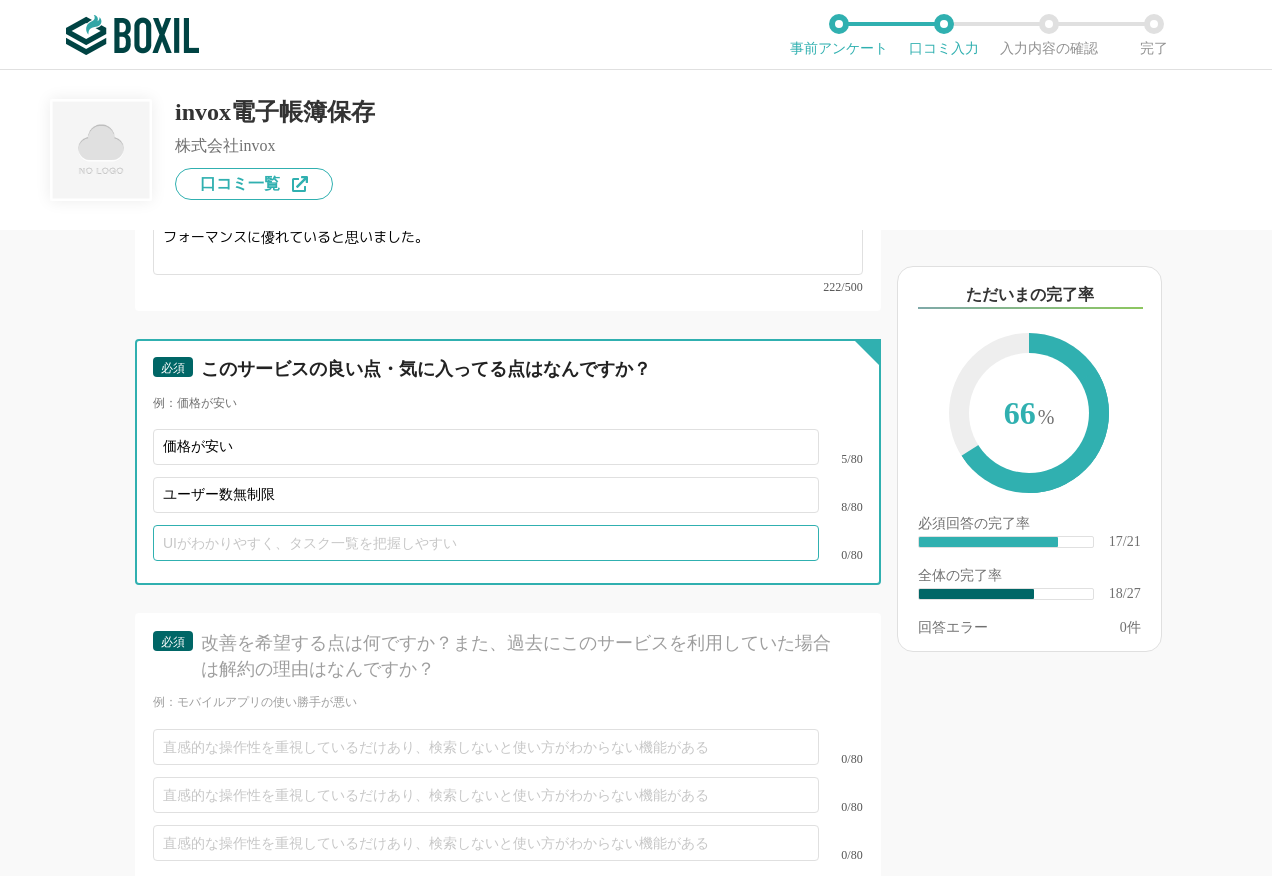 click at bounding box center (486, 543) 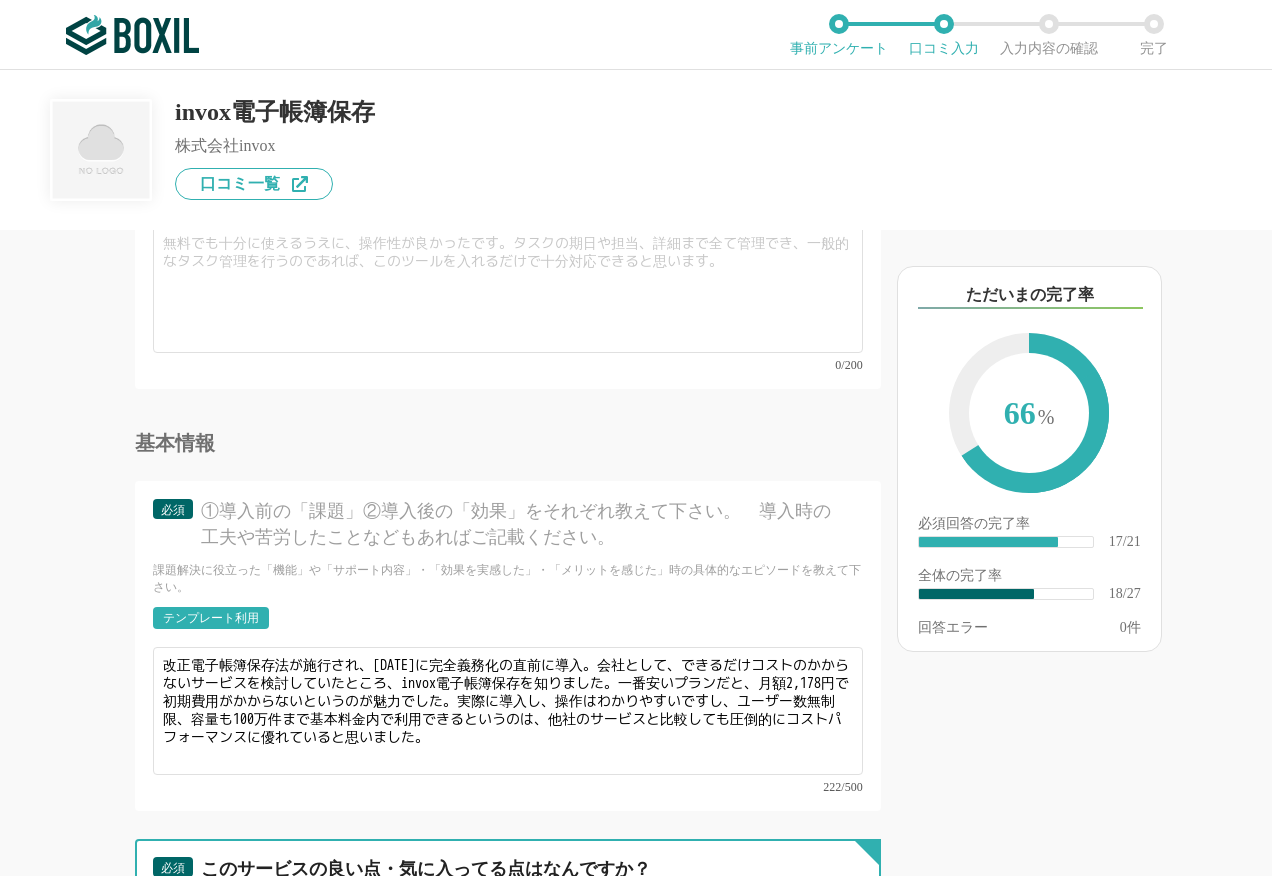 scroll, scrollTop: 3400, scrollLeft: 0, axis: vertical 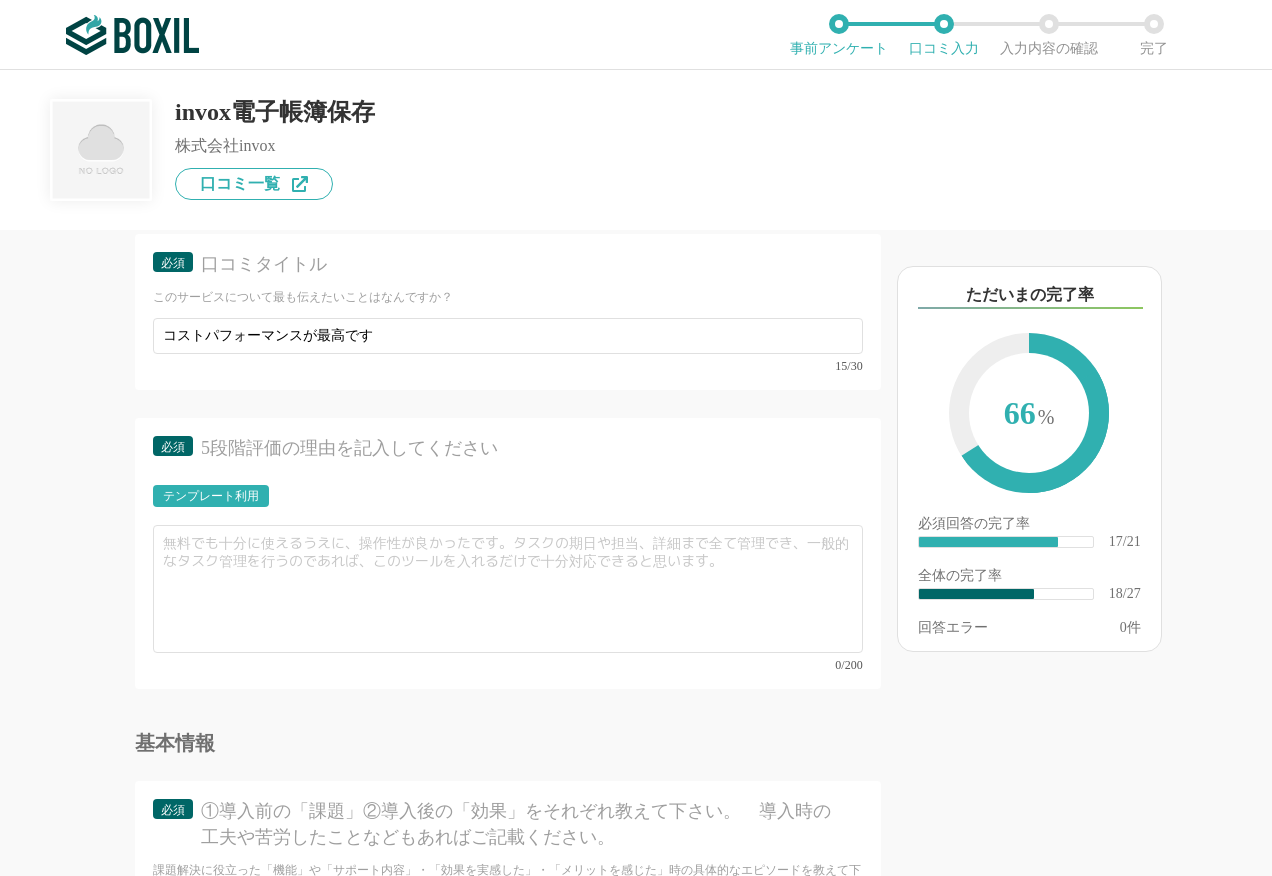 type on "100万件まで基本料金内" 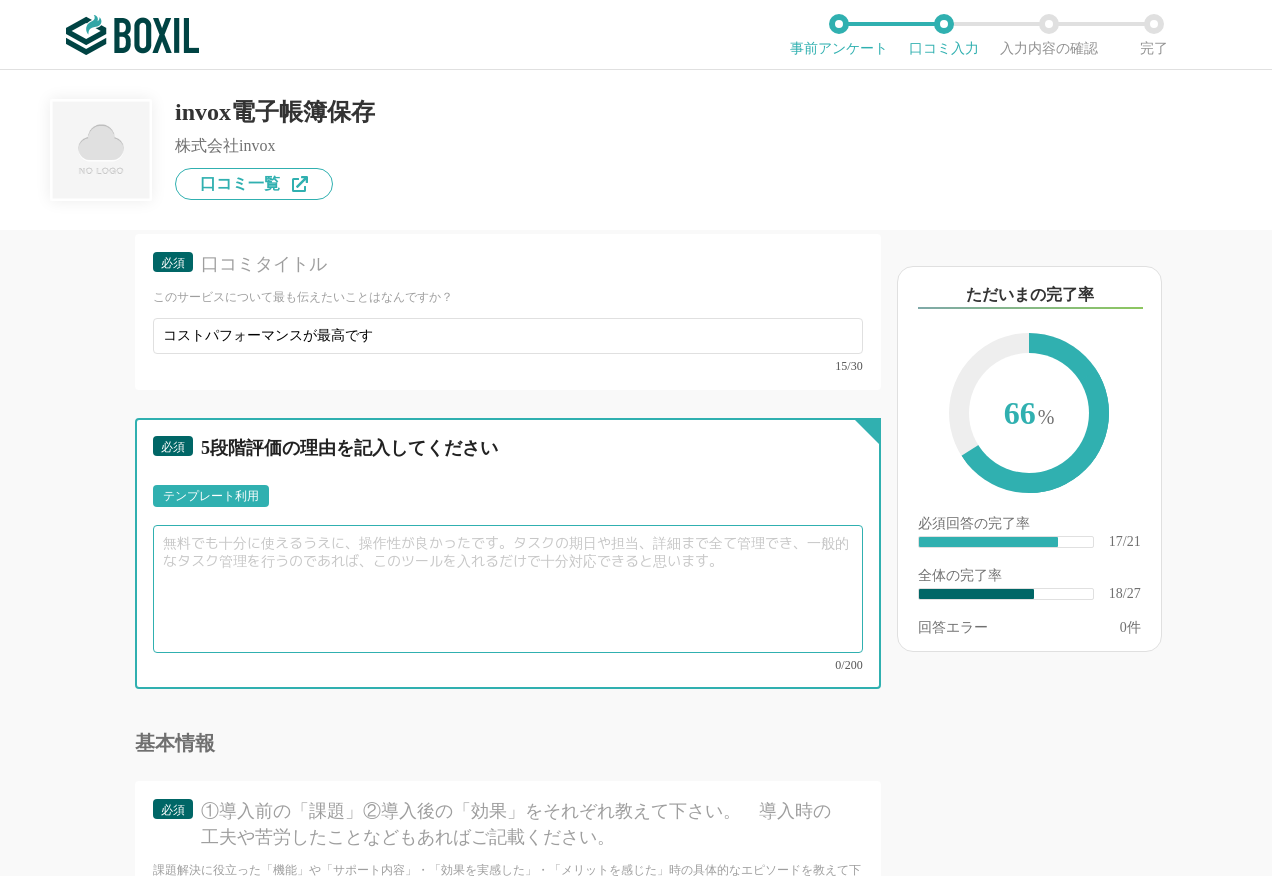 click at bounding box center (508, 589) 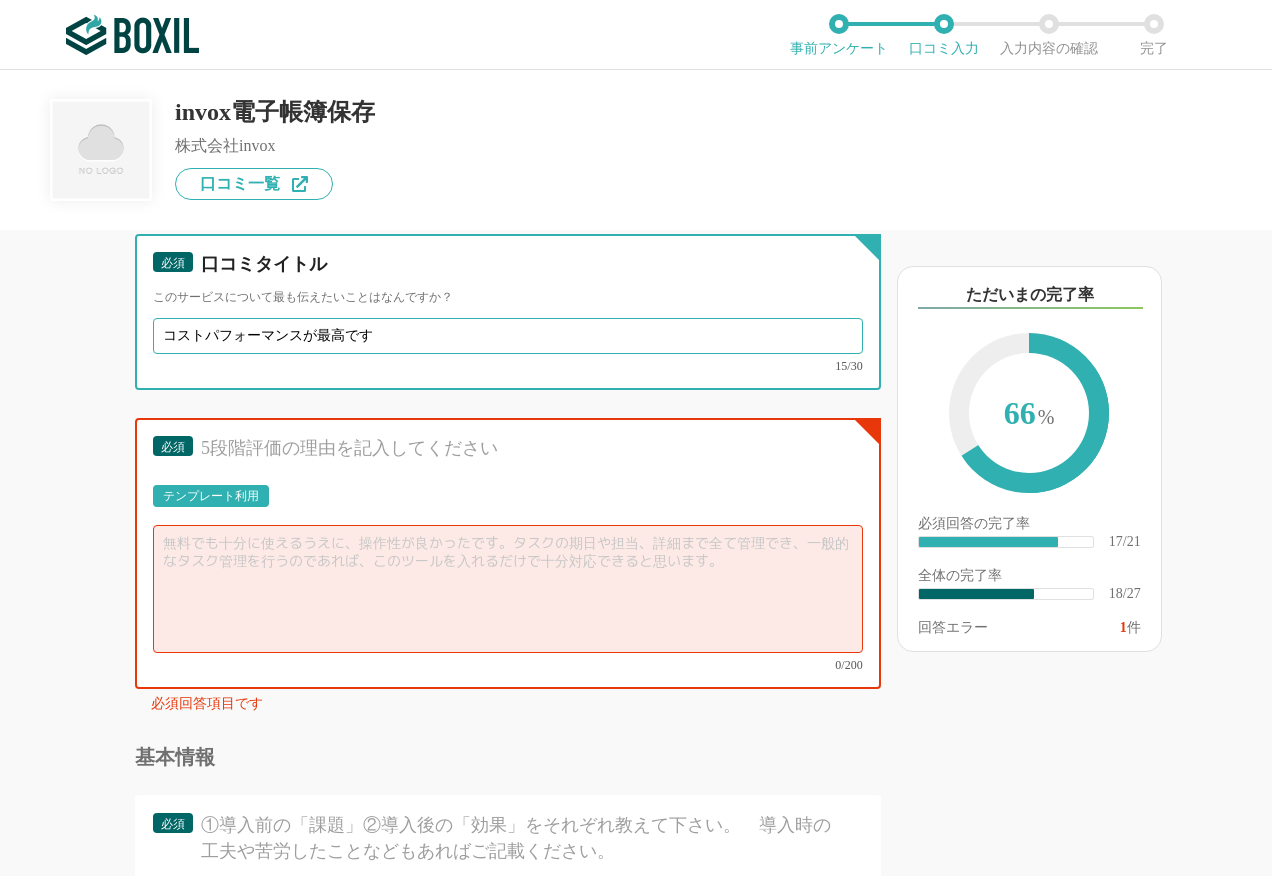 drag, startPoint x: 164, startPoint y: 396, endPoint x: 309, endPoint y: 389, distance: 145.16887 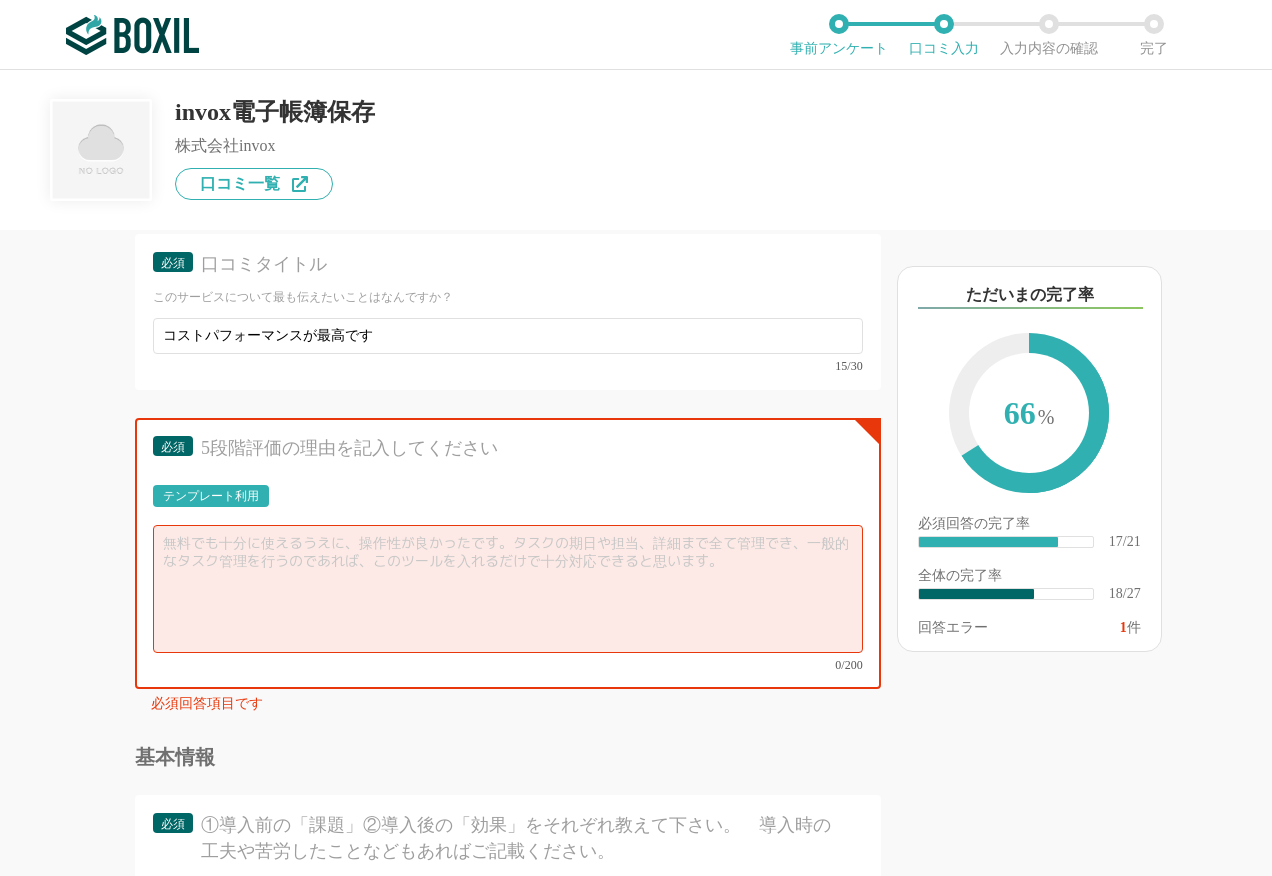 click on "テンプレート利用 0/200" at bounding box center [508, 578] 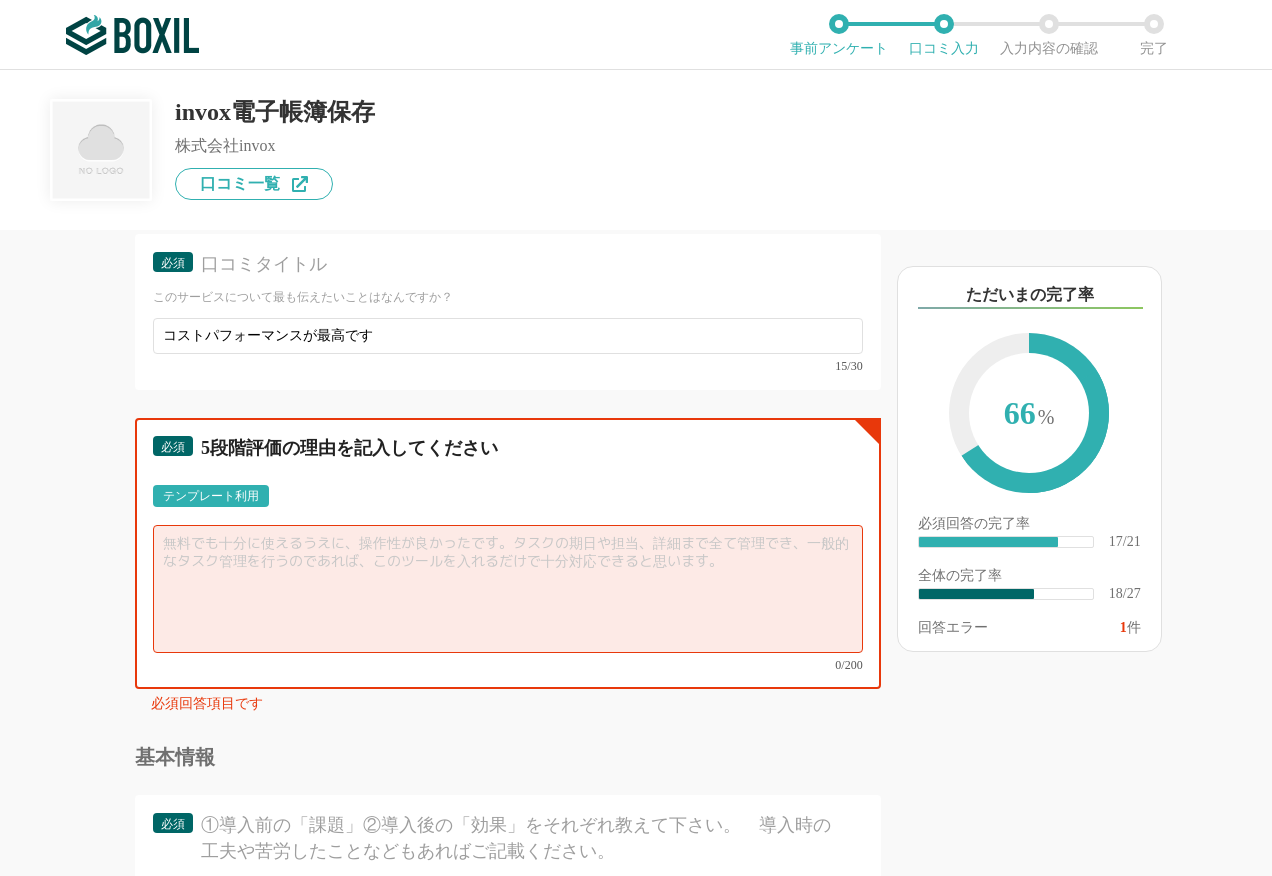 click at bounding box center (508, 589) 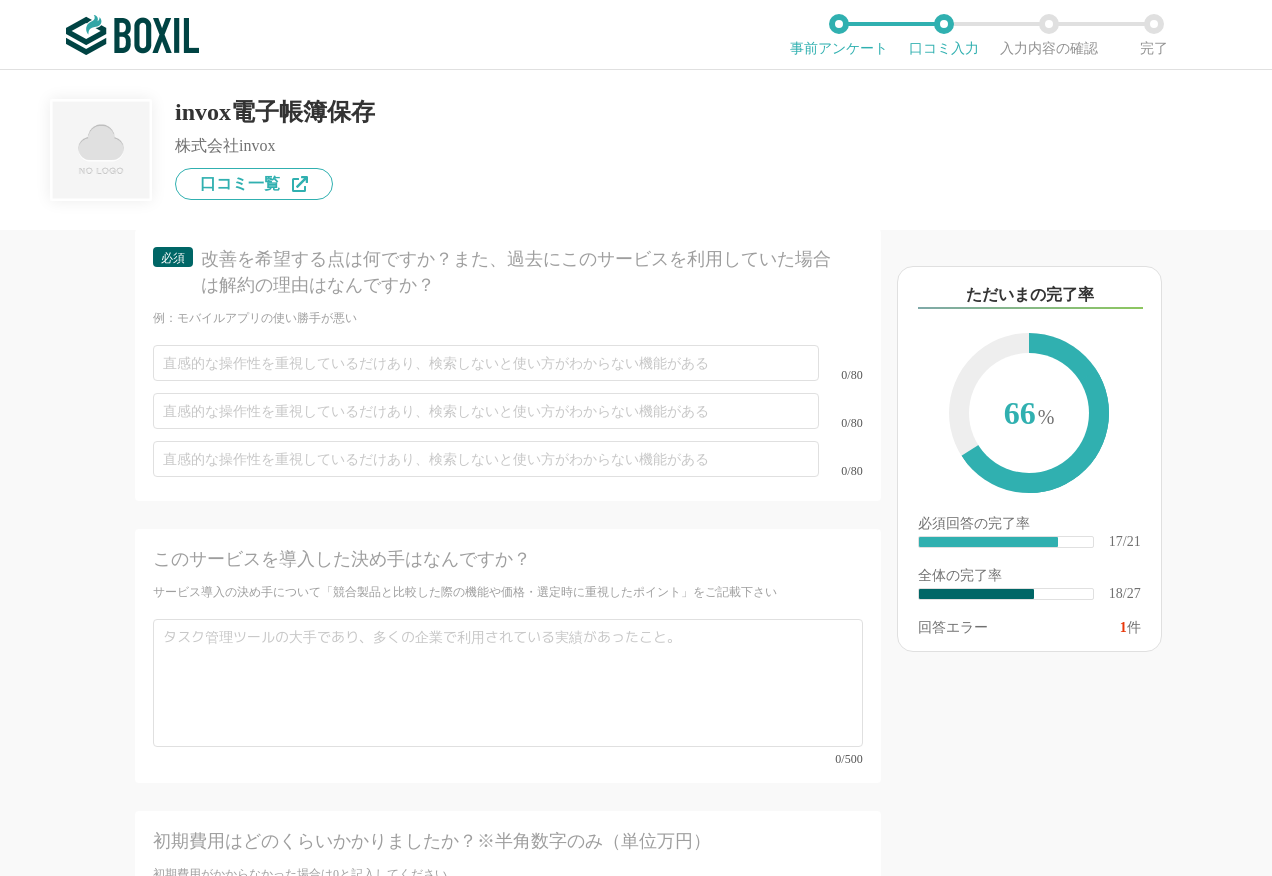 scroll, scrollTop: 4600, scrollLeft: 0, axis: vertical 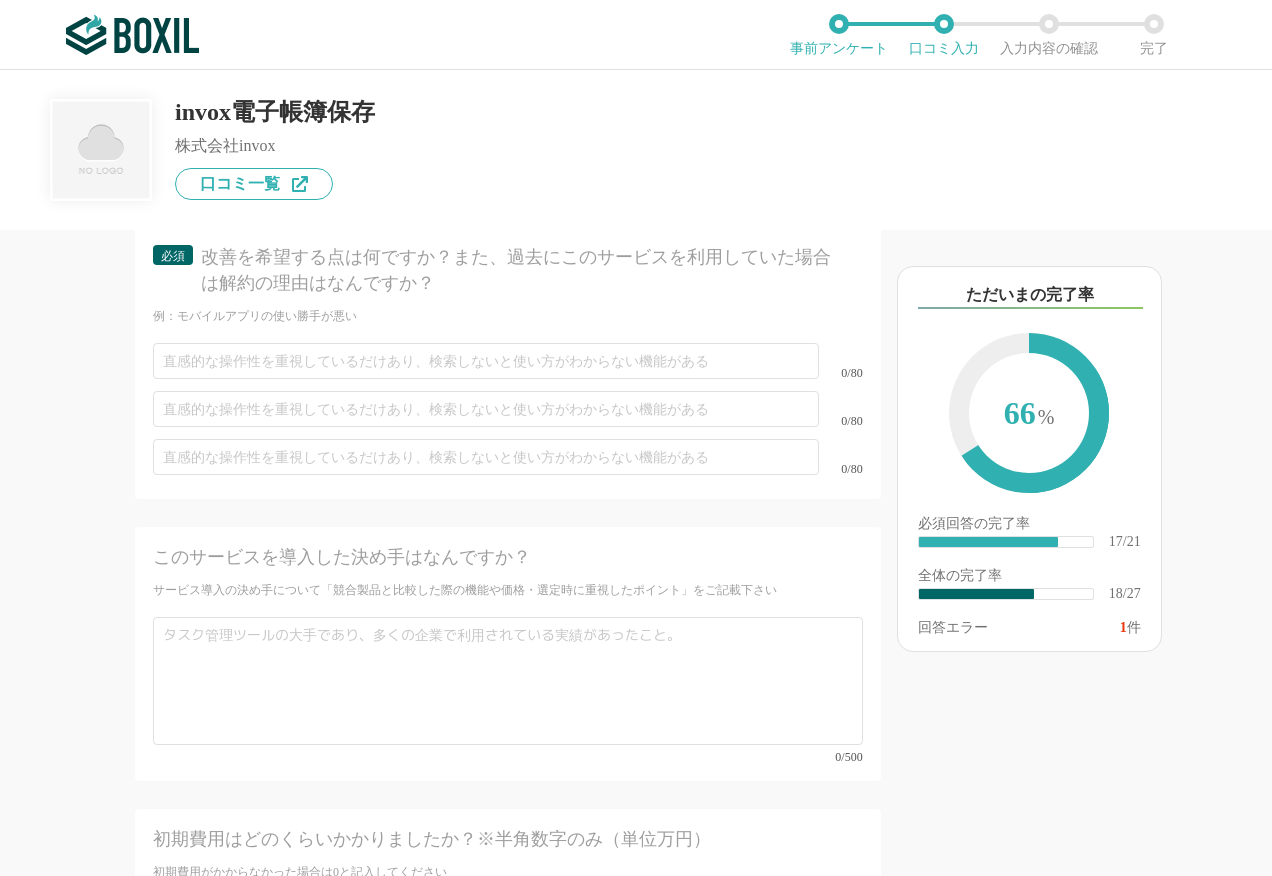 type on "コストパフォーマンスに優れ、直感的な操作が可能" 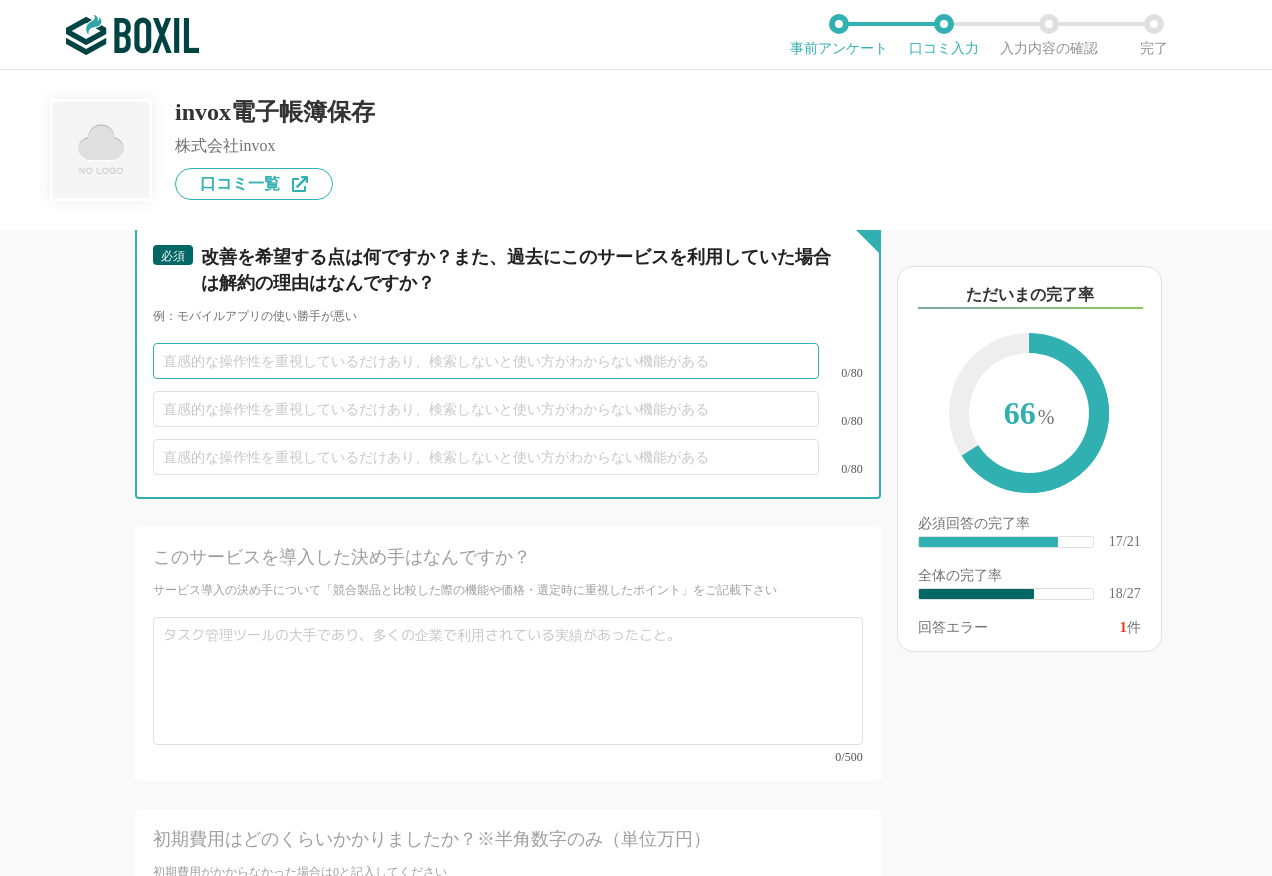 click at bounding box center (486, 361) 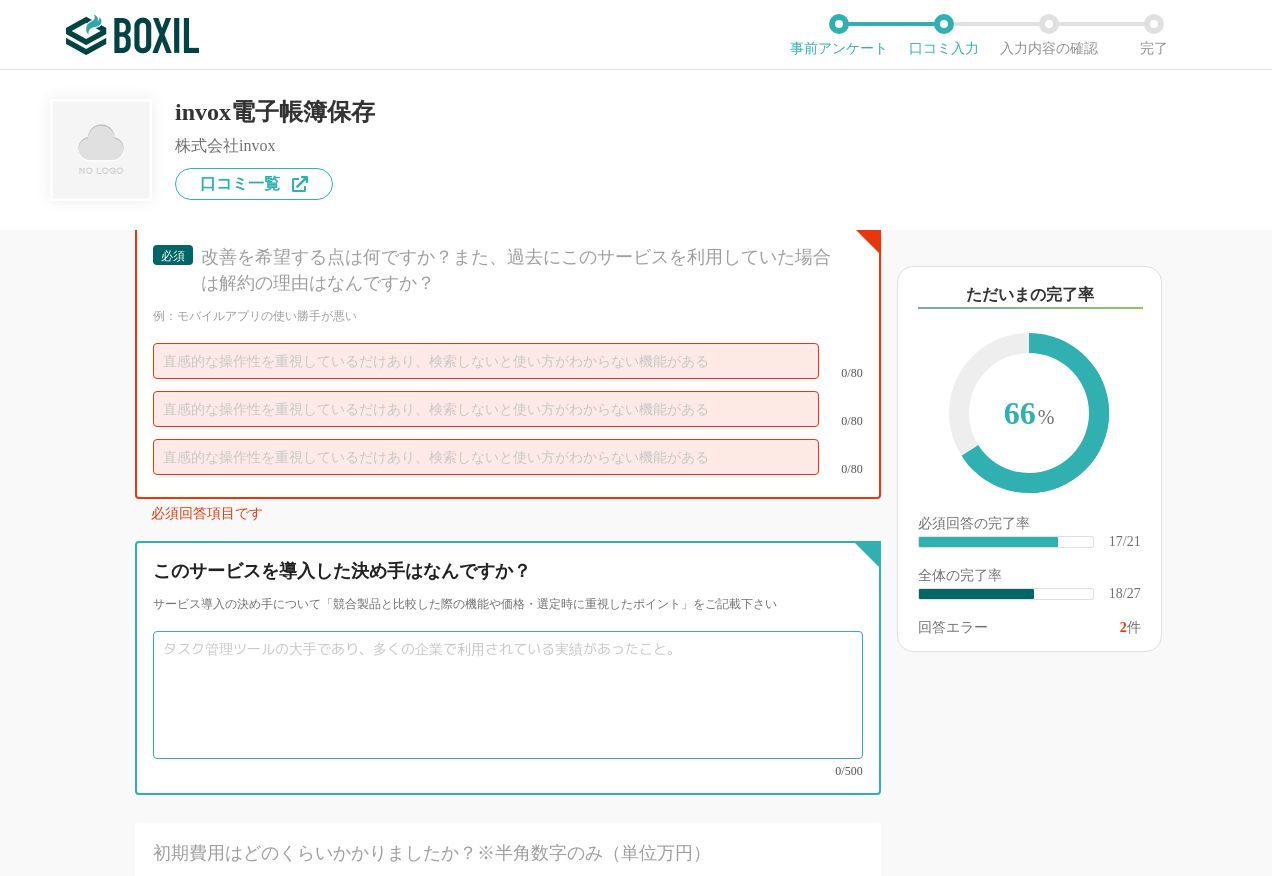 click at bounding box center (508, 695) 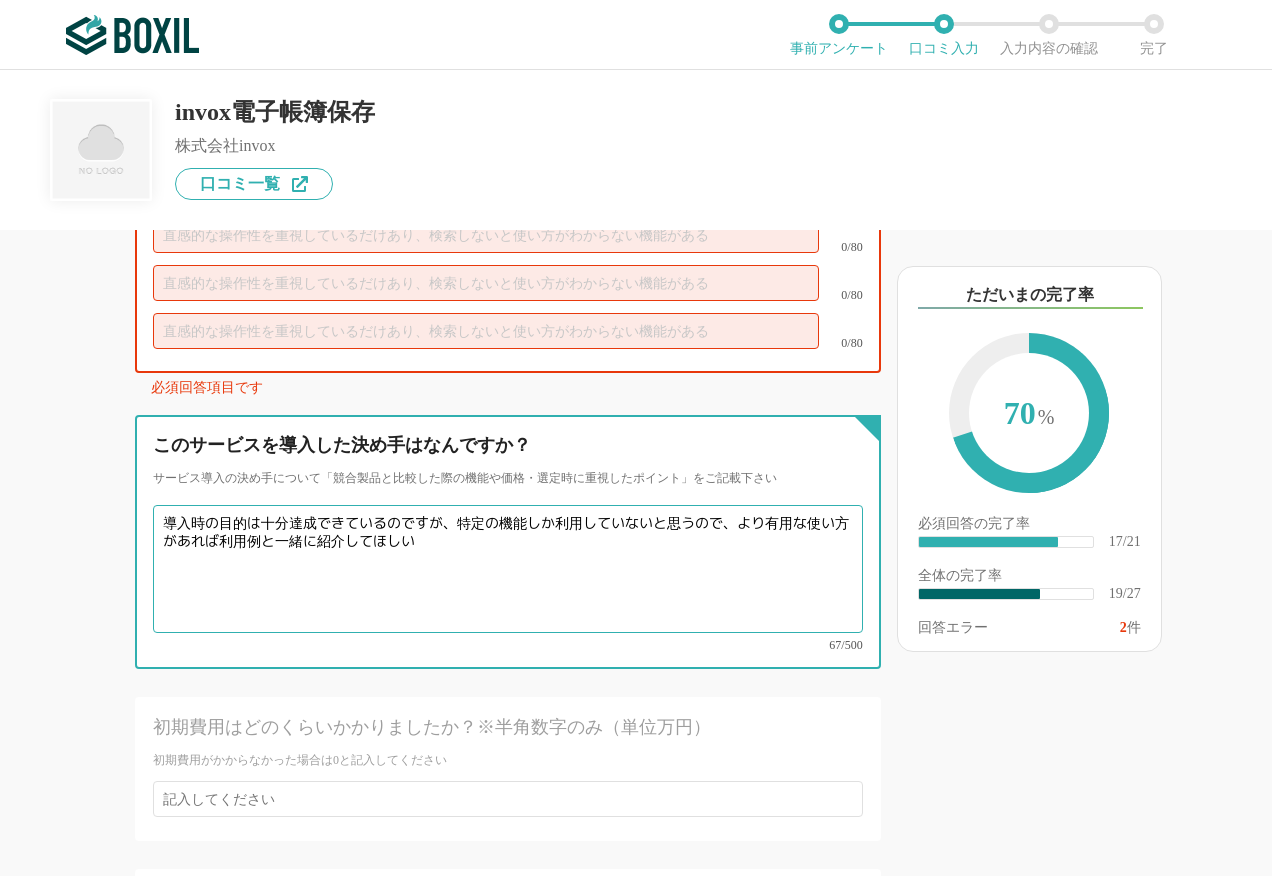 scroll, scrollTop: 4900, scrollLeft: 0, axis: vertical 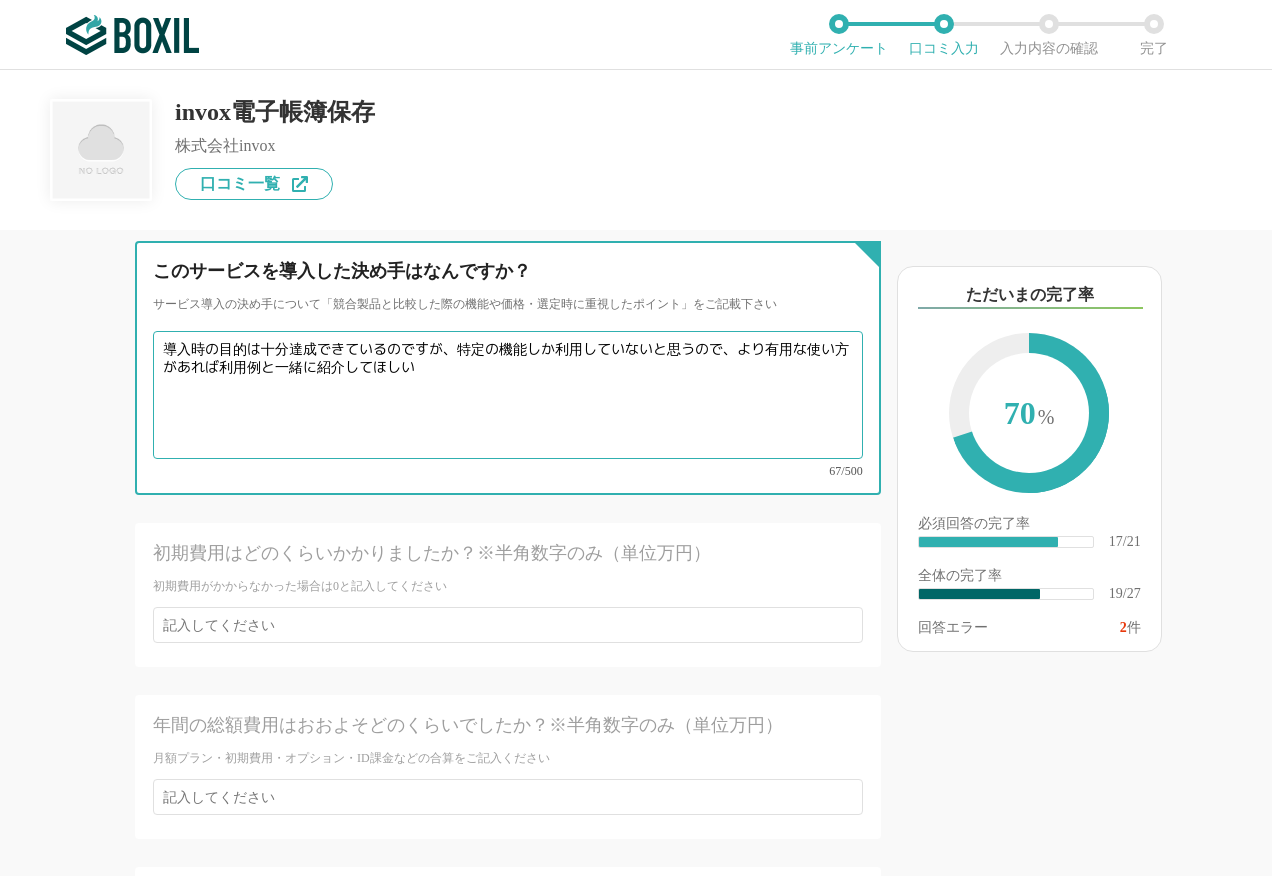 type on "導入時の目的は十分達成できているのですが、特定の機能しか利用していないと思うので、より有用な使い方があれば利用例と一緒に紹介してほしい" 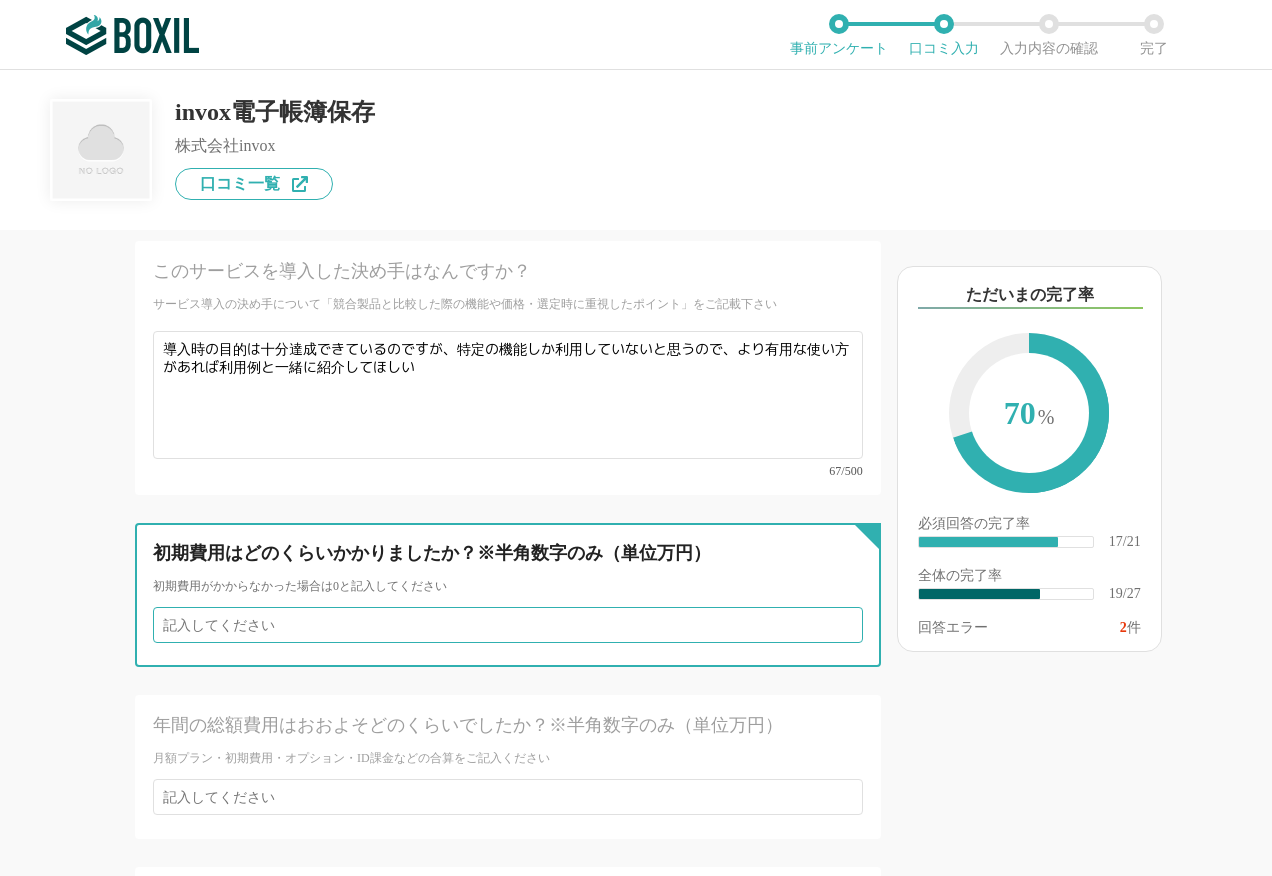 click at bounding box center (508, 625) 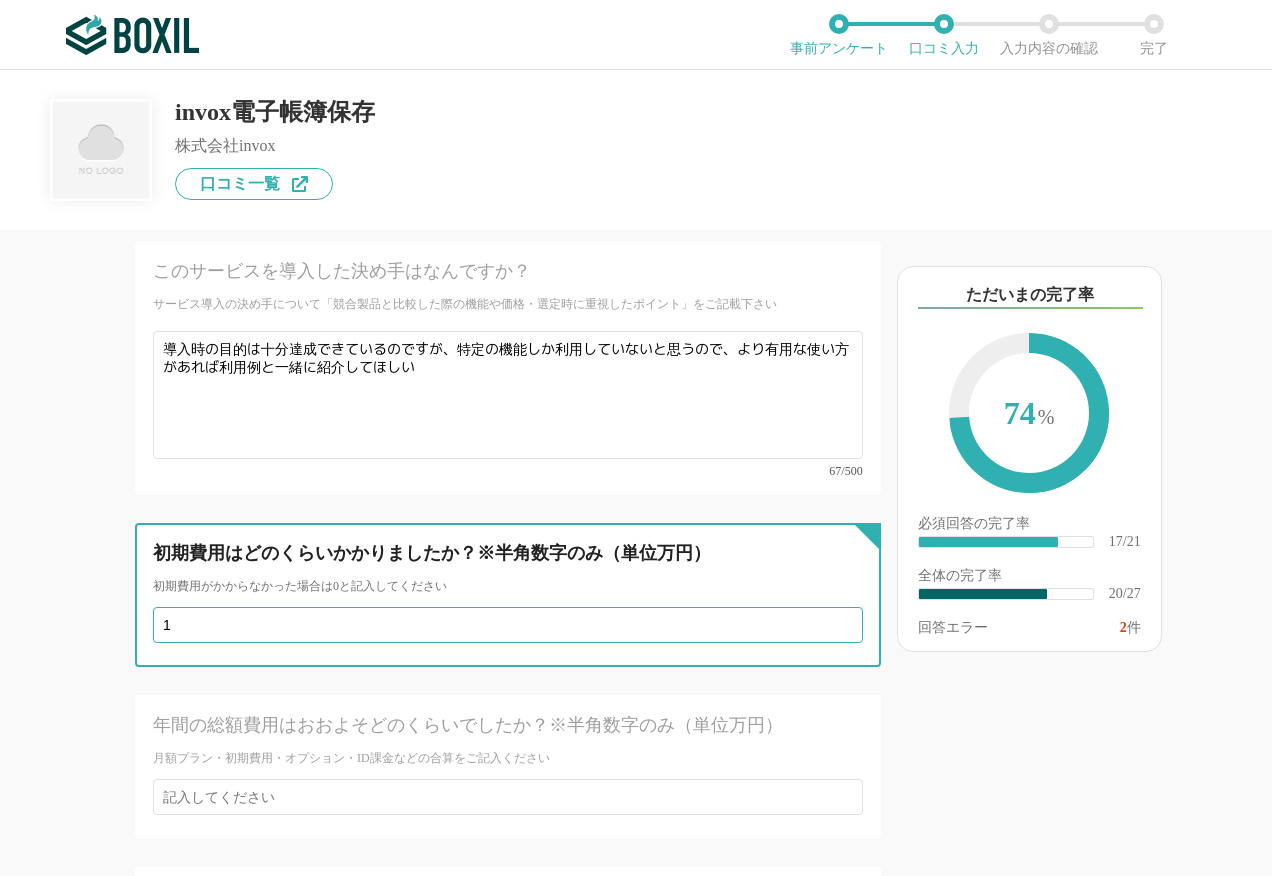 click on "1" at bounding box center (508, 625) 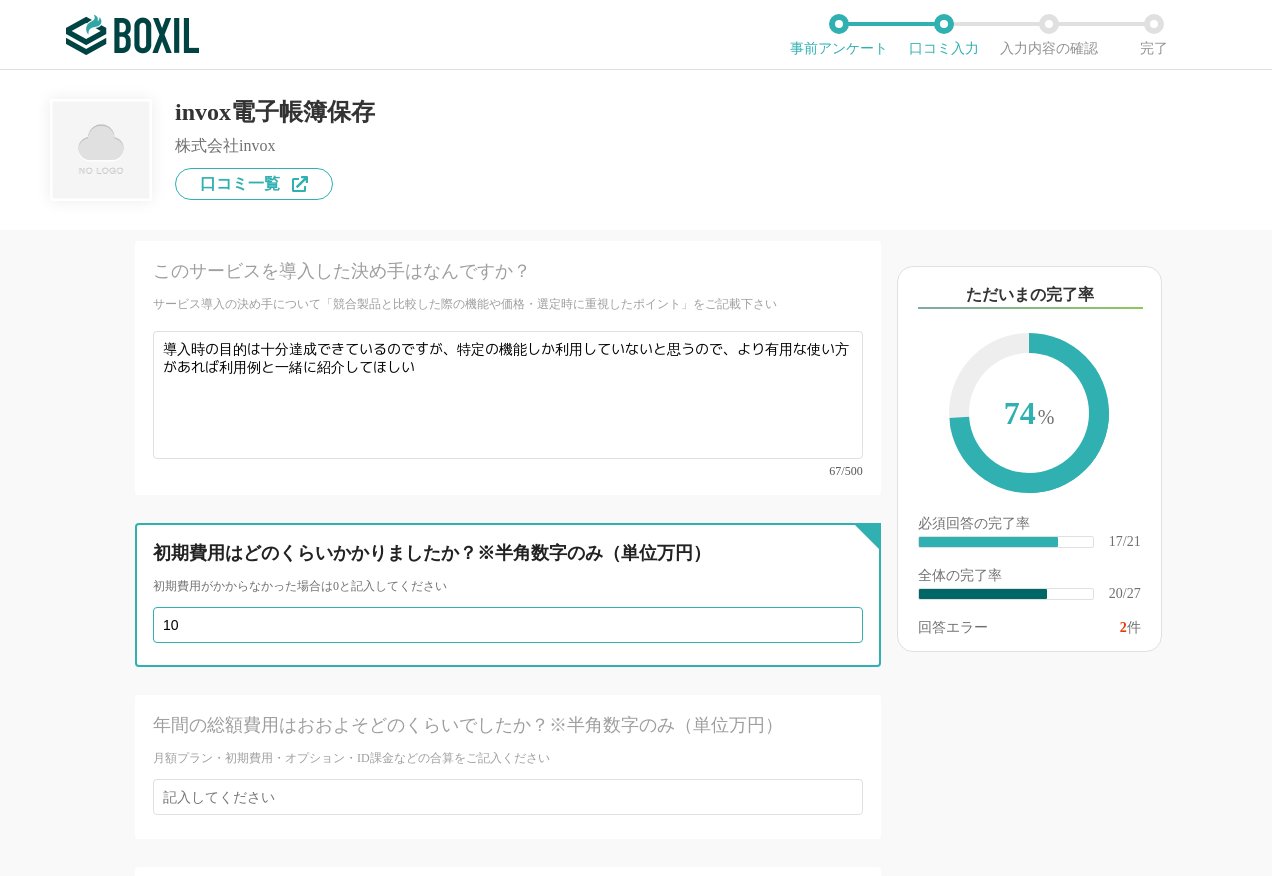 type on "1" 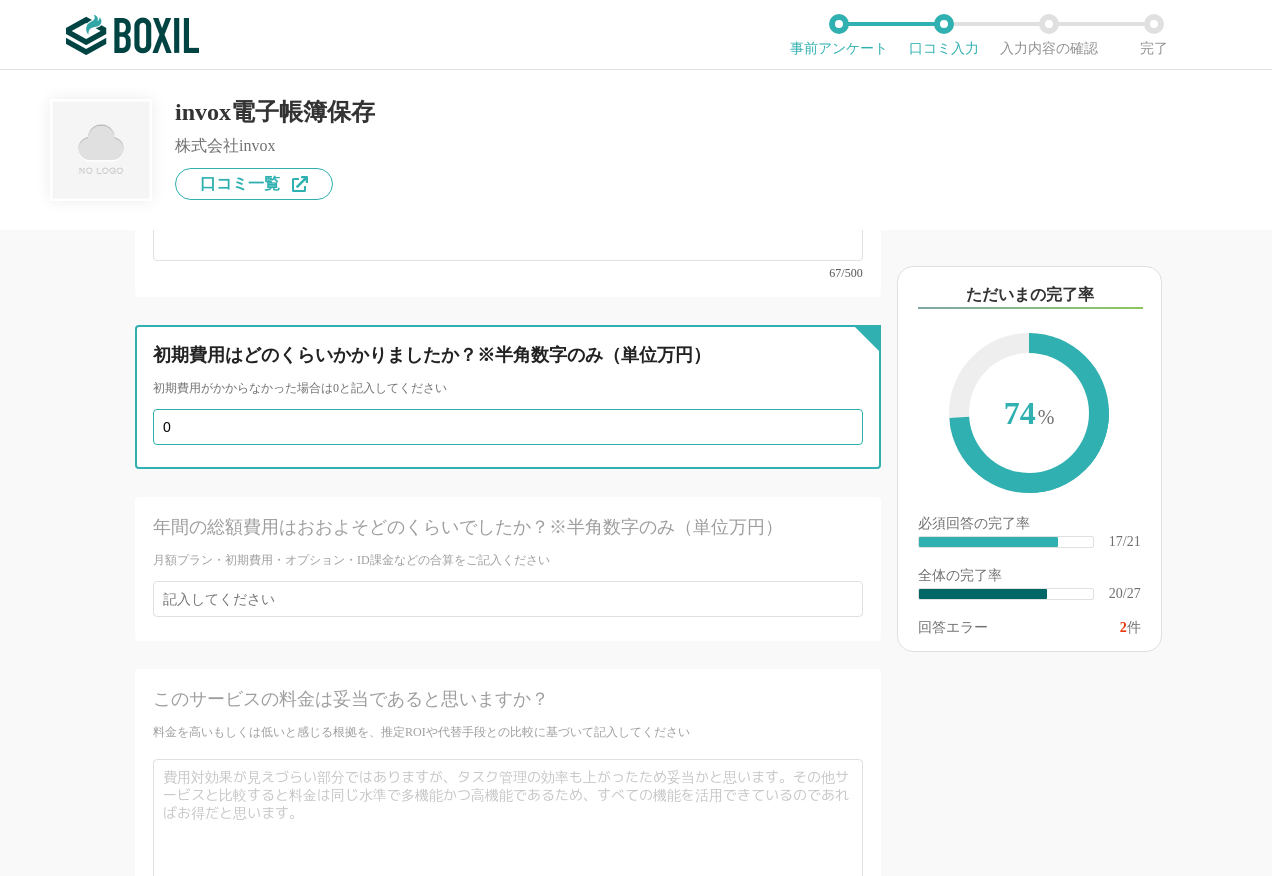 scroll, scrollTop: 5100, scrollLeft: 0, axis: vertical 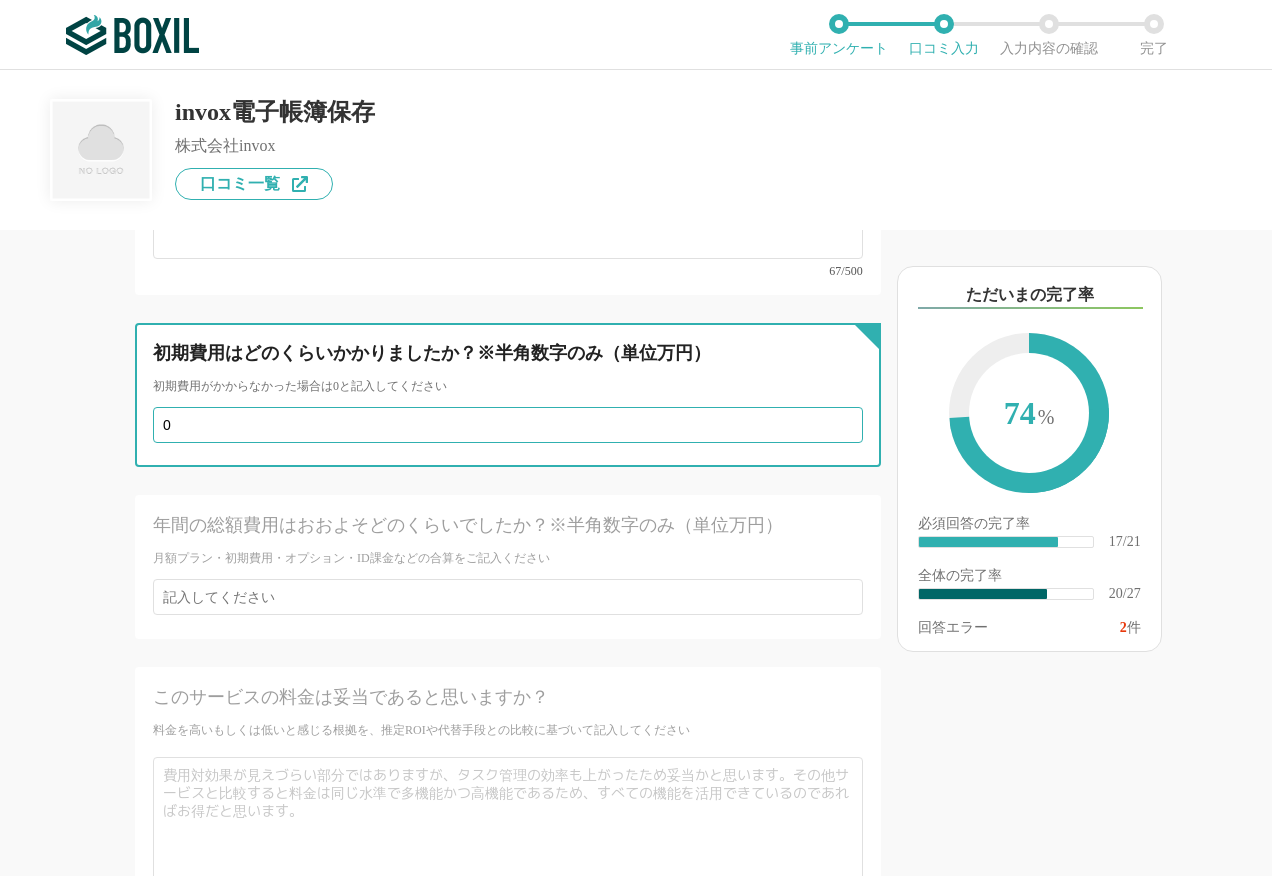 type on "0" 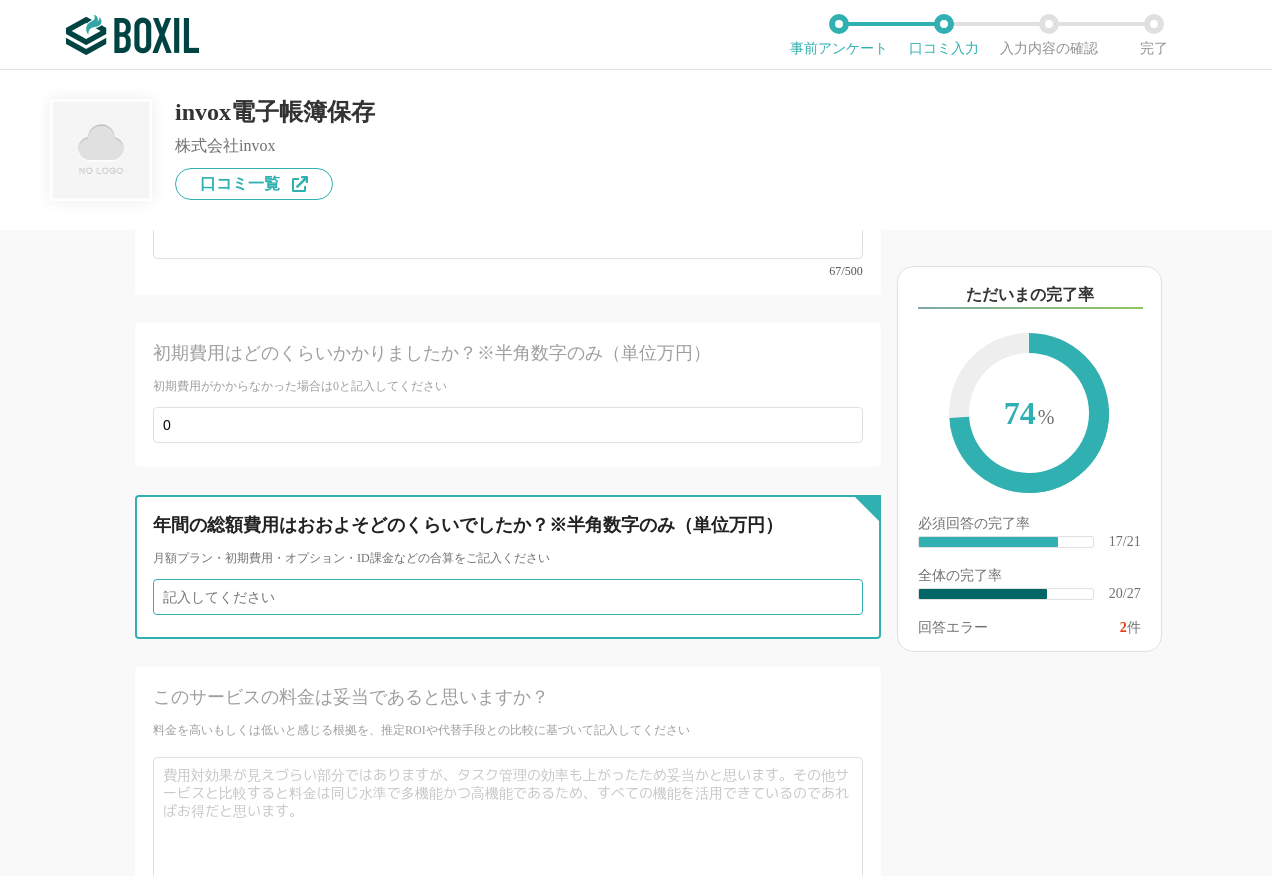 click at bounding box center (508, 597) 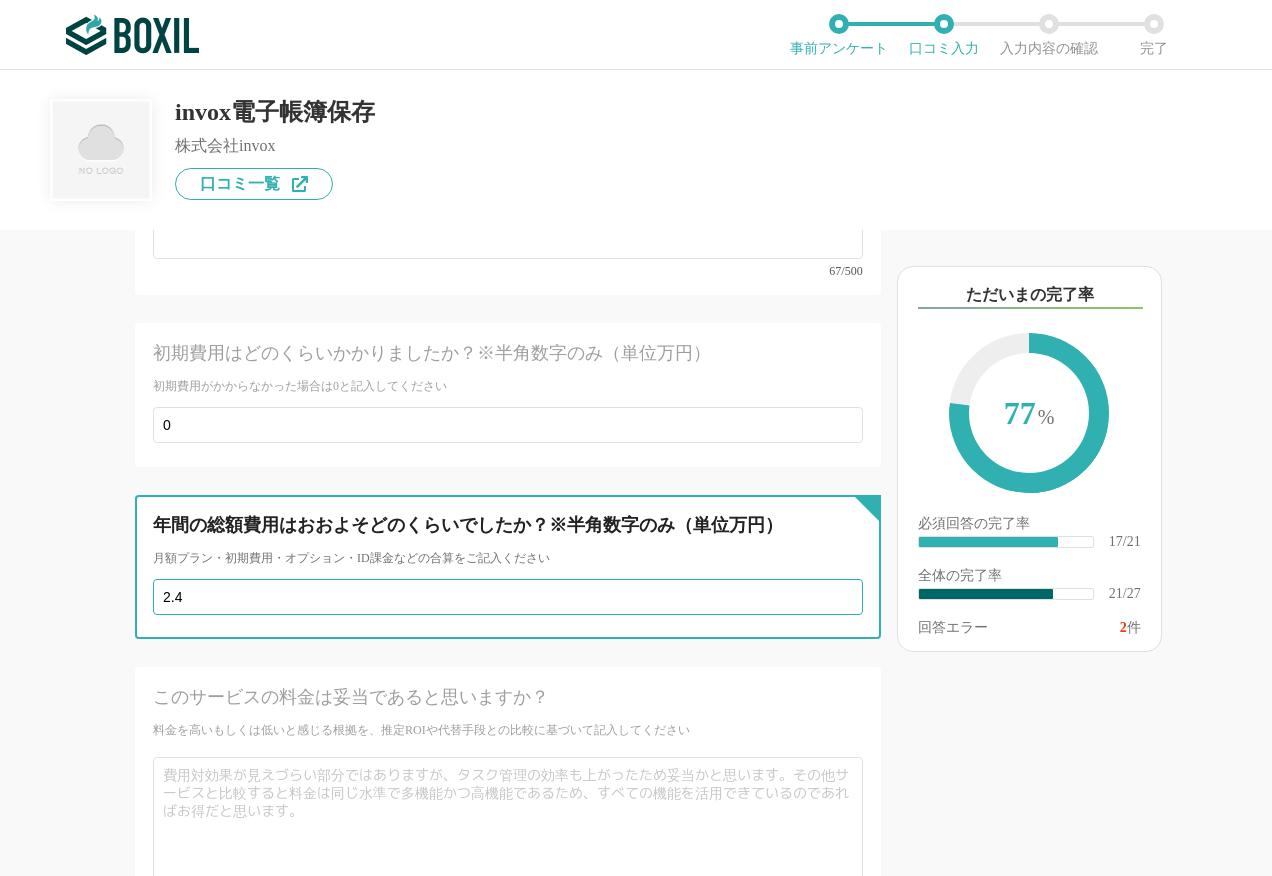 type on "2" 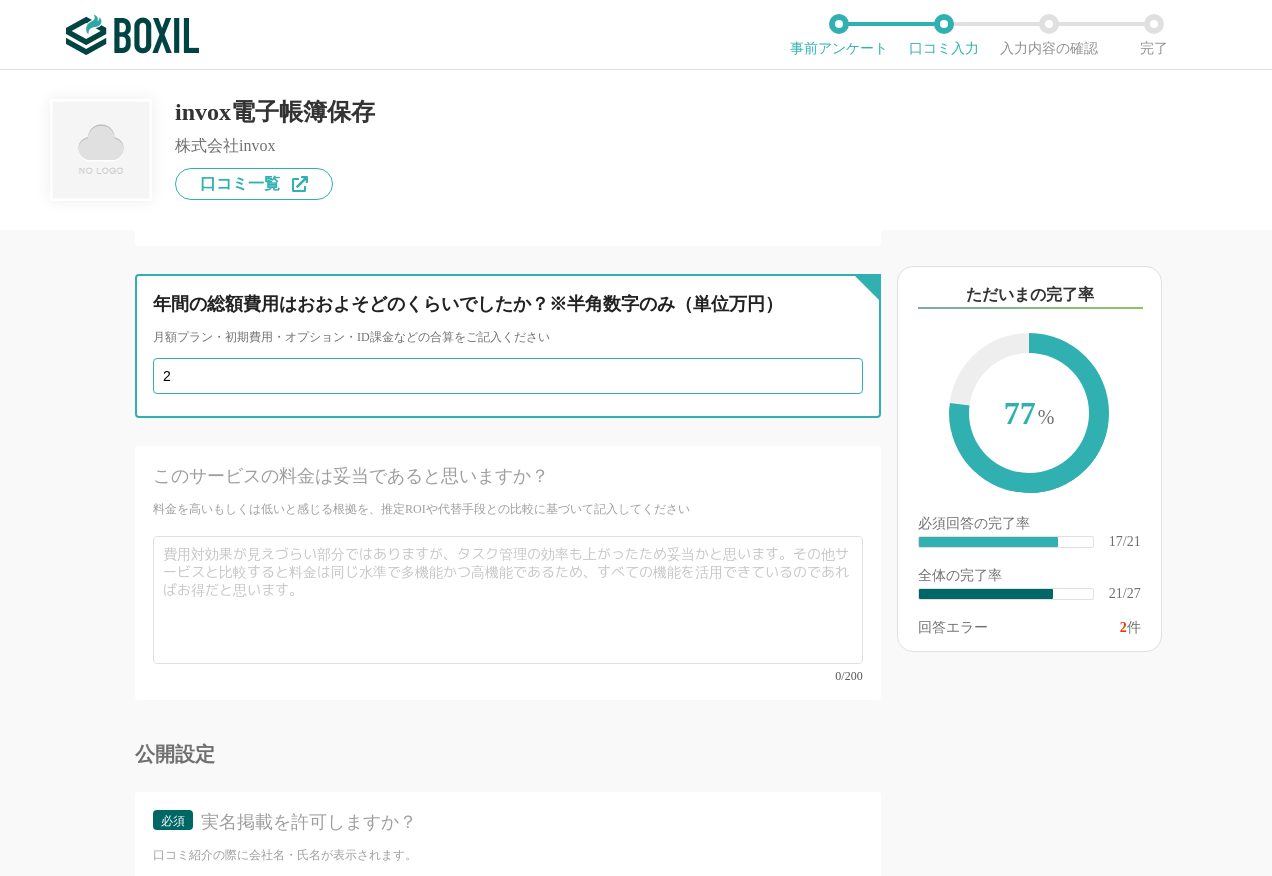 scroll, scrollTop: 5400, scrollLeft: 0, axis: vertical 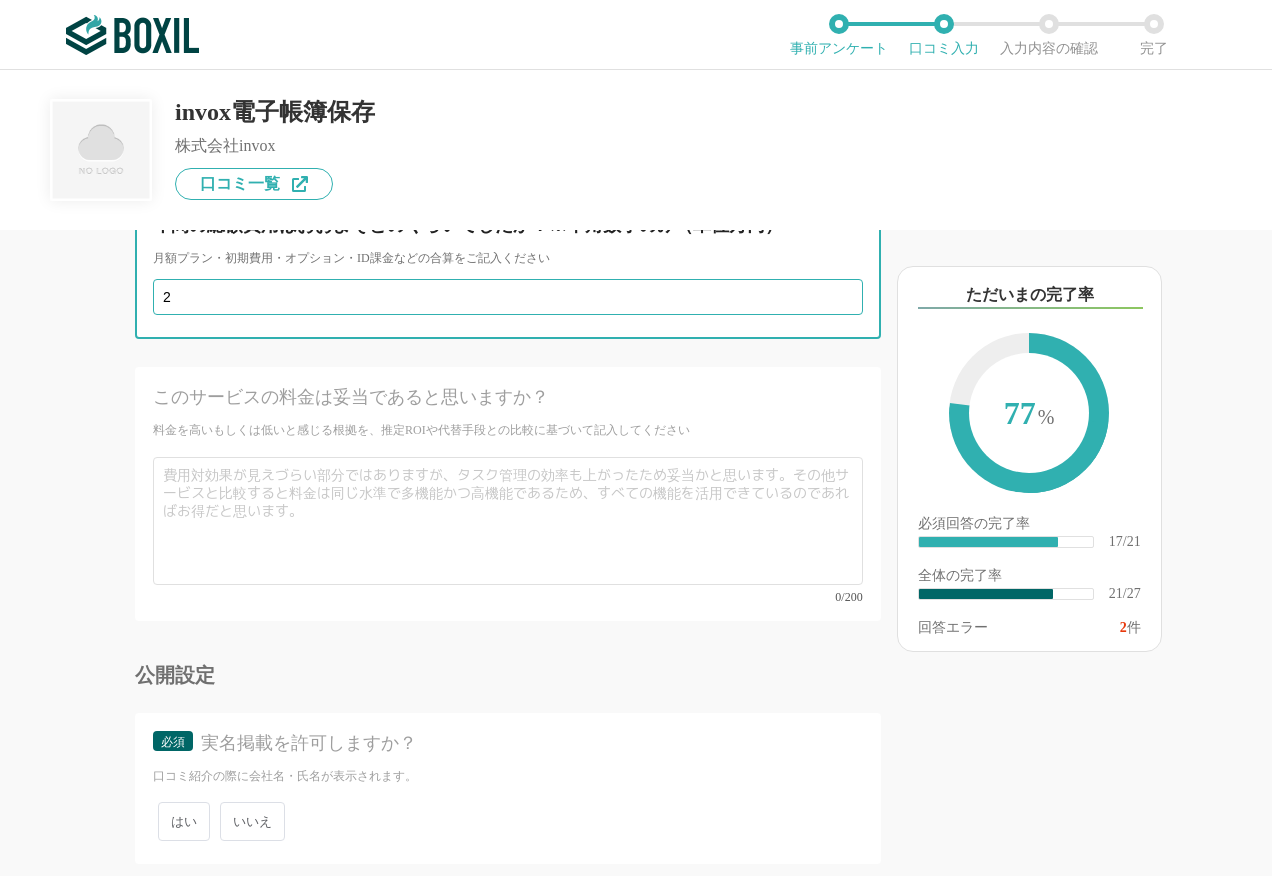 type on "2" 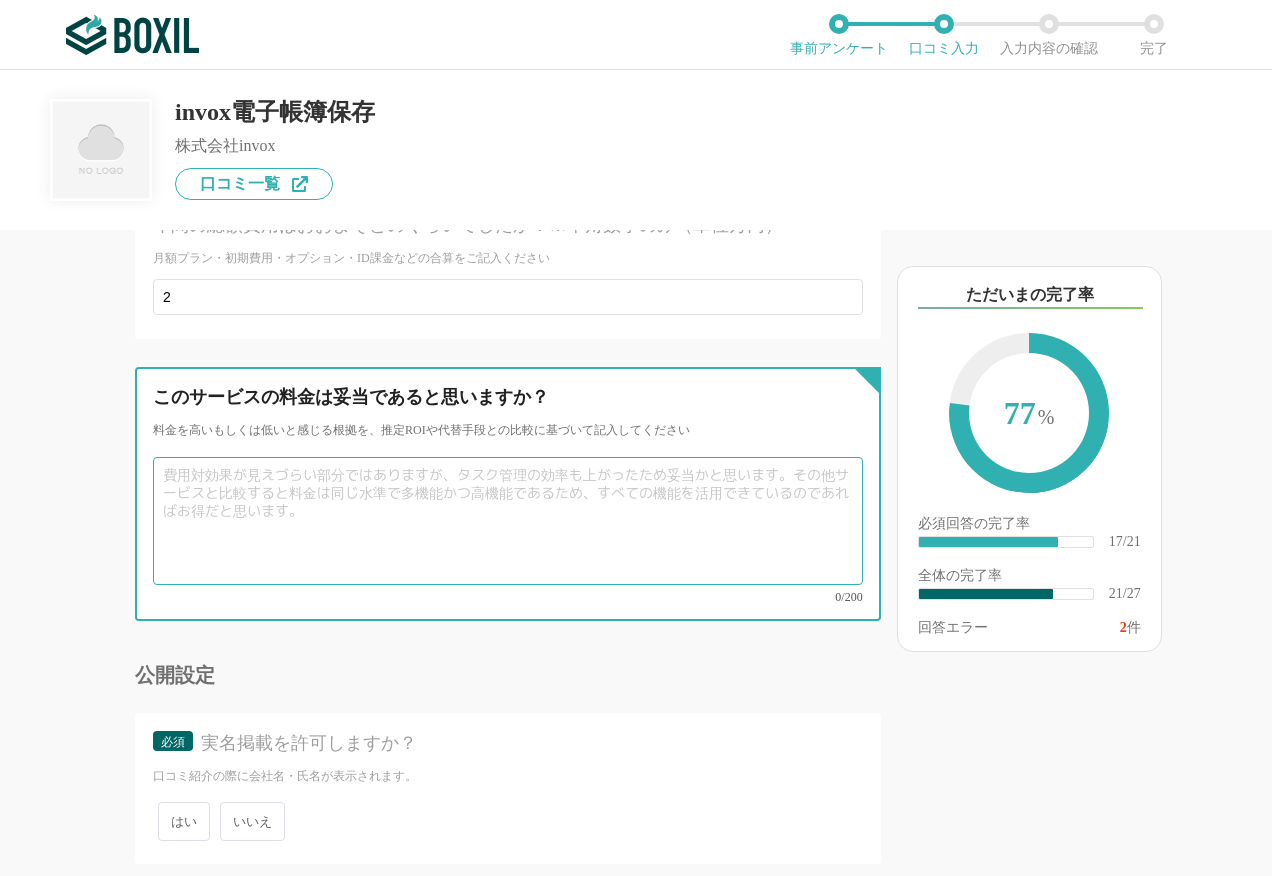 click at bounding box center [508, 521] 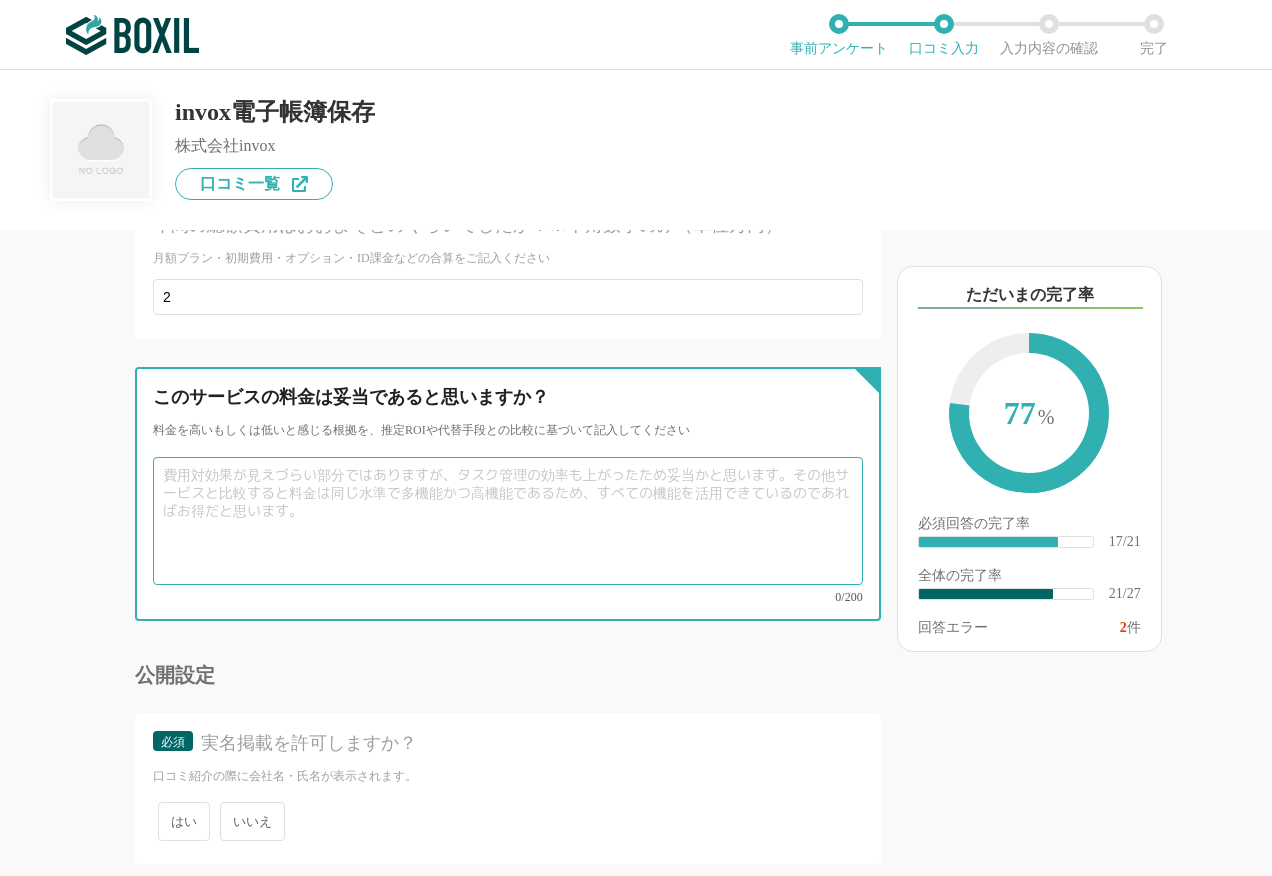 click at bounding box center [508, 521] 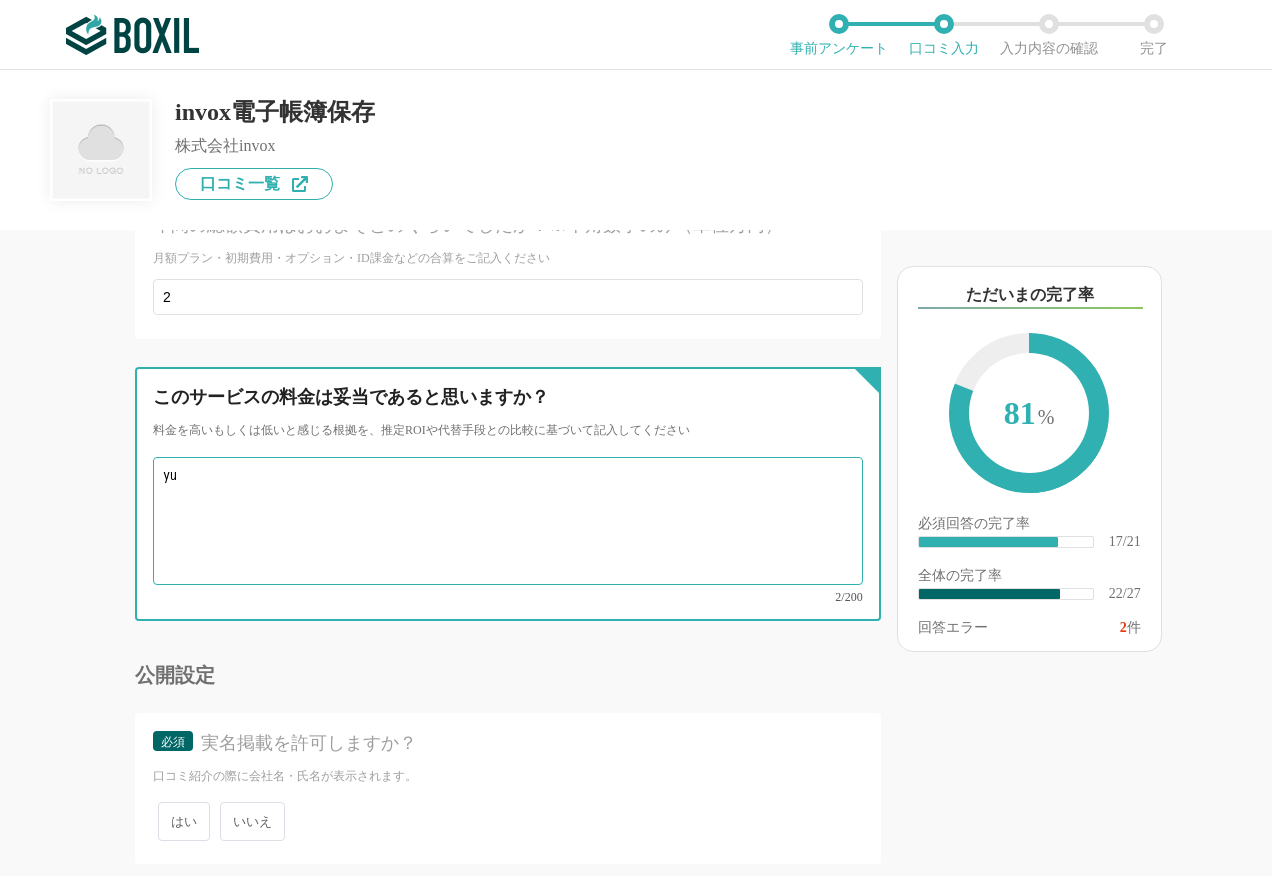 type on "y" 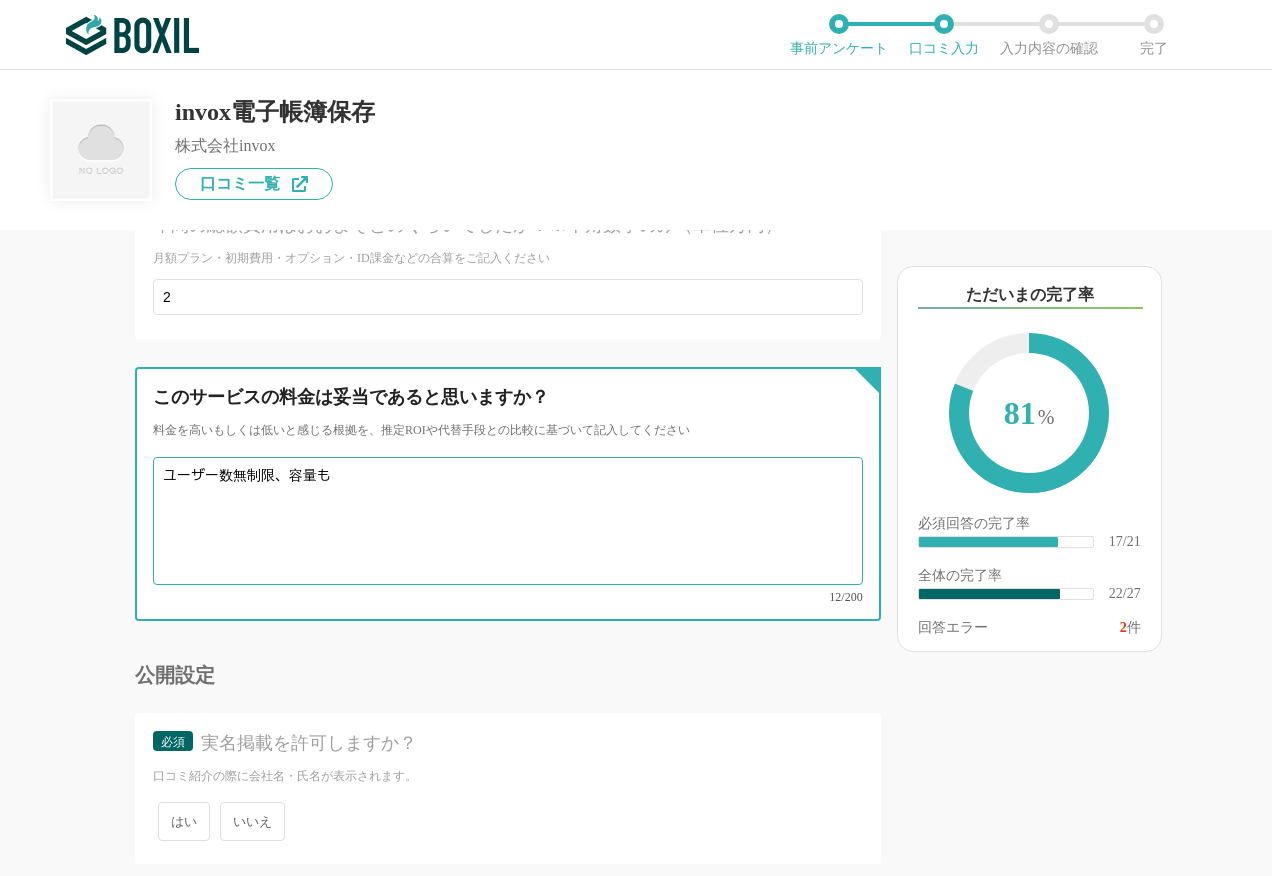 paste on "100万件まで基本料金内で利用できる" 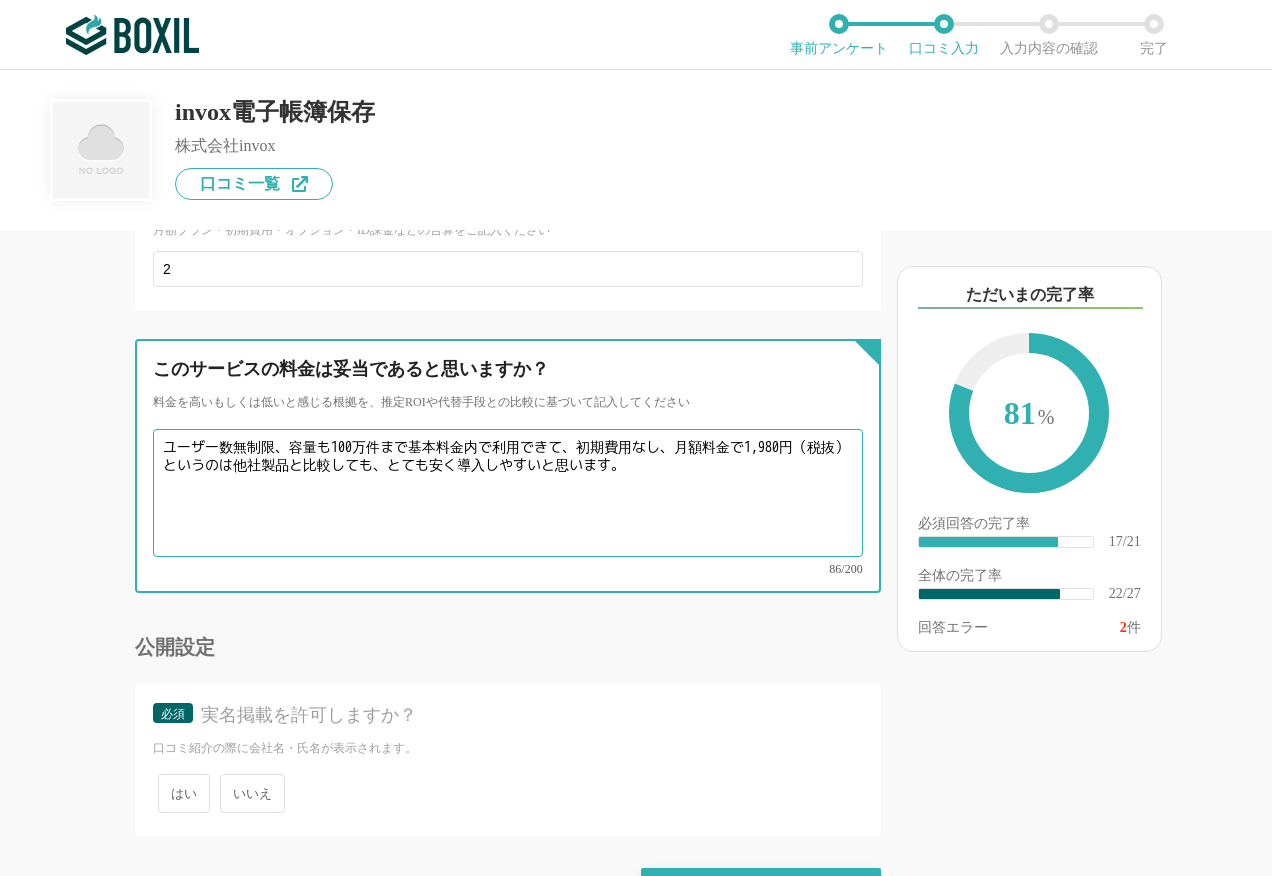 scroll, scrollTop: 5450, scrollLeft: 0, axis: vertical 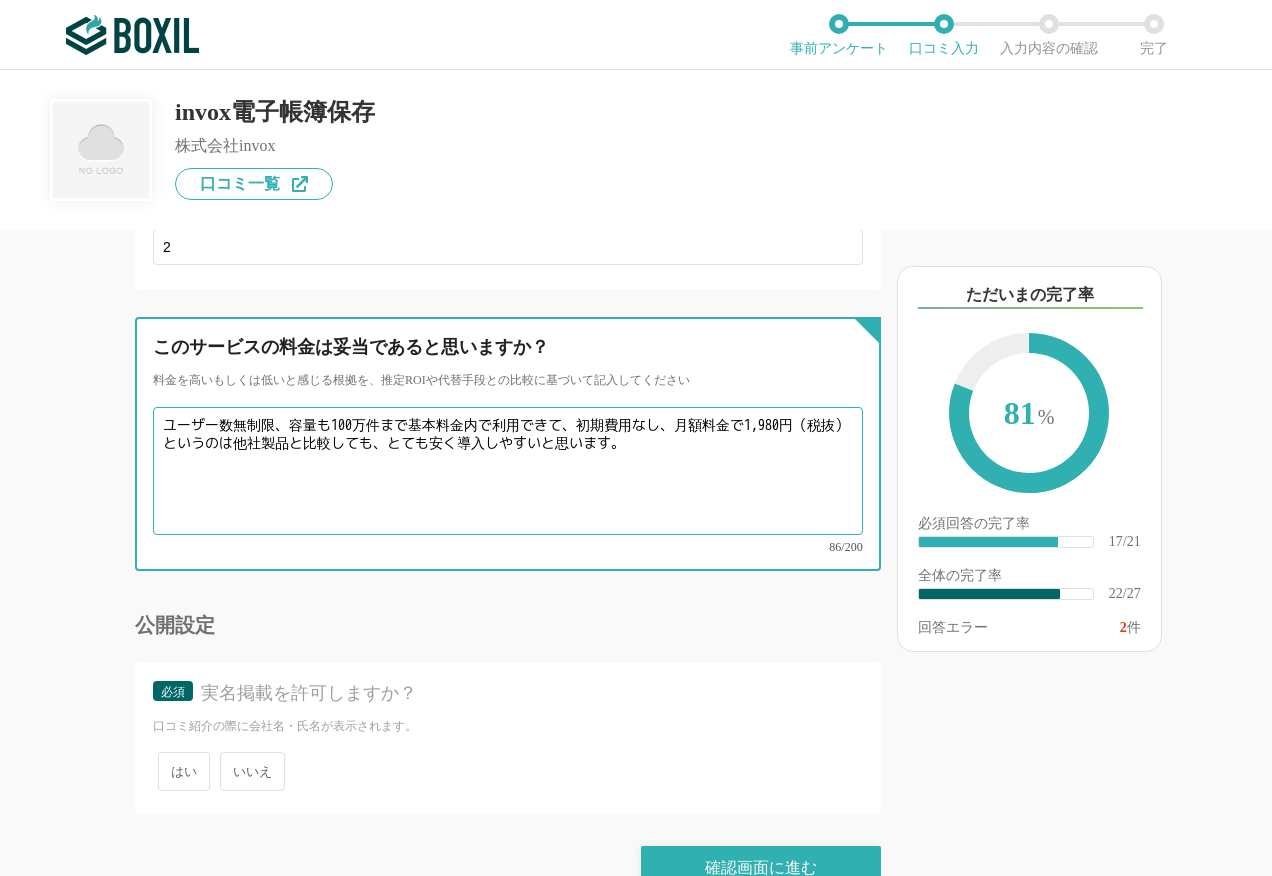 type on "ユーザー数無制限、容量も100万件まで基本料金内で利用できて、初期費用なし、月額料金で1,980円（税抜）というのは他社製品と比較しても、とても安く導入しやすいと思います。" 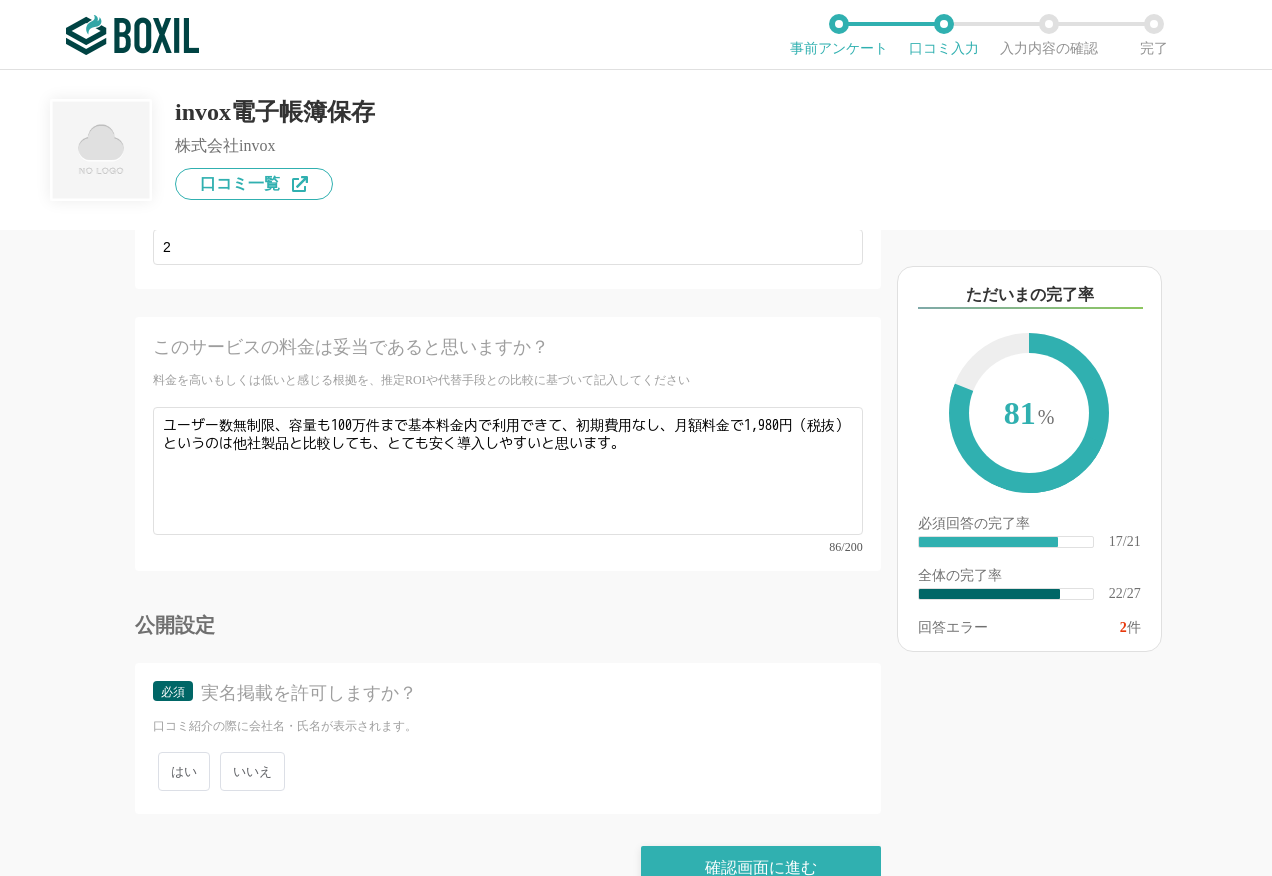 click on "いいえ" at bounding box center [252, 771] 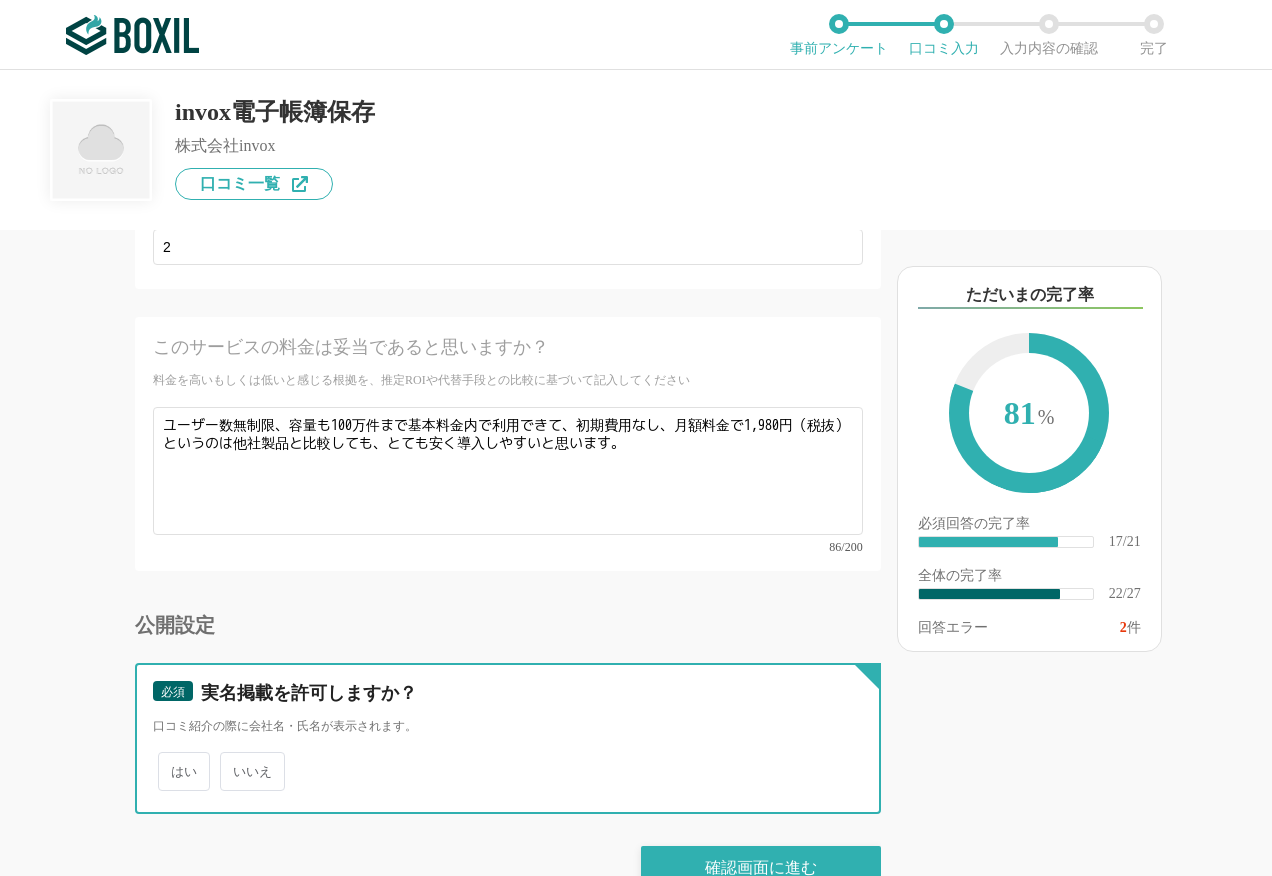 click on "いいえ" at bounding box center (231, 761) 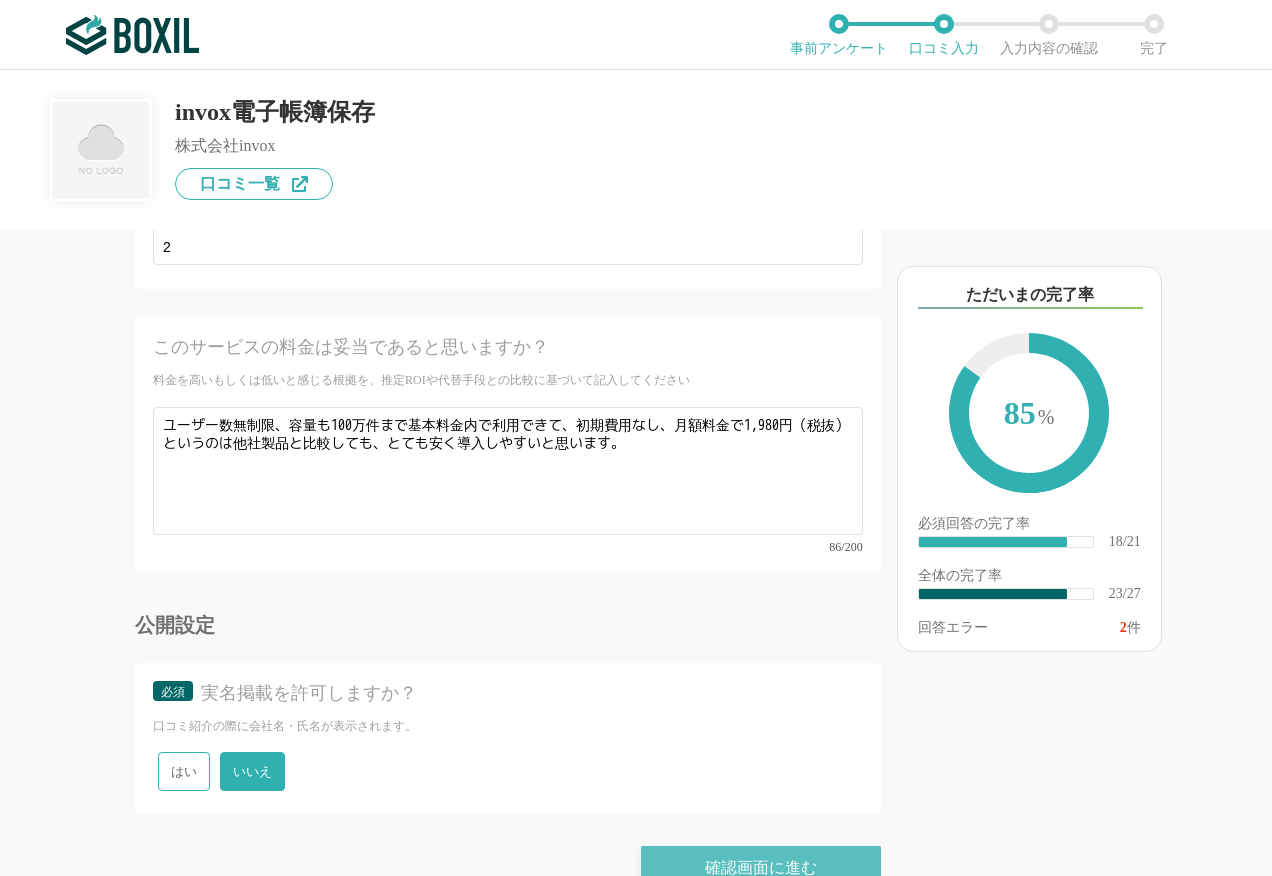 click on "確認画面に進む" at bounding box center [761, 868] 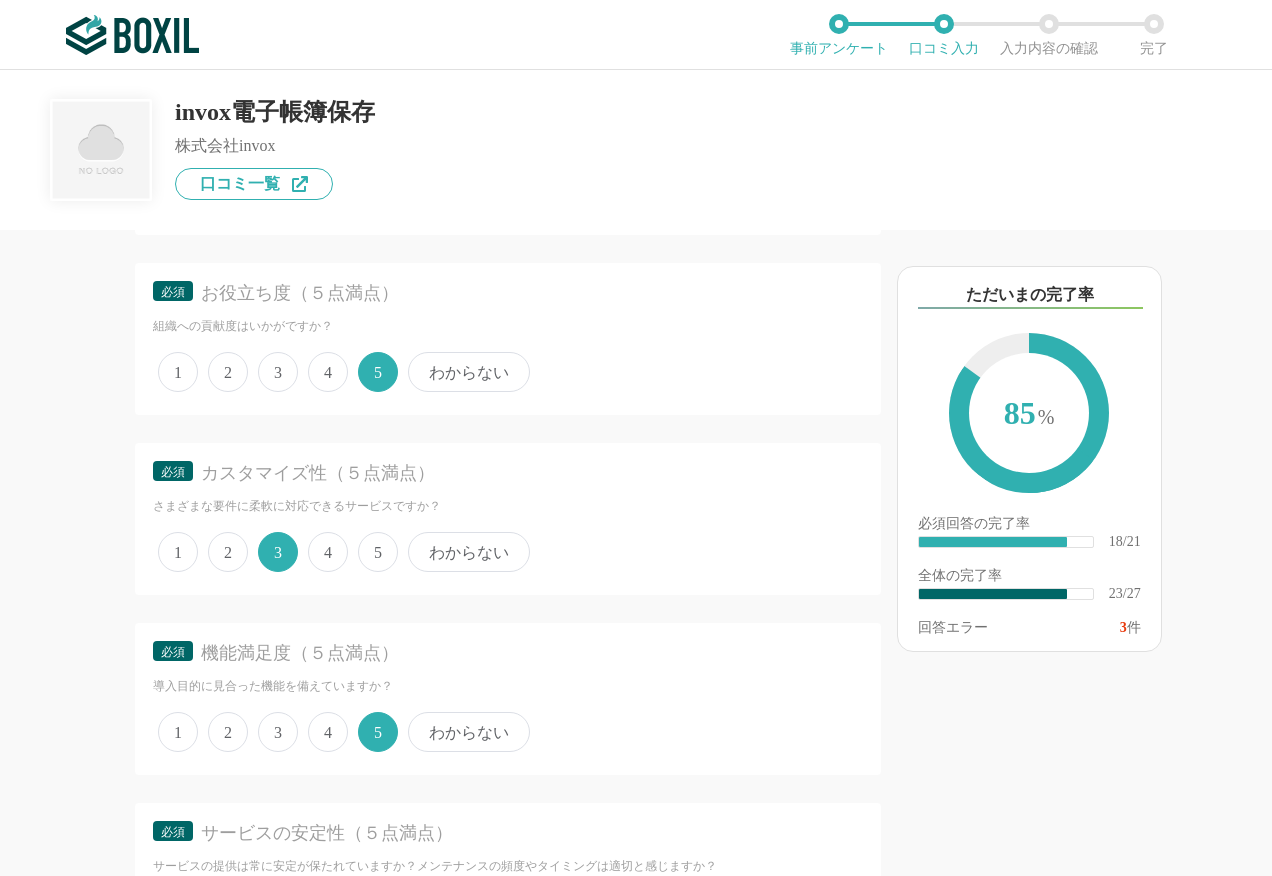 scroll, scrollTop: 989, scrollLeft: 0, axis: vertical 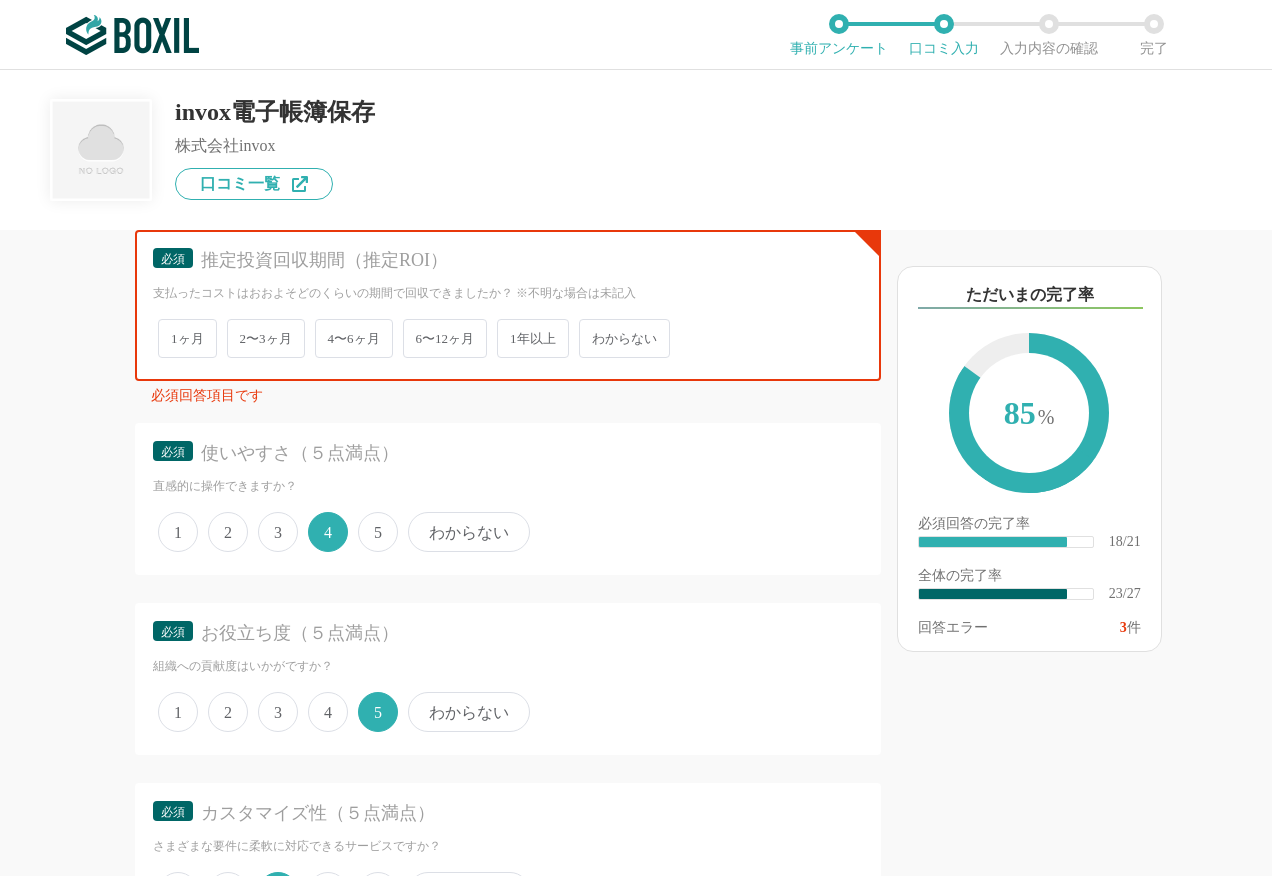 click on "わからない" at bounding box center (624, 338) 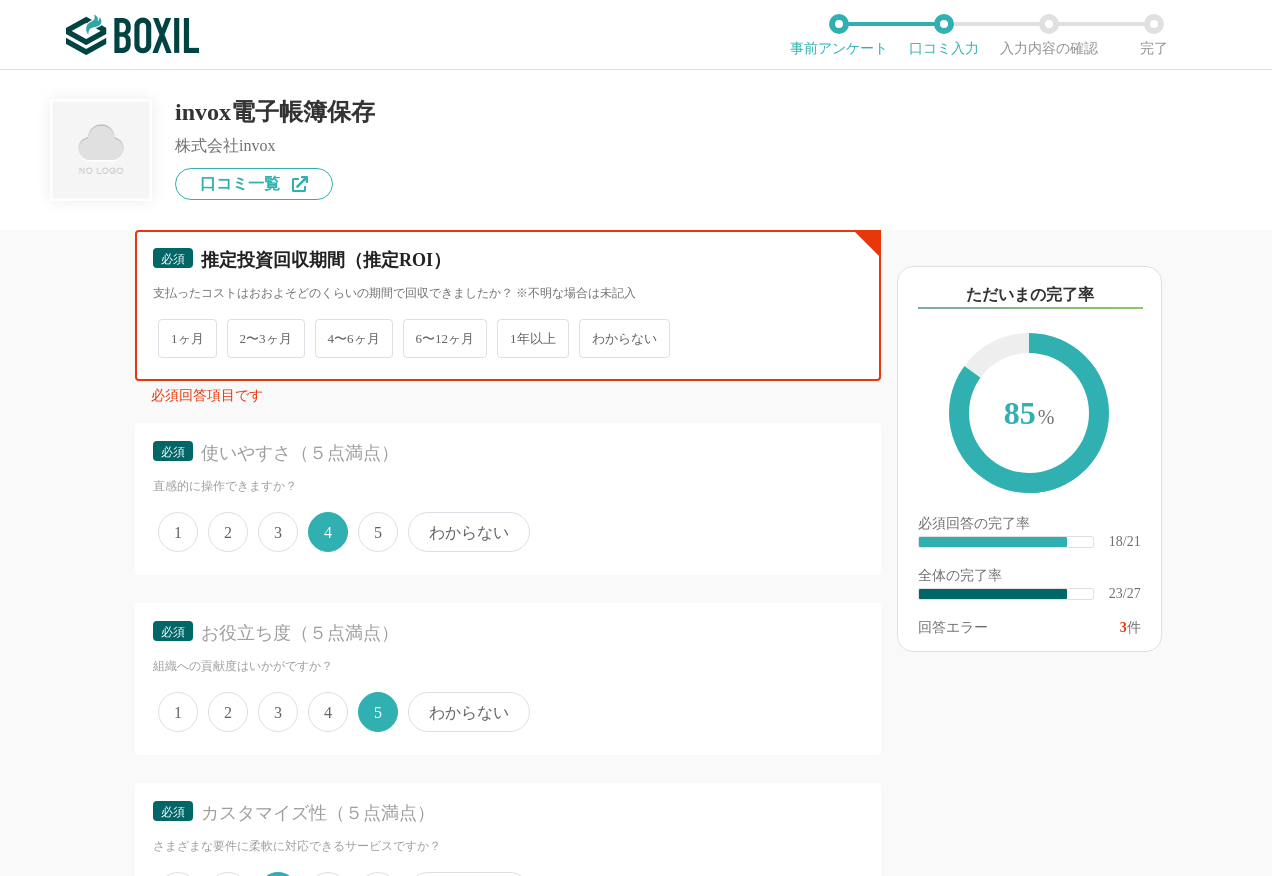 click on "わからない" at bounding box center [590, 328] 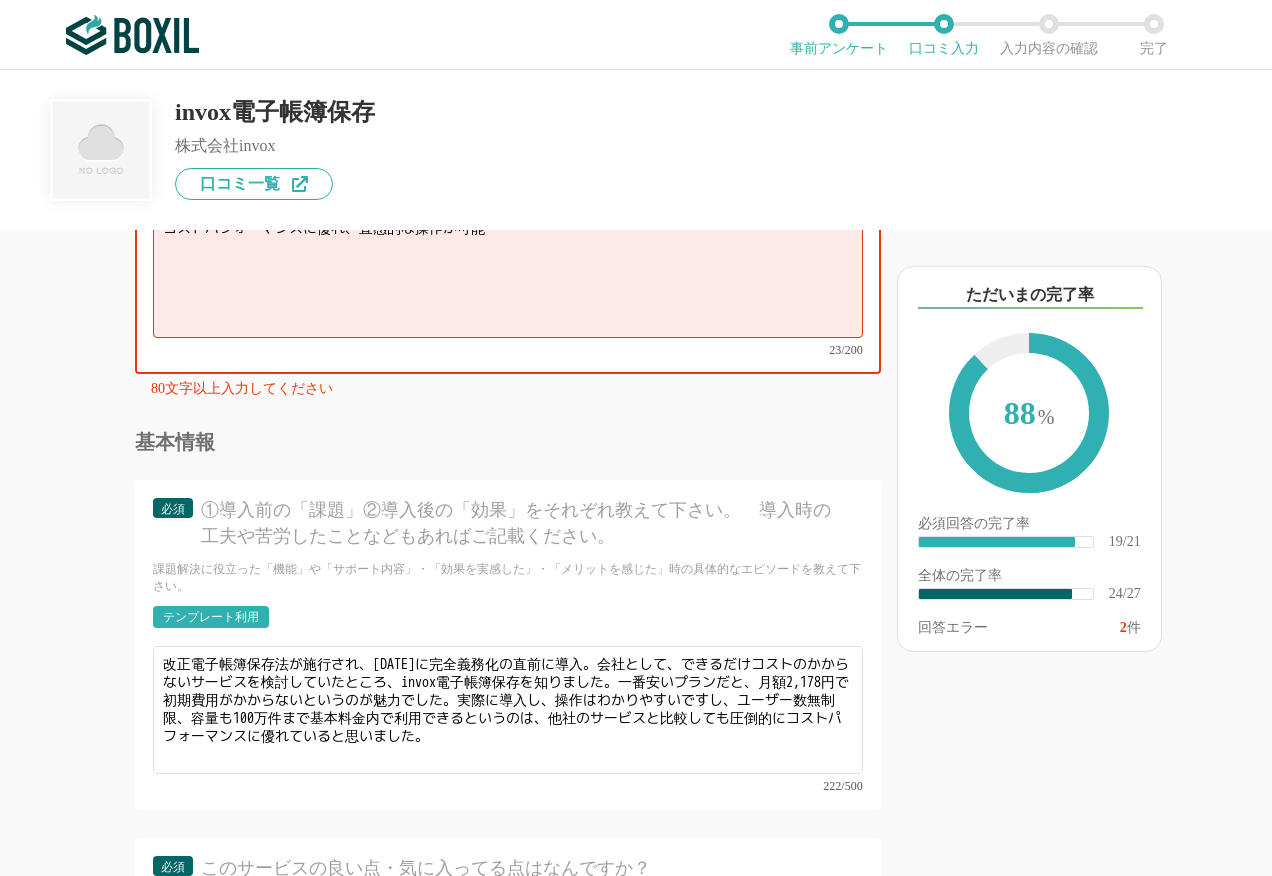 scroll, scrollTop: 3589, scrollLeft: 0, axis: vertical 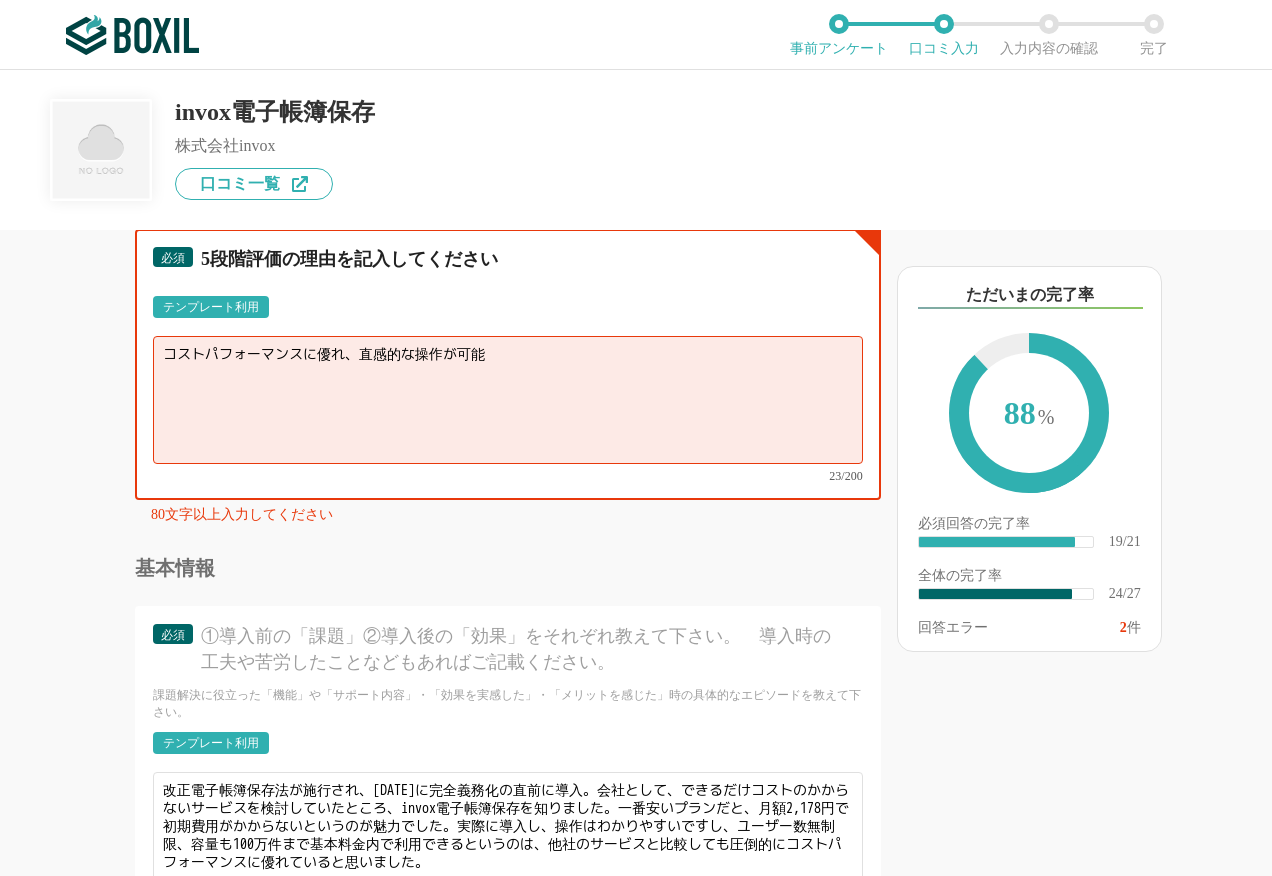 click on "コストパフォーマンスに優れ、直感的な操作が可能" at bounding box center (508, 400) 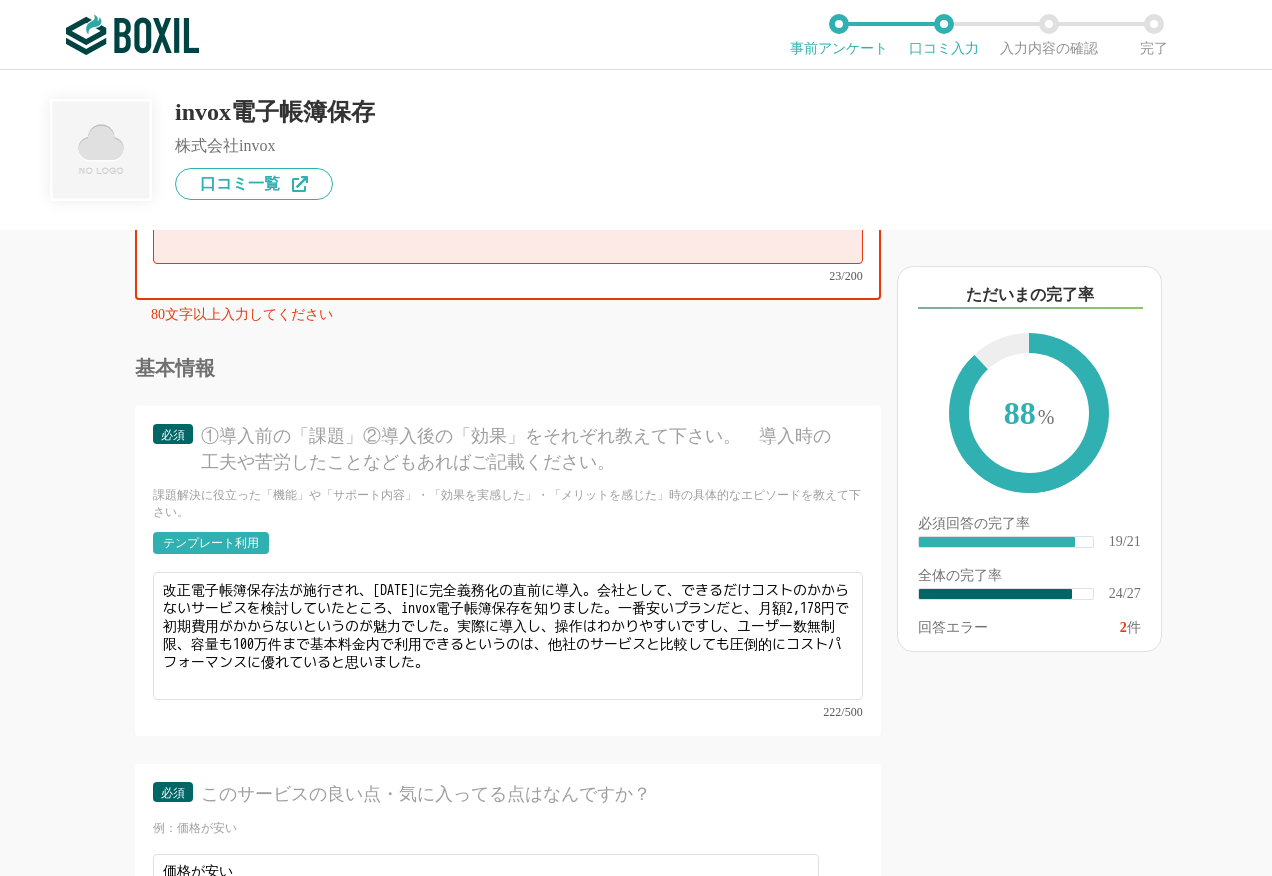 scroll, scrollTop: 3489, scrollLeft: 0, axis: vertical 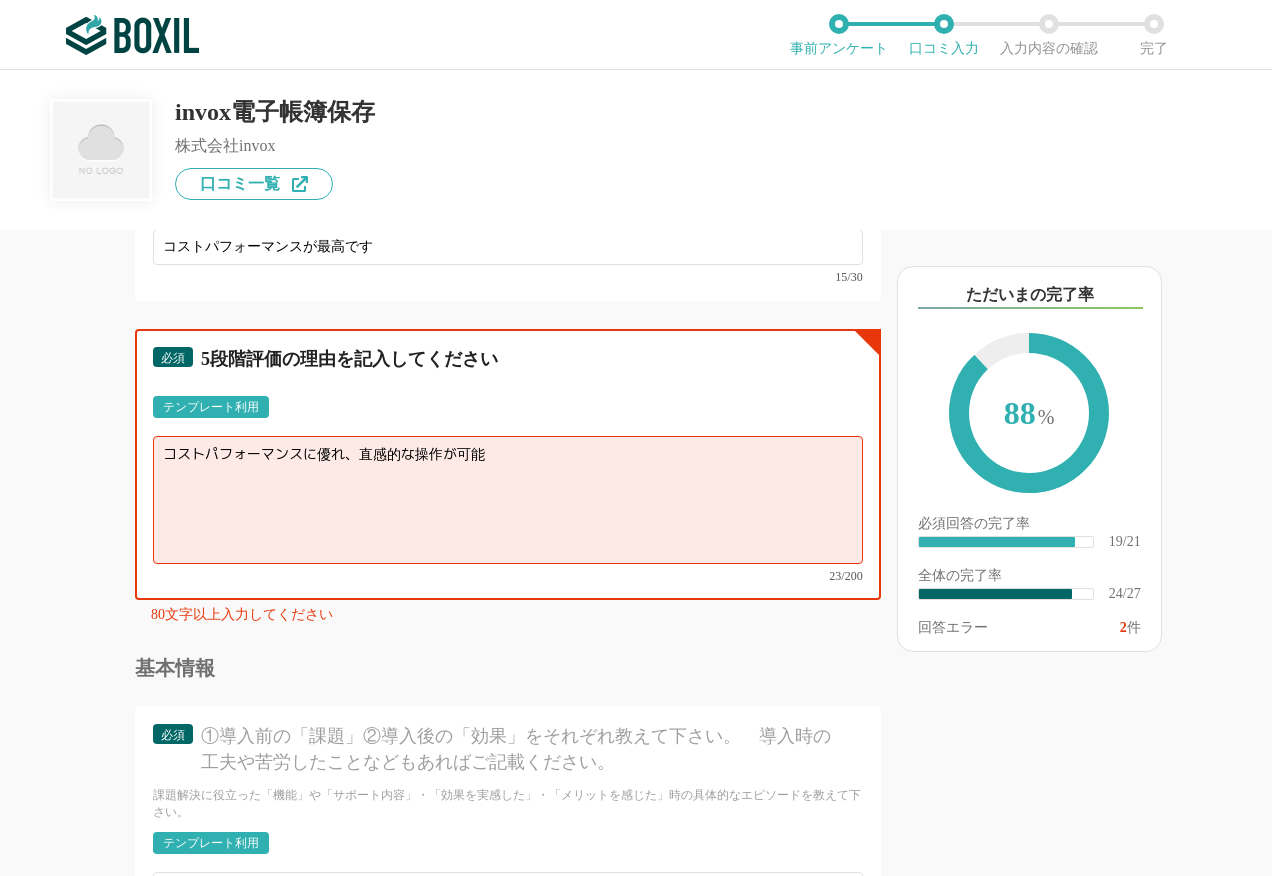 drag, startPoint x: 541, startPoint y: 512, endPoint x: -4, endPoint y: 468, distance: 546.77325 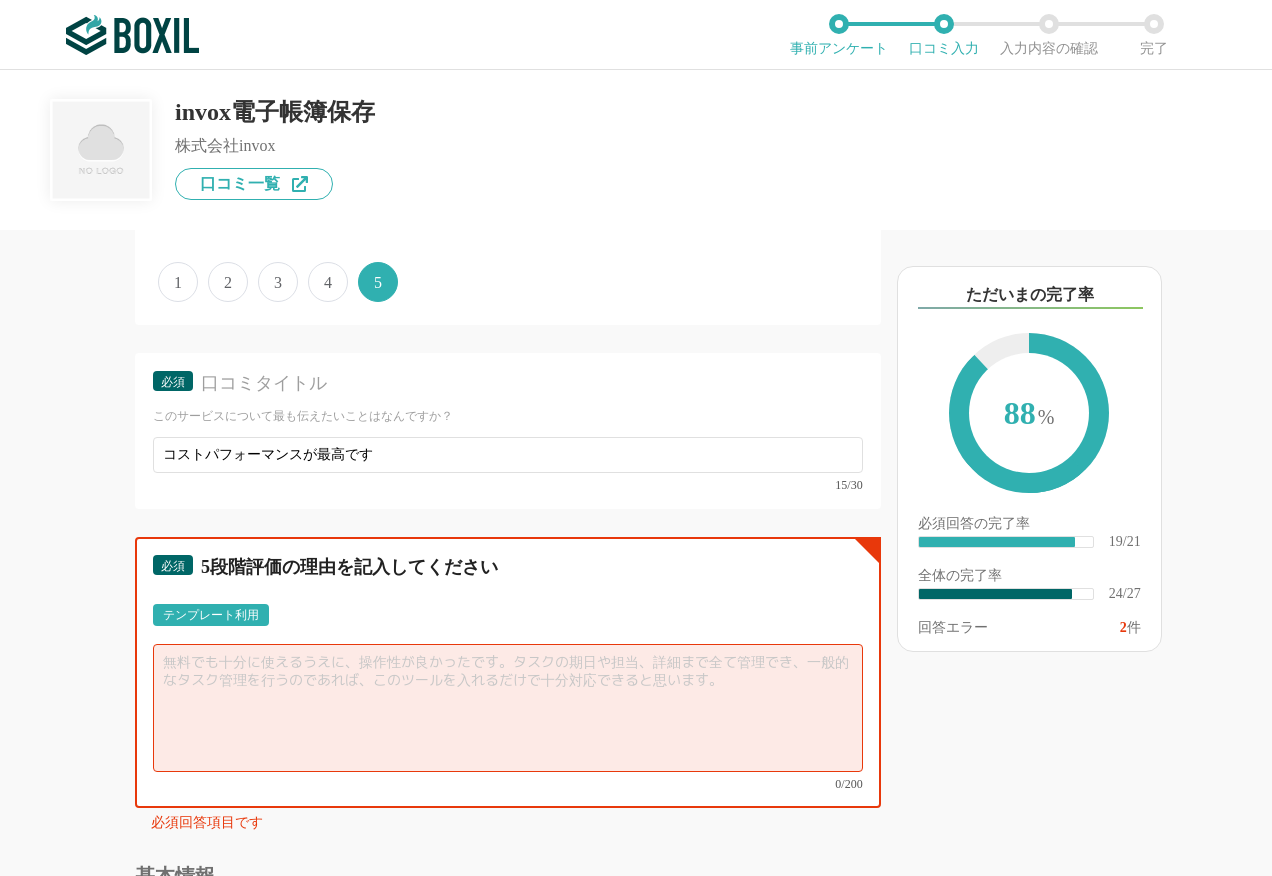 scroll, scrollTop: 3489, scrollLeft: 0, axis: vertical 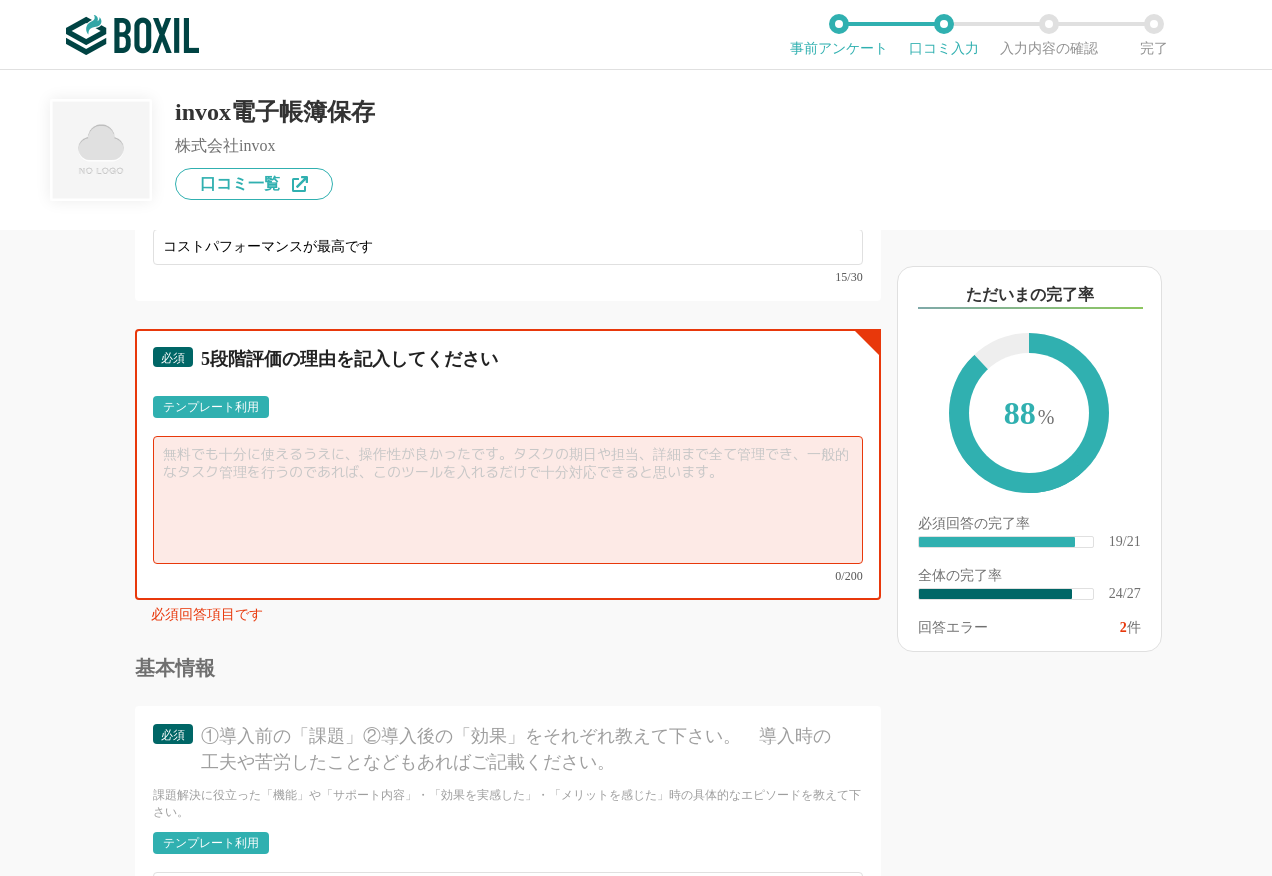 click at bounding box center (508, 500) 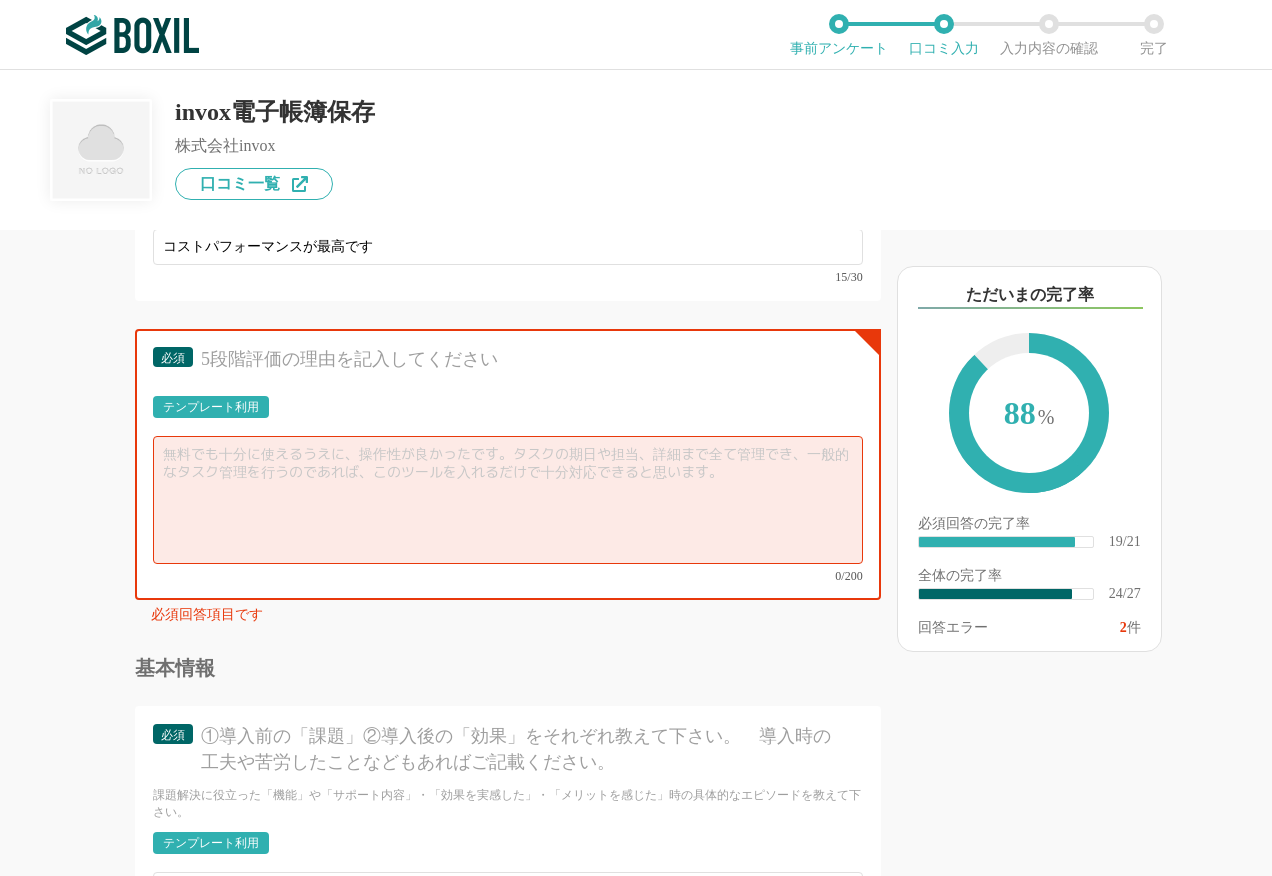 click on "他のサービス・ツールと連携していますか？ ※複数選択可 例：Slack、Salesforce 選択したサービス 未選択 必須 導入時に所属していた部署を選択してください 情報システム部門 マーケティング部門 営業・販売部門 経営企画部門 広報・PR部門 人事部門 総務・法務部門 経理財務部門 必須 サービス導入が完了するまでどれくらいの時間を要しましたか？ 導入サービス決定後から導入完了までの期間を記入してください 即日 1週間以内 2〜3週間 1ヶ月 2〜3ヶ月 3〜6ヶ月 6〜12ヶ月 1年以上 わからない 他に検討したサービスはありますか？ 選択したサービス 未選択 マネーフォワード クラウドBox バクラク電子帳簿保存 必須 推定投資回収期間（推定ROI） 支払ったコストはおおよそどのくらいの期間で回収できましたか？ ※不明な場合は未記入 1ヶ月 2〜3ヶ月 4〜6ヶ月" at bounding box center (508, -204) 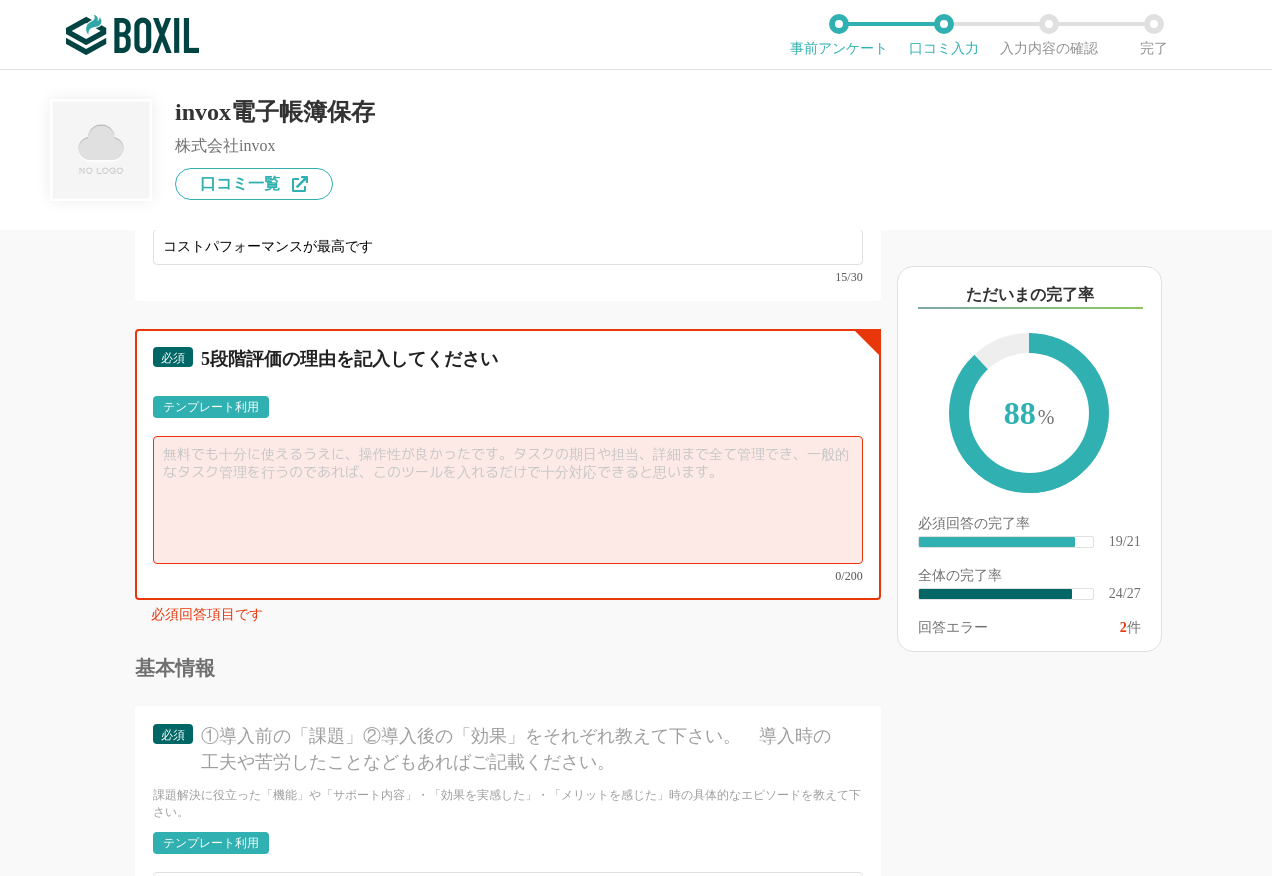 click at bounding box center (508, 500) 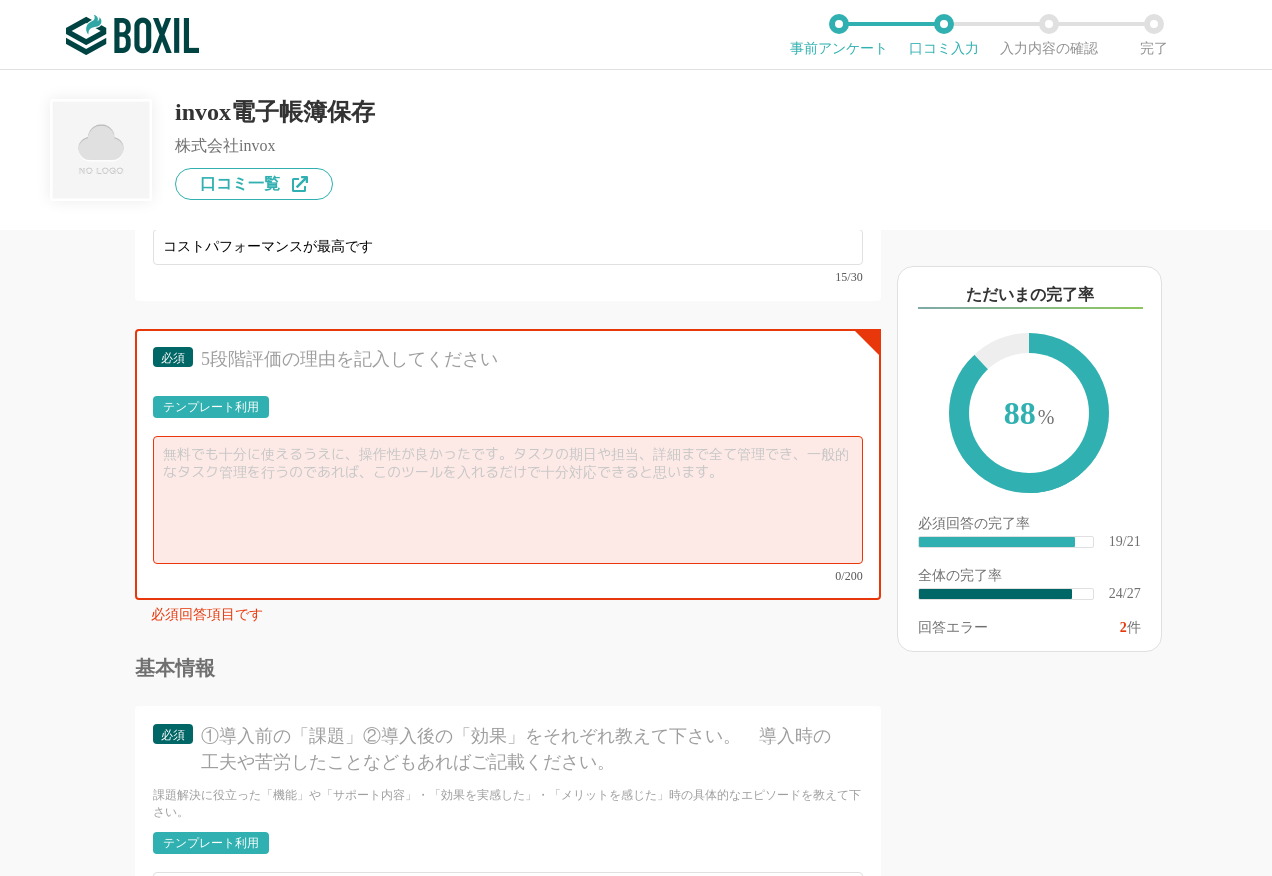 click on "他のサービス・ツールと連携していますか？ ※複数選択可 例：Slack、Salesforce 選択したサービス 未選択 必須 導入時に所属していた部署を選択してください 情報システム部門 マーケティング部門 営業・販売部門 経営企画部門 広報・PR部門 人事部門 総務・法務部門 経理財務部門 必須 サービス導入が完了するまでどれくらいの時間を要しましたか？ 導入サービス決定後から導入完了までの期間を記入してください 即日 1週間以内 2〜3週間 1ヶ月 2〜3ヶ月 3〜6ヶ月 6〜12ヶ月 1年以上 わからない 他に検討したサービスはありますか？ 選択したサービス 未選択 マネーフォワード クラウドBox バクラク電子帳簿保存 必須 推定投資回収期間（推定ROI） 支払ったコストはおおよそどのくらいの期間で回収できましたか？ ※不明な場合は未記入 1ヶ月 2〜3ヶ月 4〜6ヶ月" at bounding box center [508, -204] 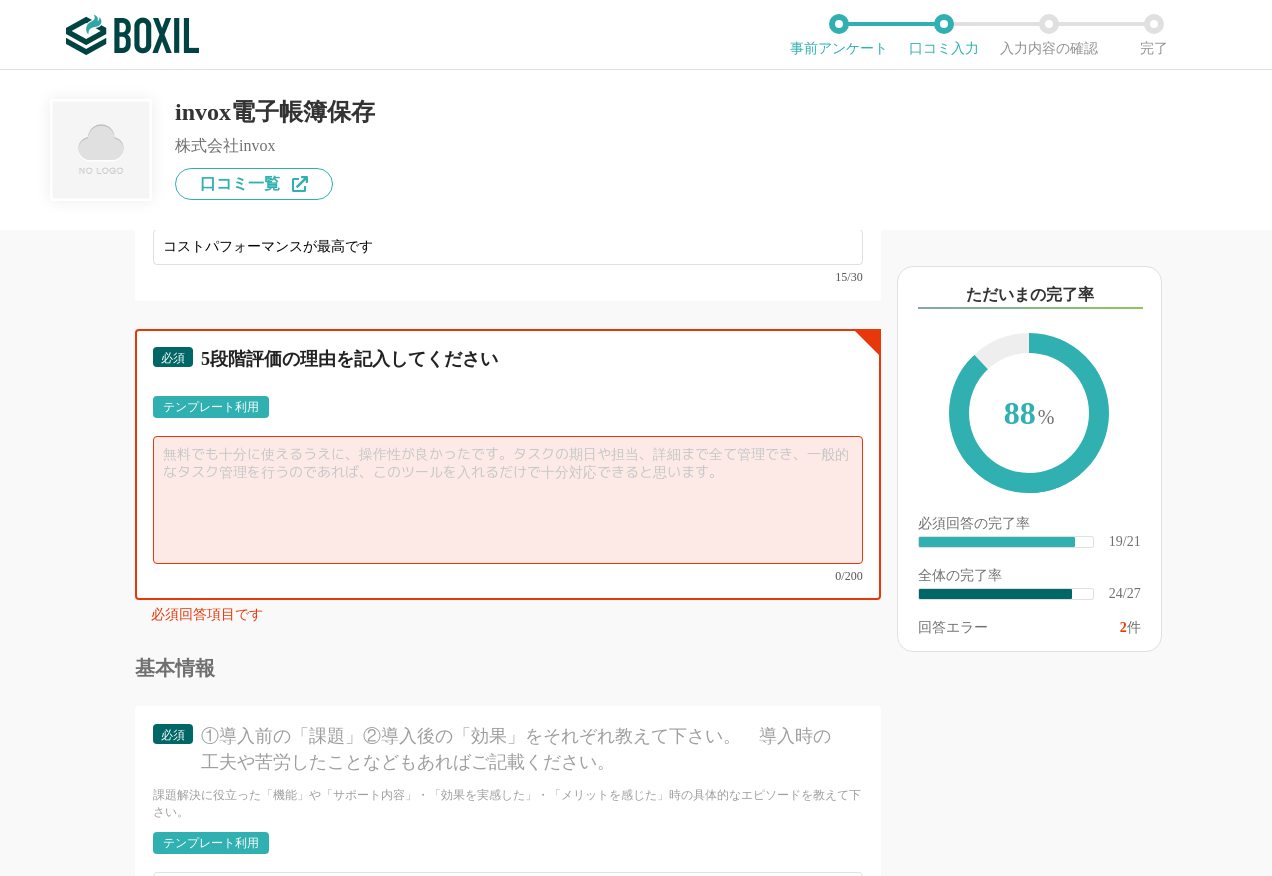 click at bounding box center [508, 500] 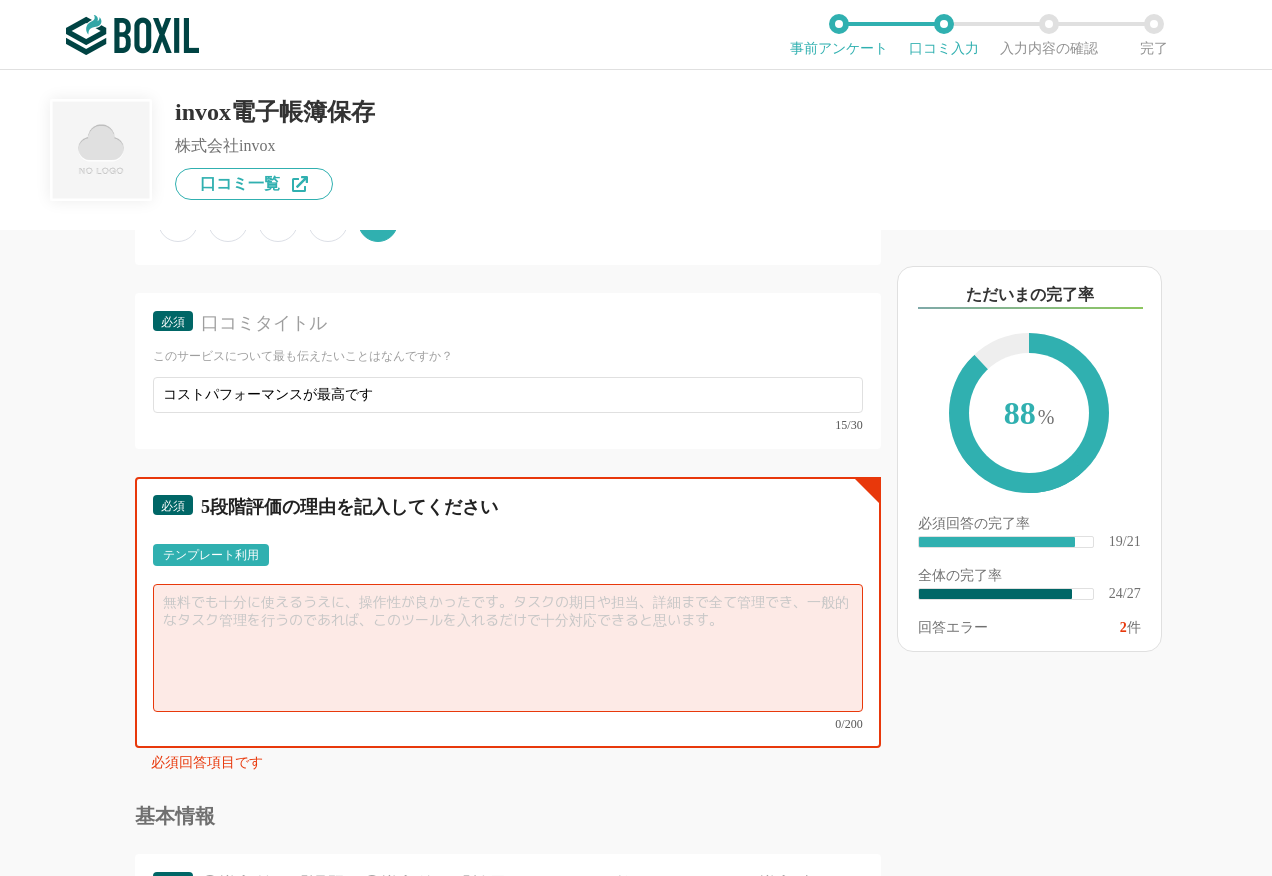 scroll, scrollTop: 3489, scrollLeft: 0, axis: vertical 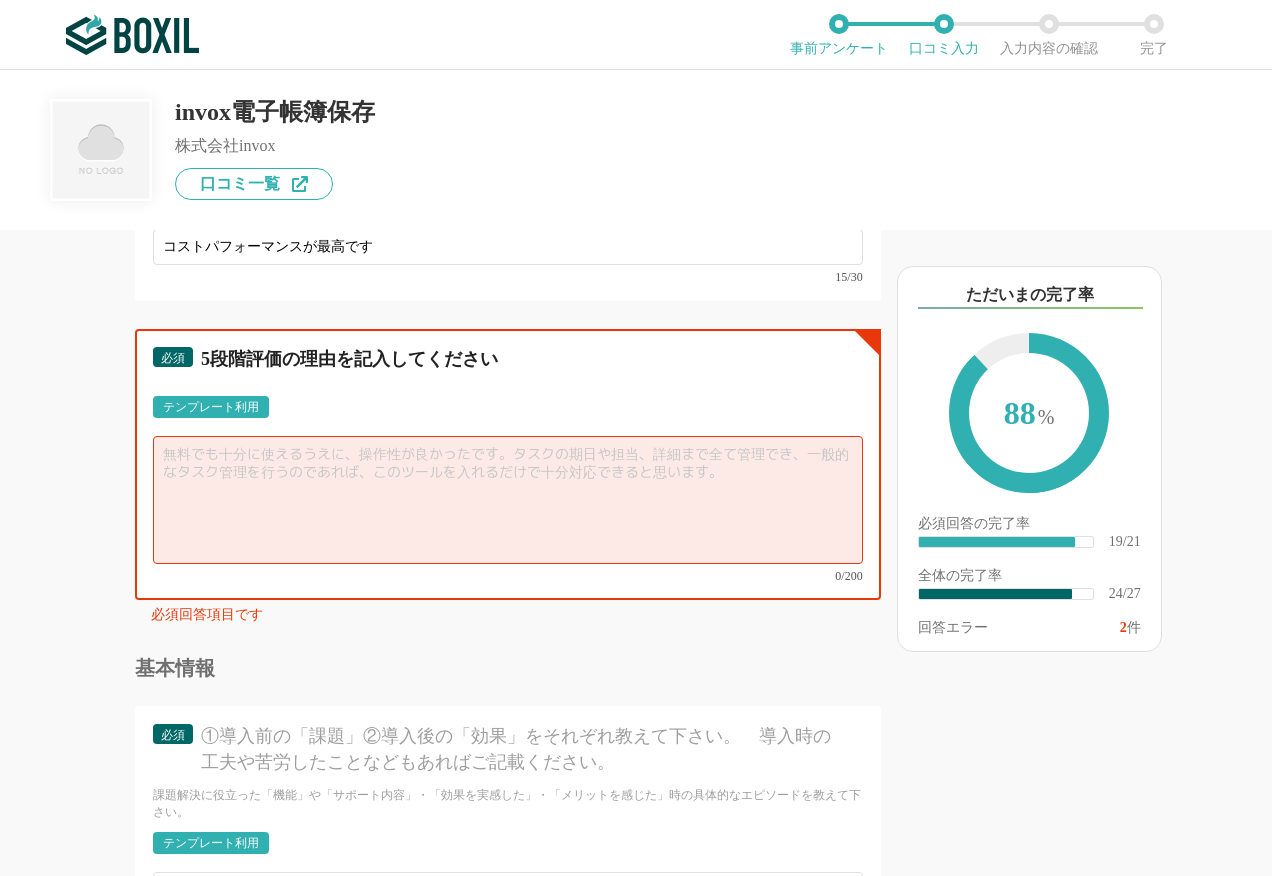 click at bounding box center (508, 500) 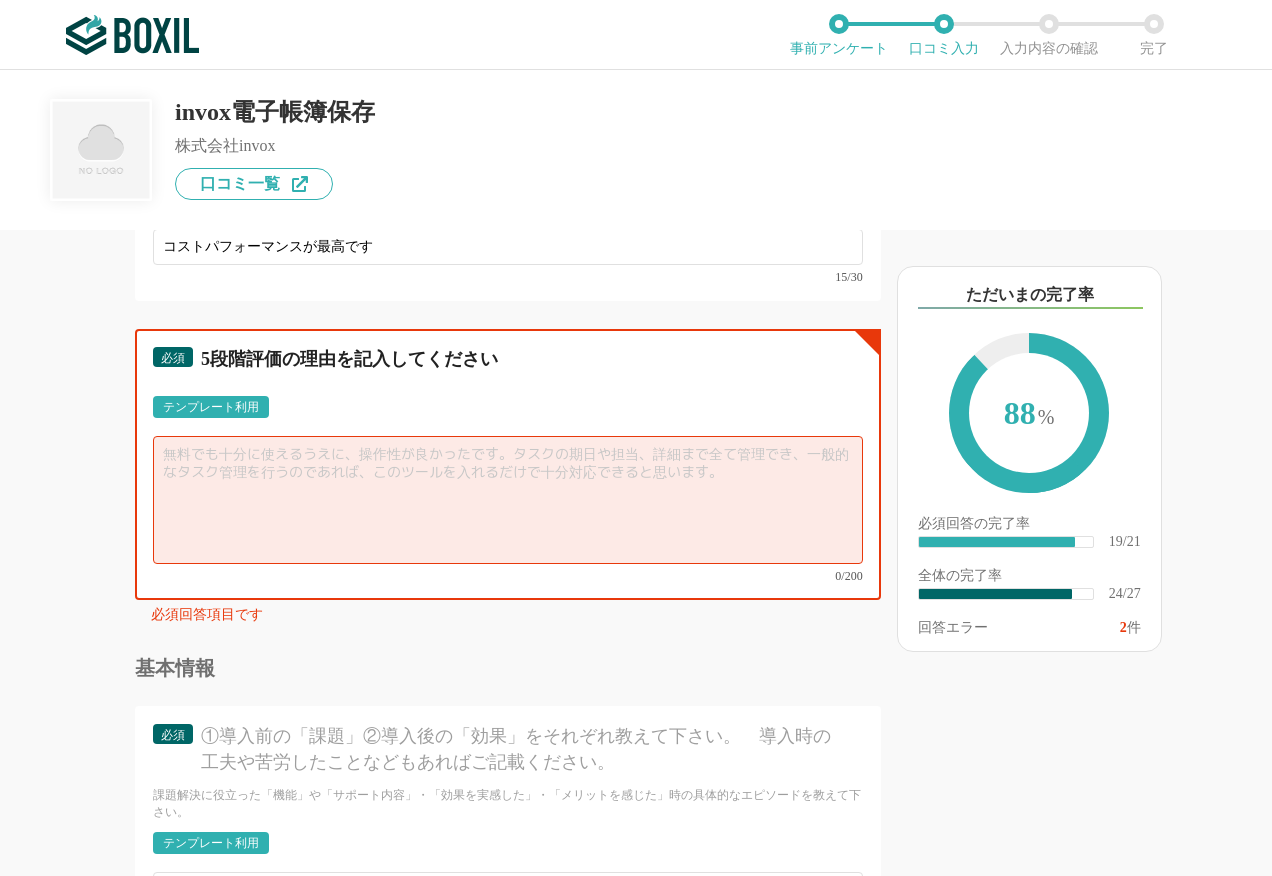 paste on "見積書や請求書を電子書類で受領することが、多くなってきたタイミングで、安価で改正電子帳簿保存法に対応することができました。ユーザー数無制限のため、ひとつのプランで会社全体の業務に対応できるため、ほとんどコストの負担ないこともとても魅力的でした。" 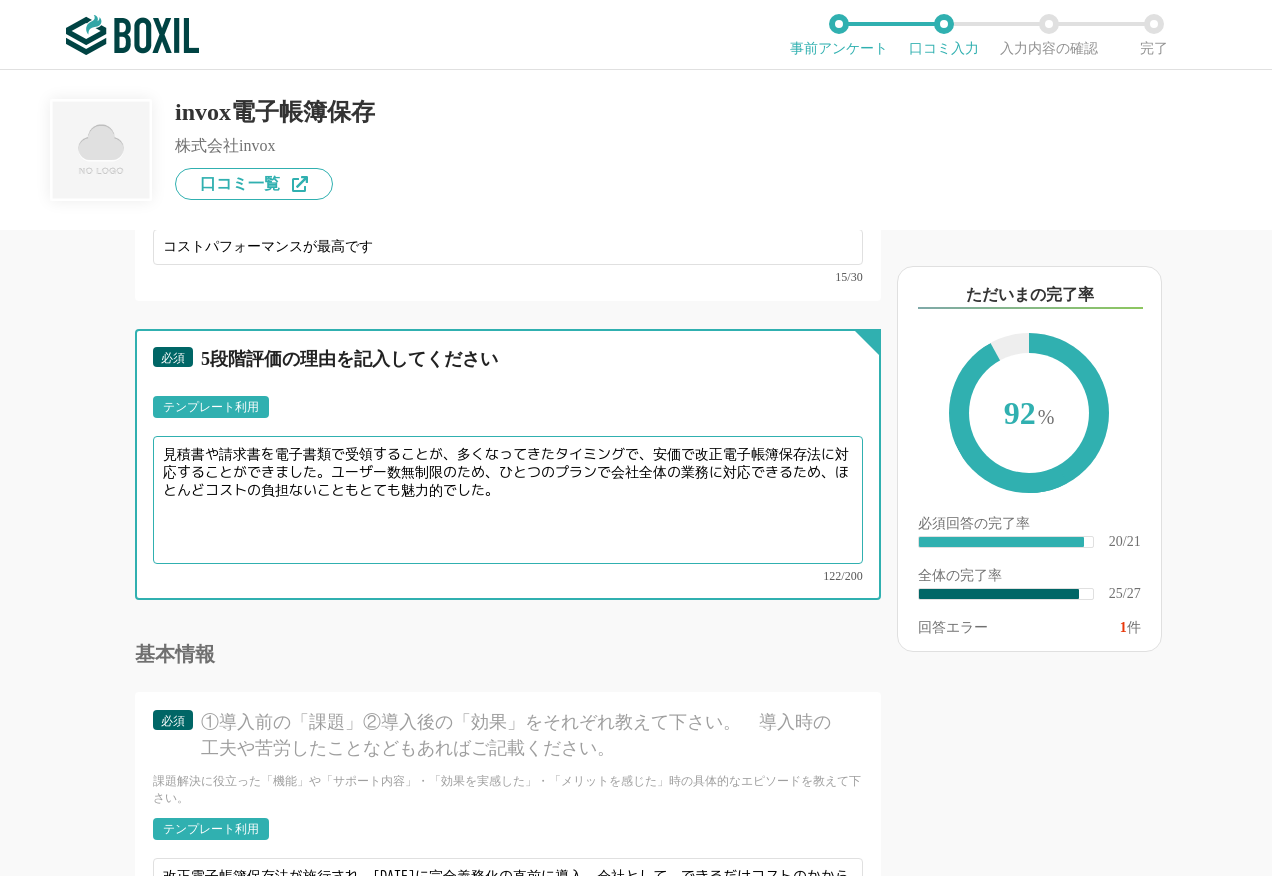 click on "見積書や請求書を電子書類で受領することが、多くなってきたタイミングで、安価で改正電子帳簿保存法に対応することができました。ユーザー数無制限のため、ひとつのプランで会社全体の業務に対応できるため、ほとんどコストの負担ないこともとても魅力的でした。" at bounding box center [508, 500] 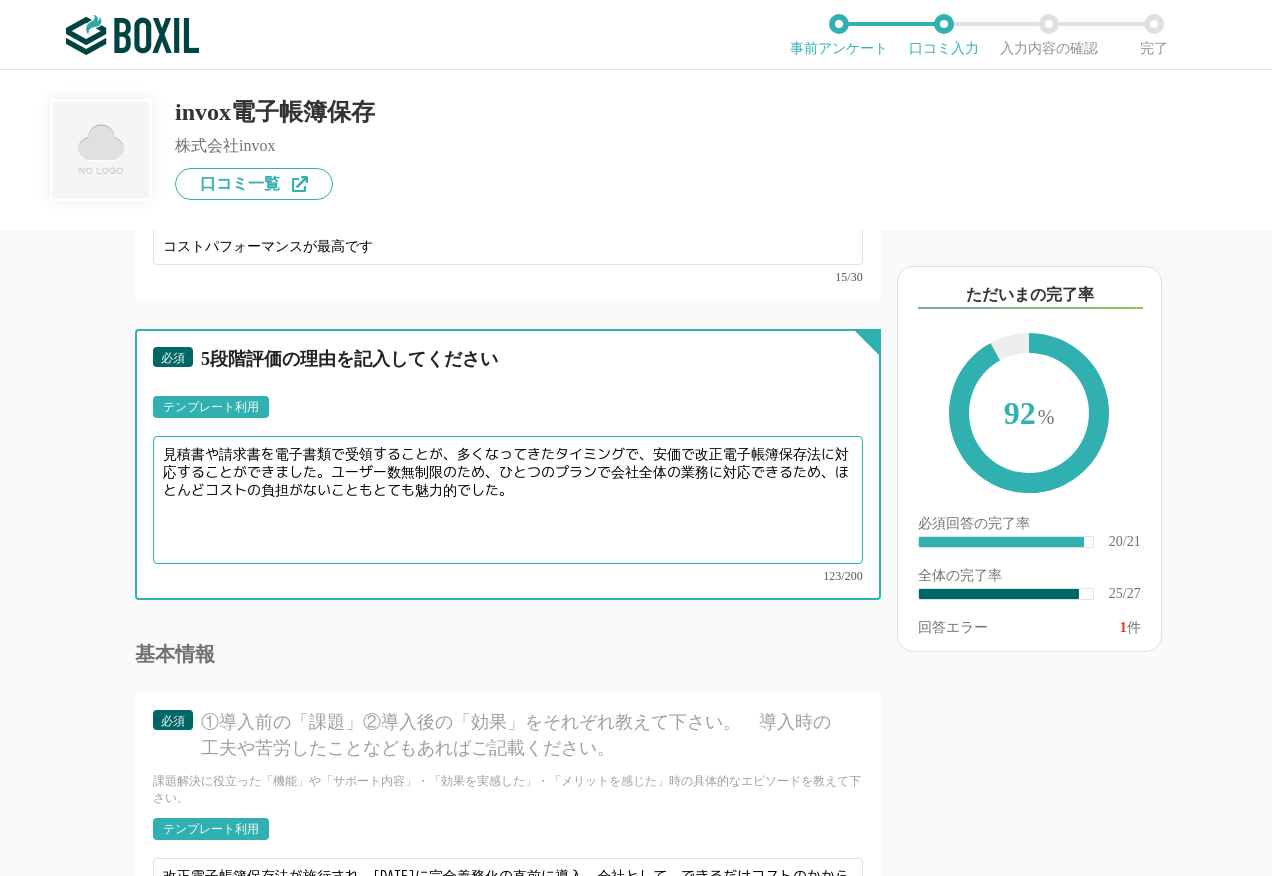 type on "見積書や請求書を電子書類で受領することが、多くなってきたタイミングで、安価で改正電子帳簿保存法に対応することができました。ユーザー数無制限のため、ひとつのプランで会社全体の業務に対応できるため、ほとんどコストの負担がないこともとても魅力的でした。" 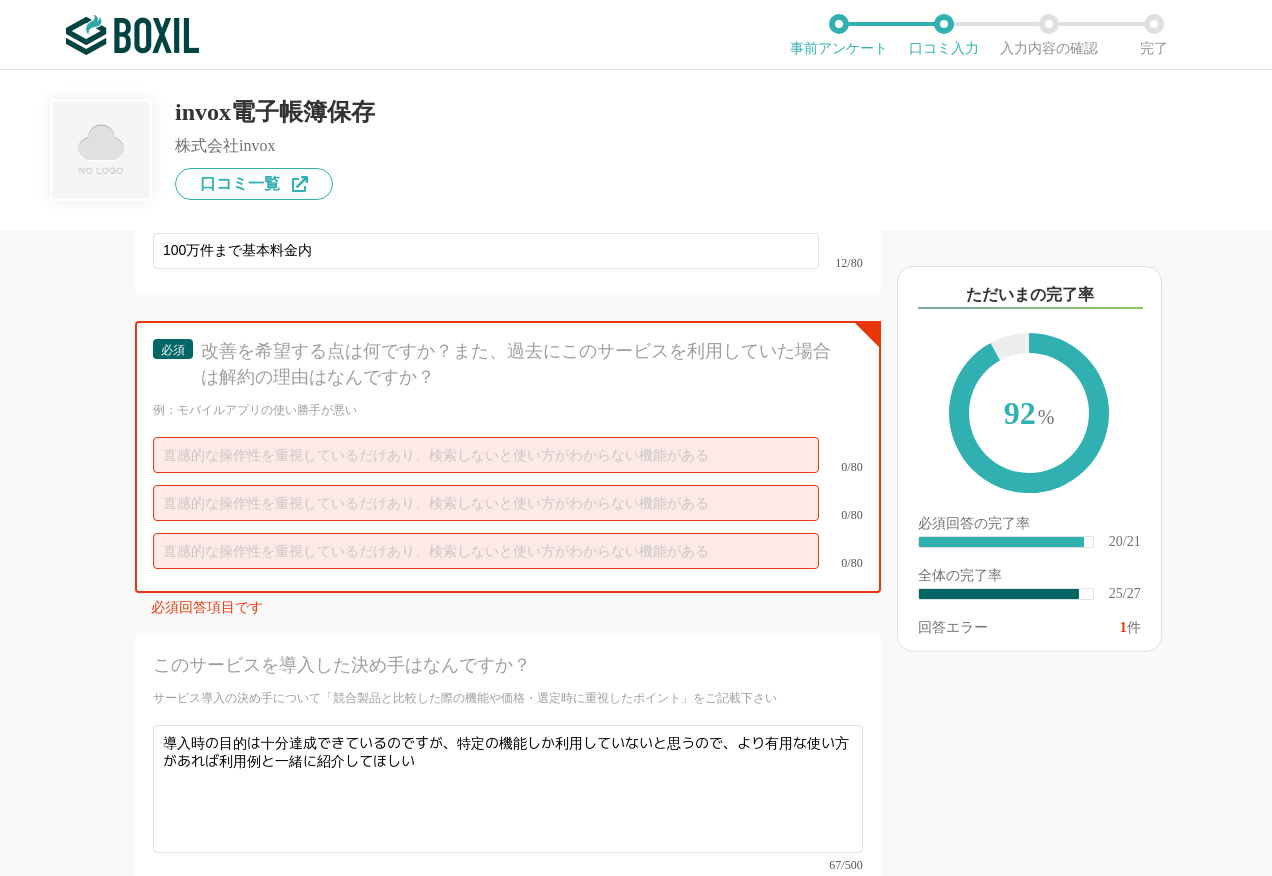 scroll, scrollTop: 4489, scrollLeft: 0, axis: vertical 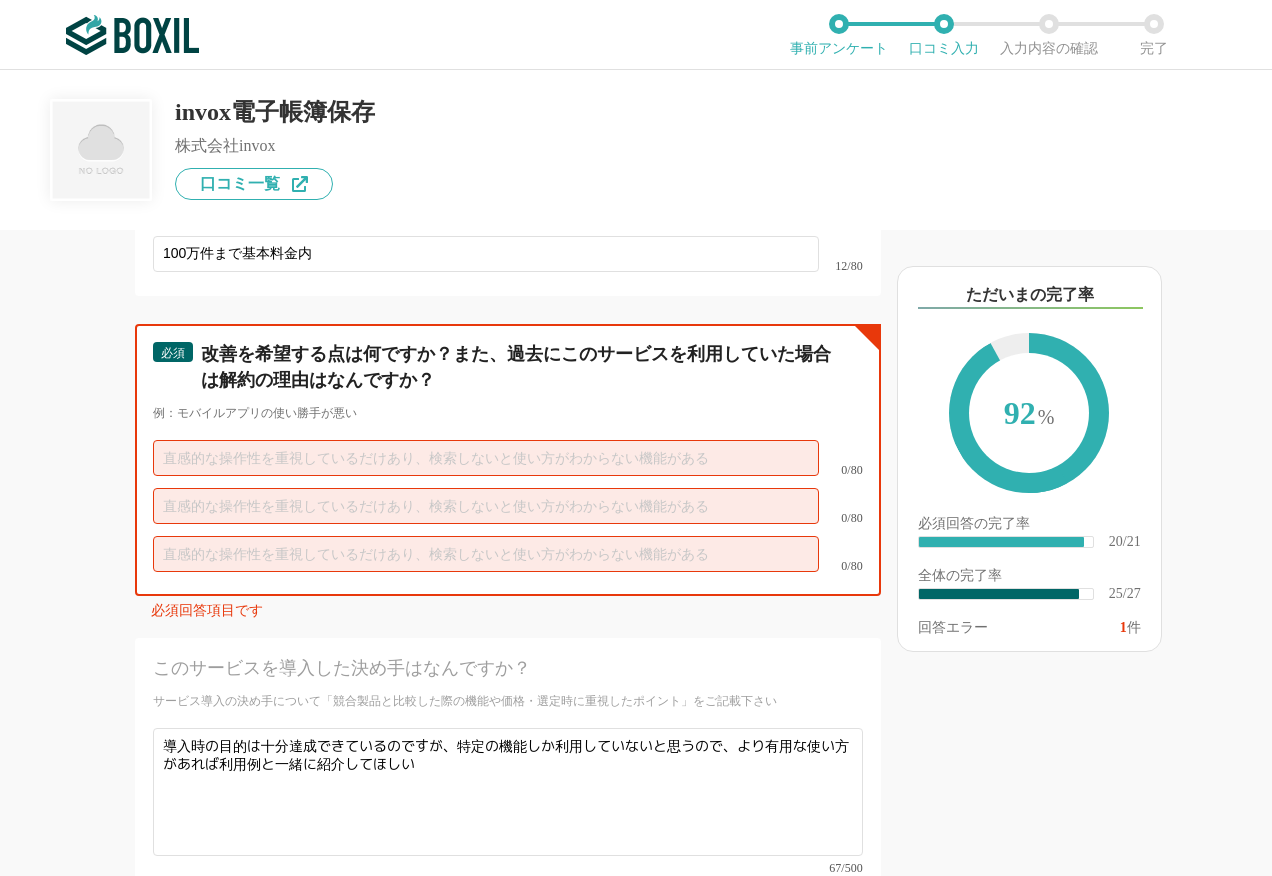 click at bounding box center [486, 458] 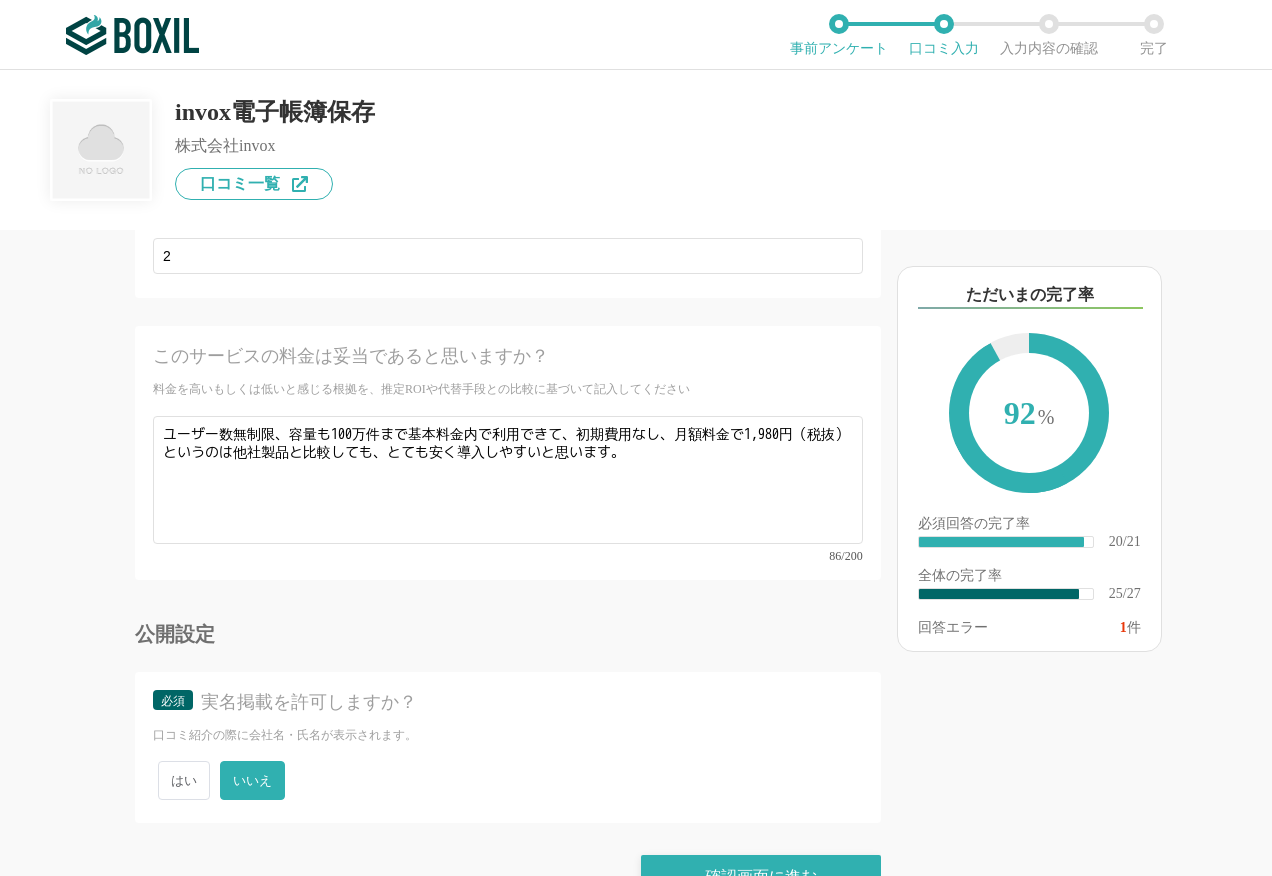 scroll, scrollTop: 5436, scrollLeft: 0, axis: vertical 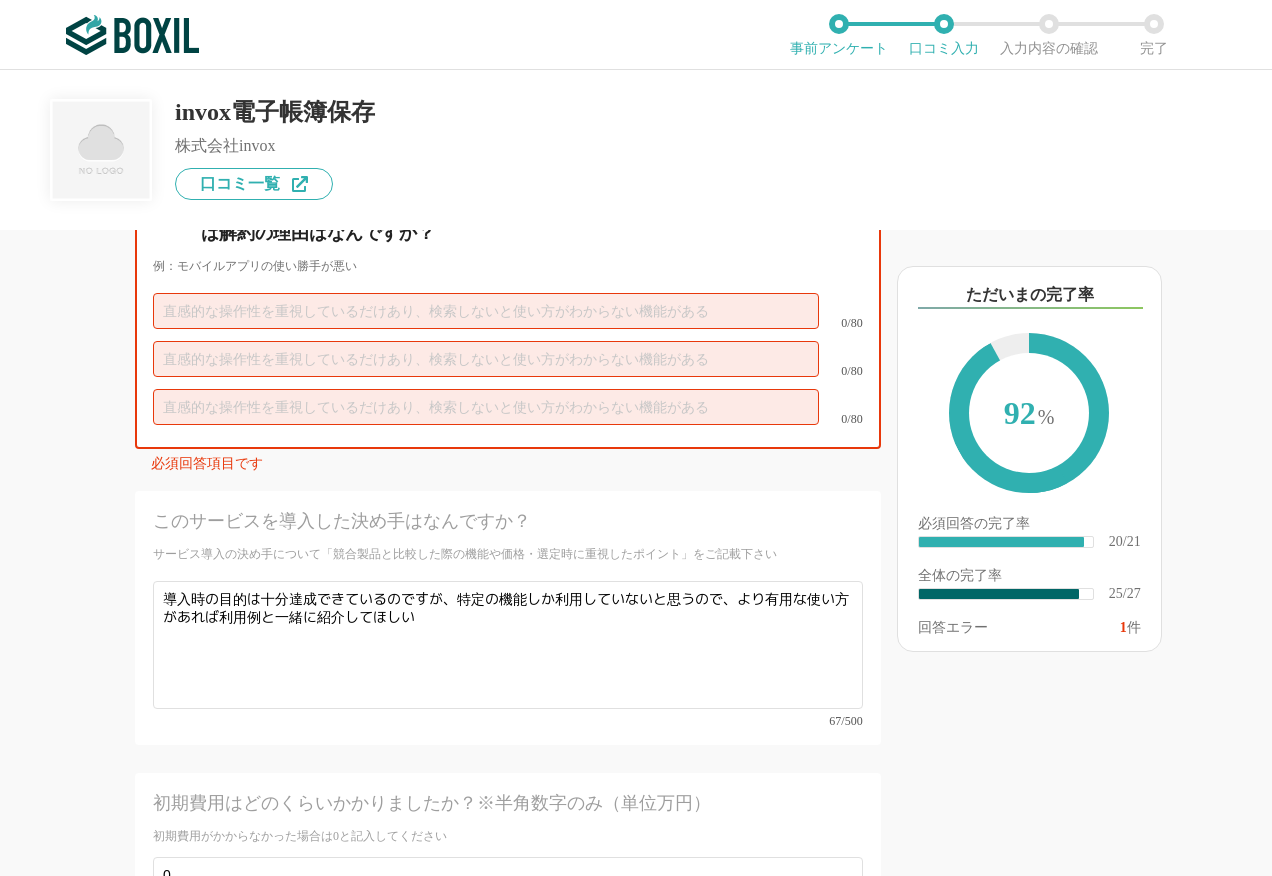 paste on "導入時の目的は十分達成できているのですが、特定の機能しか利用していないと思うので、より有用な使い方があれば利用例と一緒に紹介してほしいです" 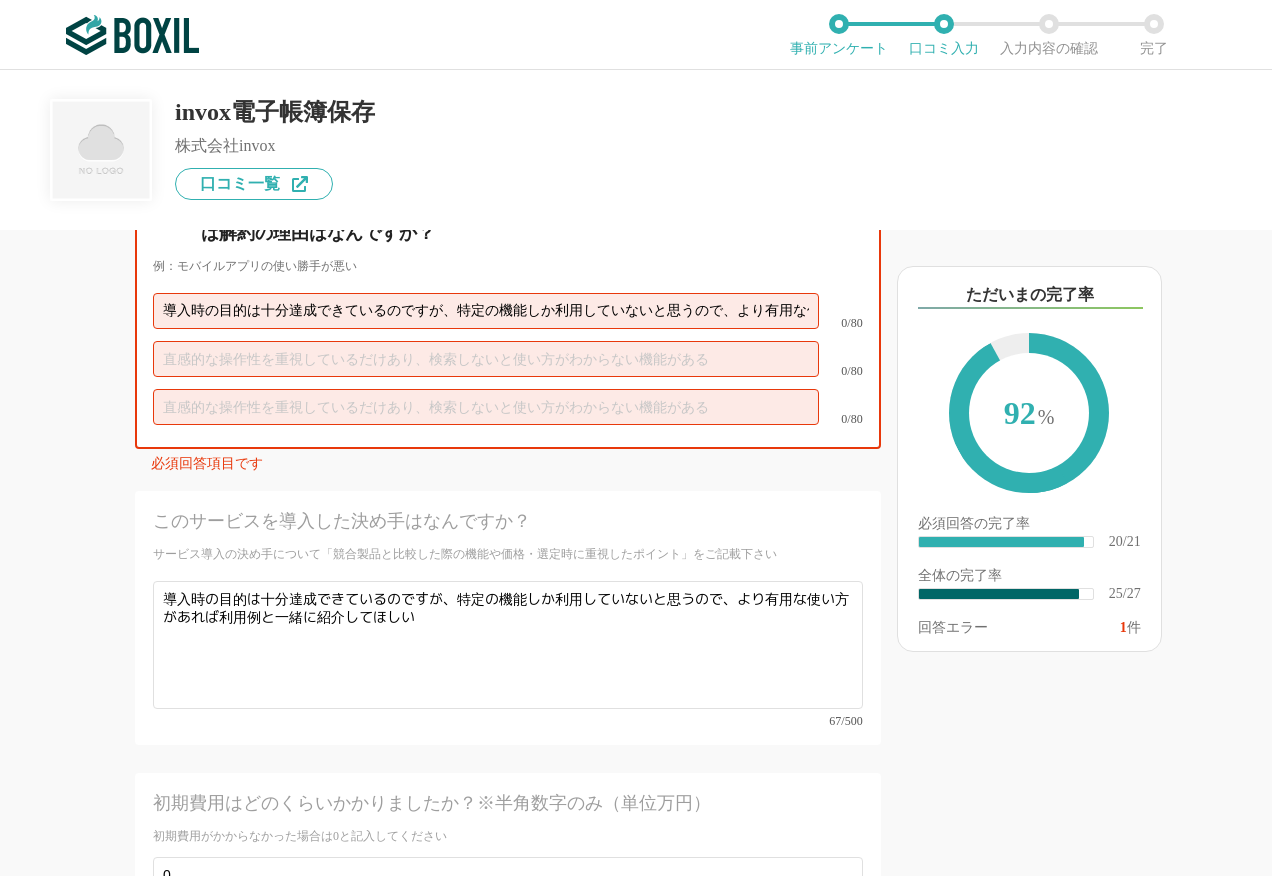 scroll, scrollTop: 0, scrollLeft: 332, axis: horizontal 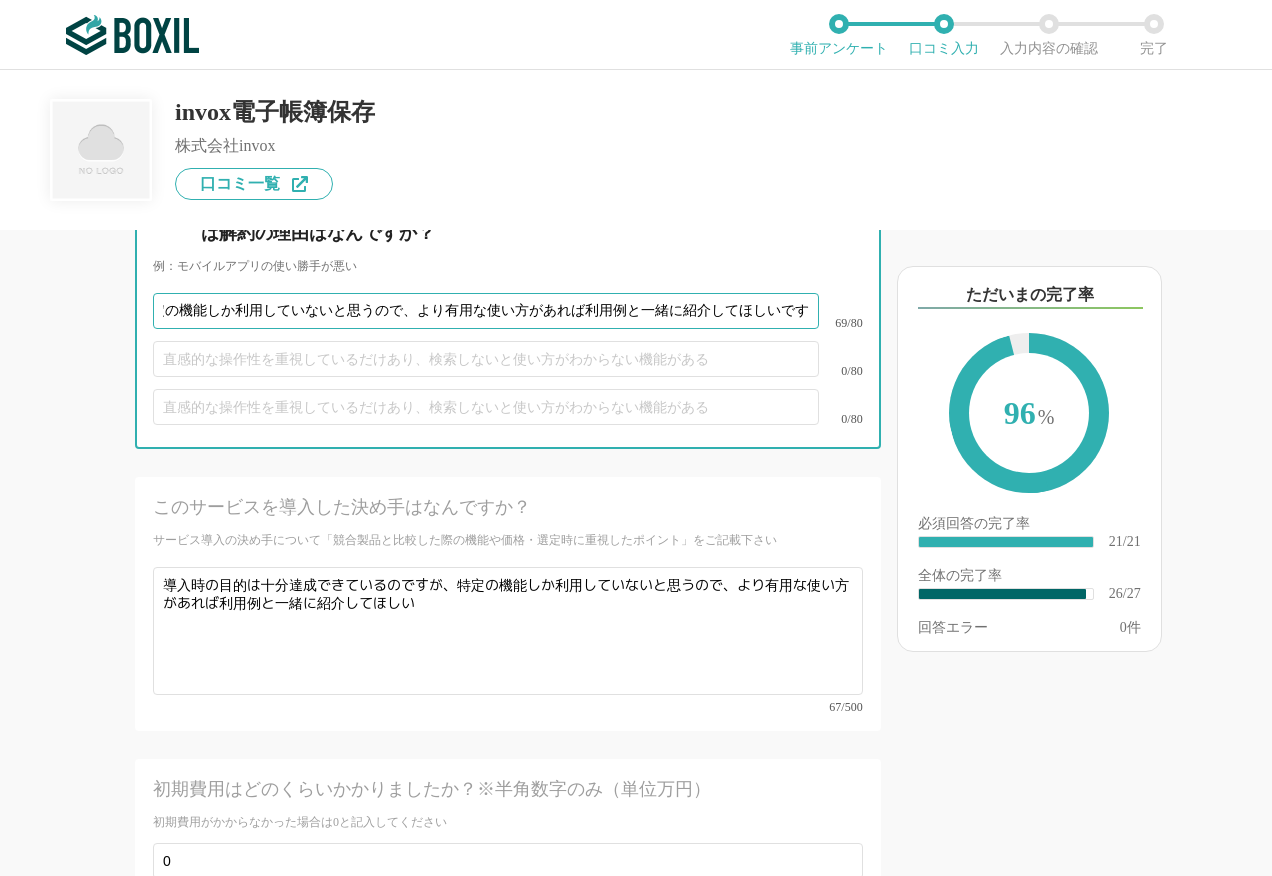 type on "導入時の目的は十分達成できているのですが、特定の機能しか利用していないと思うので、より有用な使い方があれば利用例と一緒に紹介してほしいです" 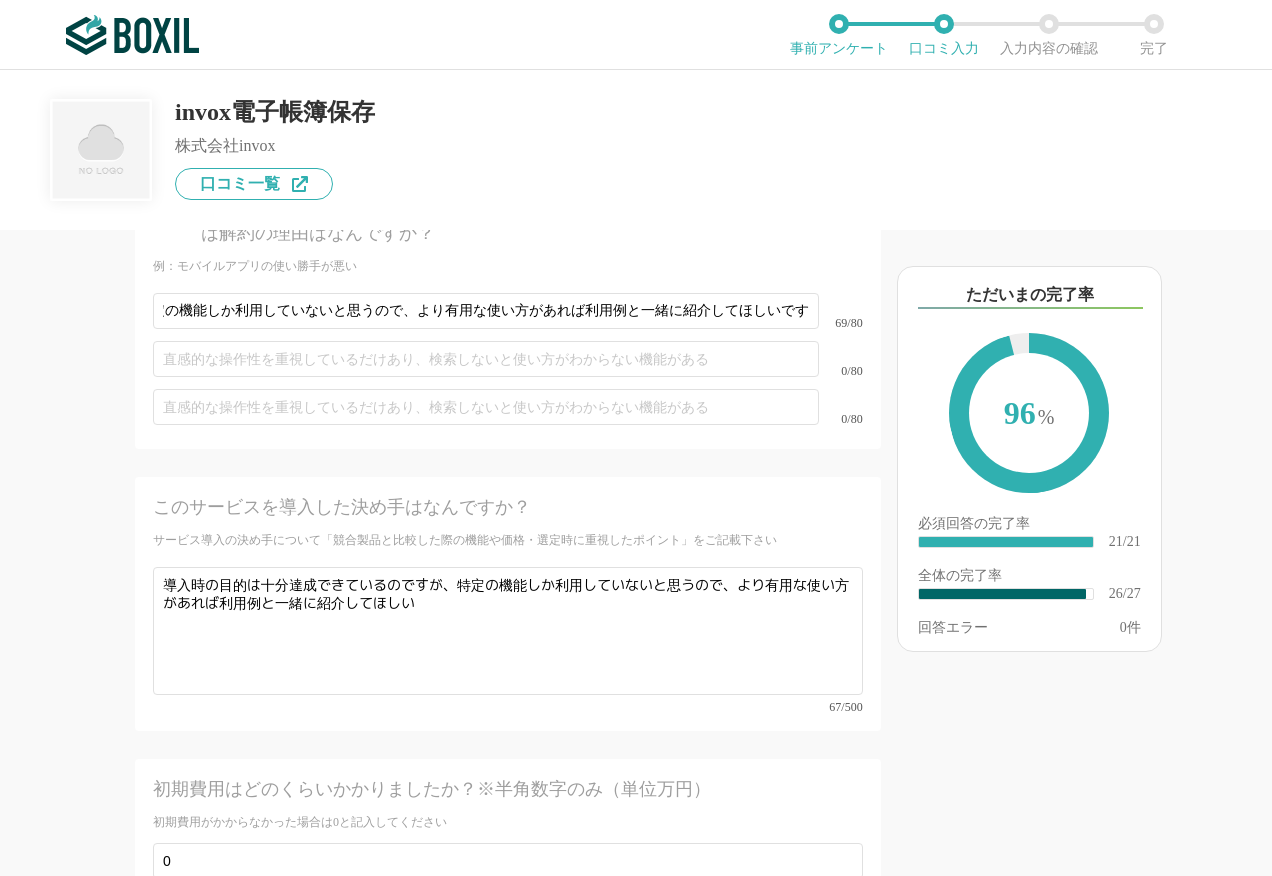 click at bounding box center (516, -3680) 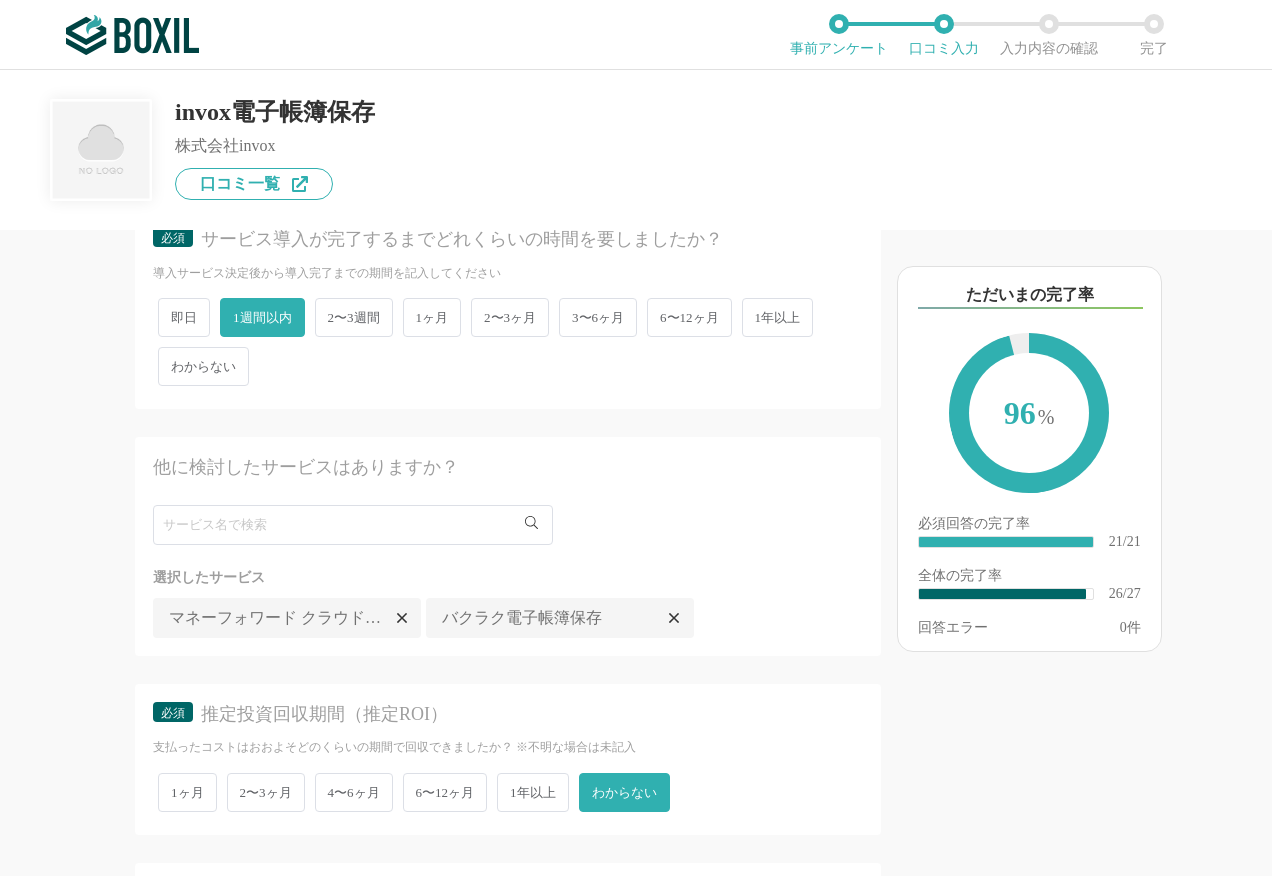 scroll, scrollTop: 700, scrollLeft: 0, axis: vertical 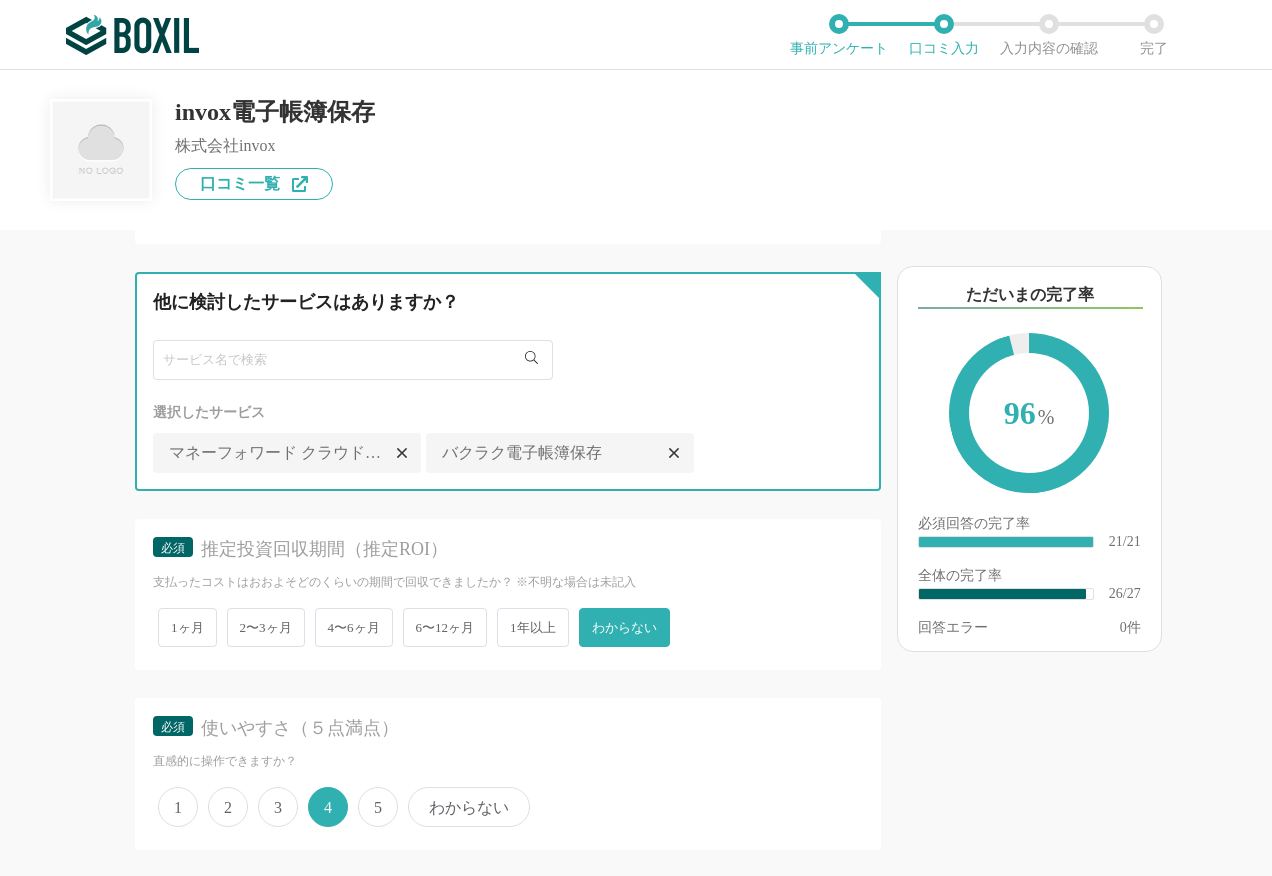 click at bounding box center [353, 360] 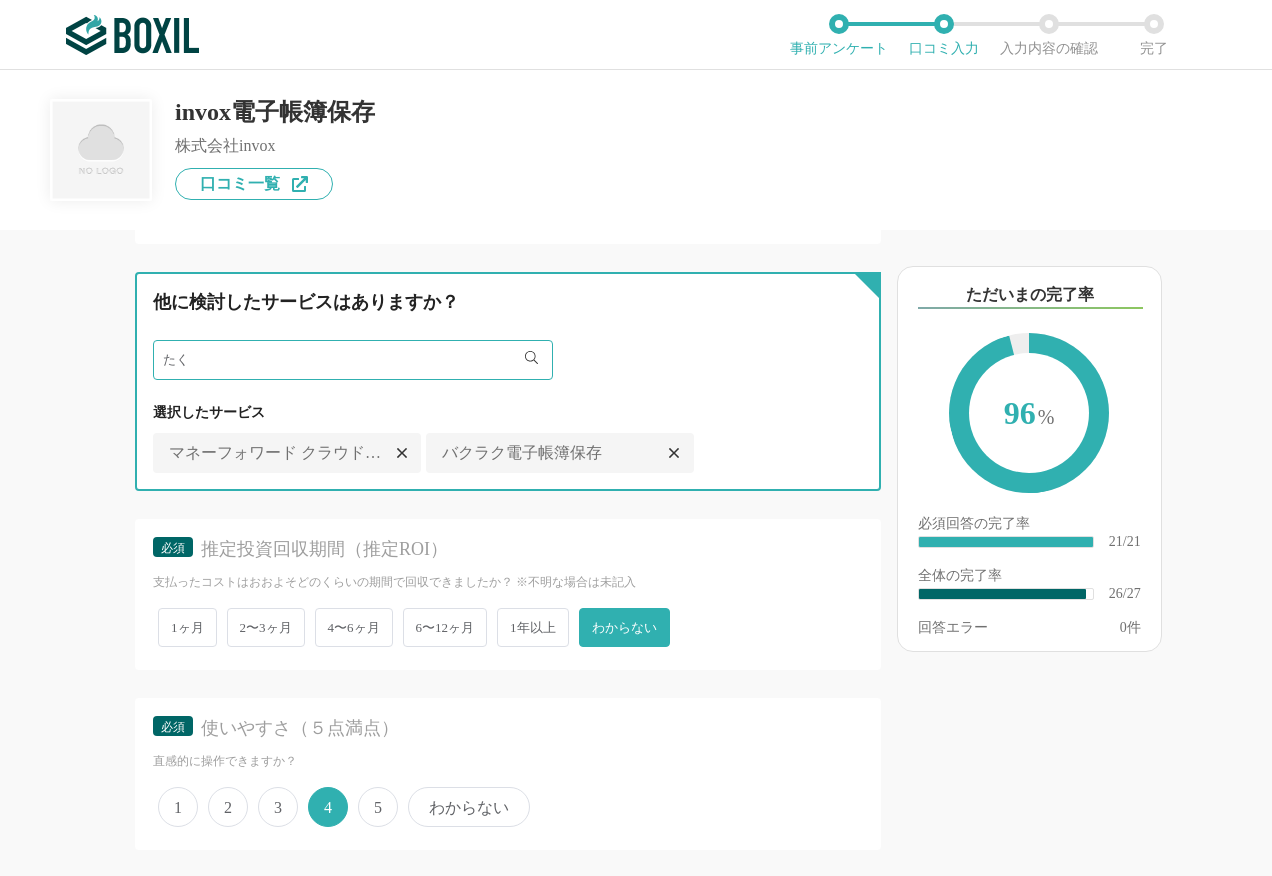 type on "た" 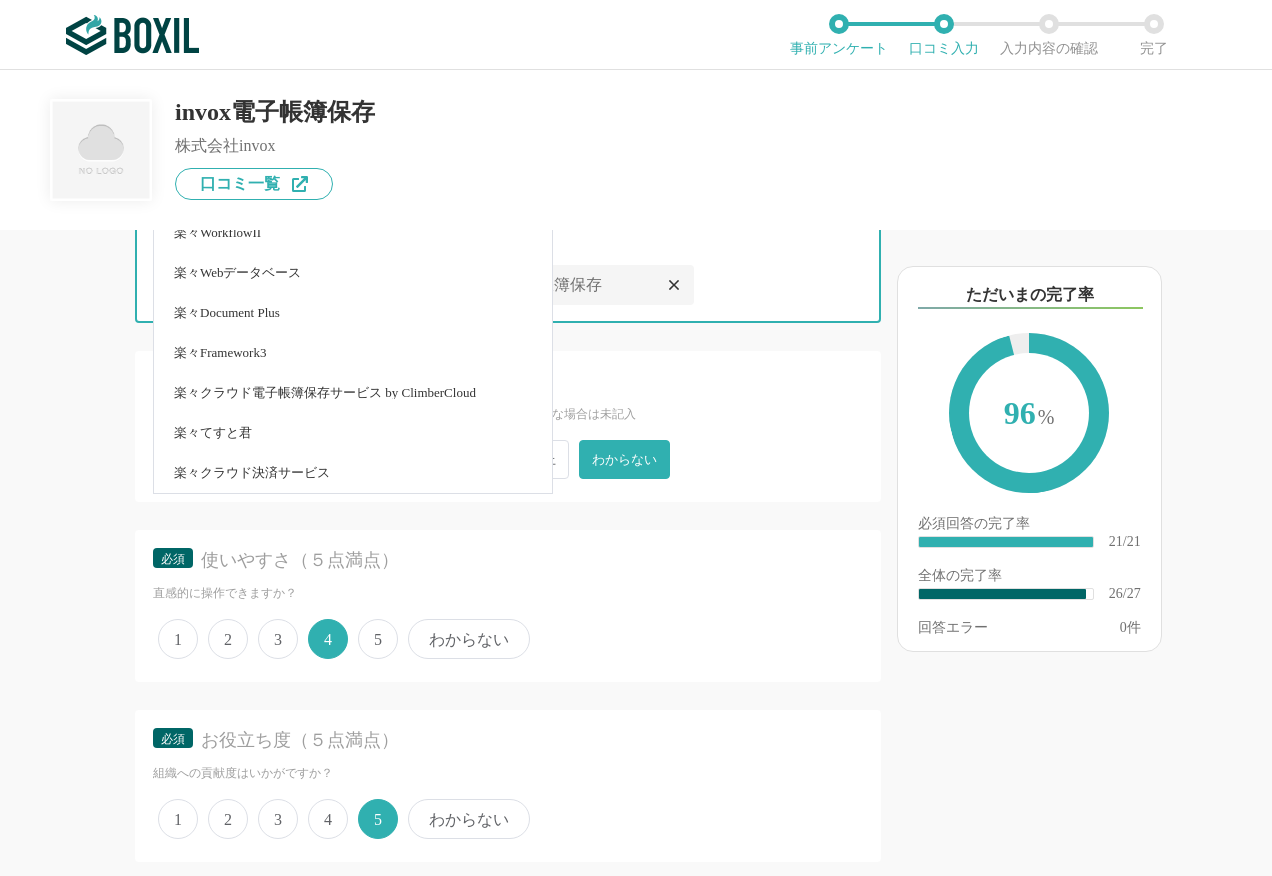 scroll, scrollTop: 800, scrollLeft: 0, axis: vertical 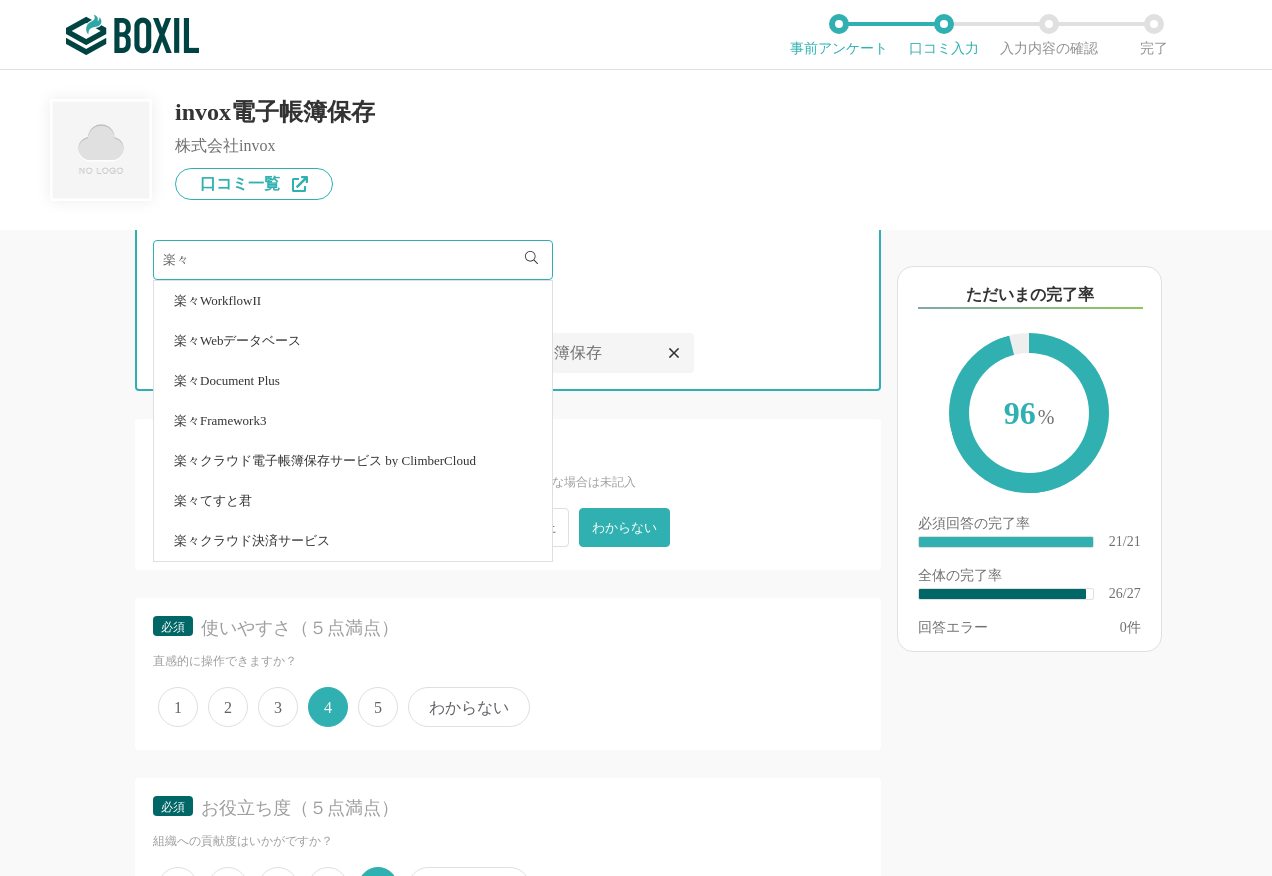 type on "楽" 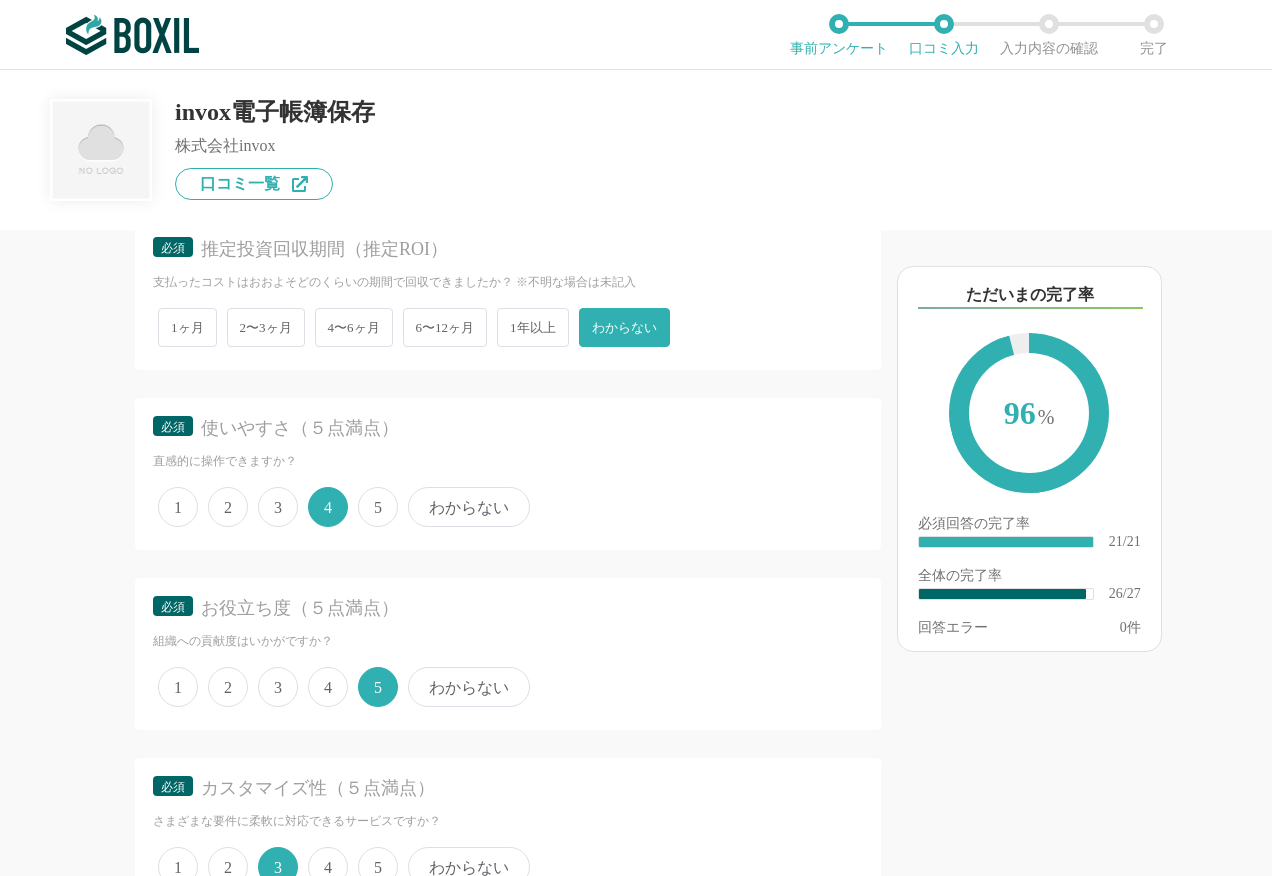 scroll, scrollTop: 600, scrollLeft: 0, axis: vertical 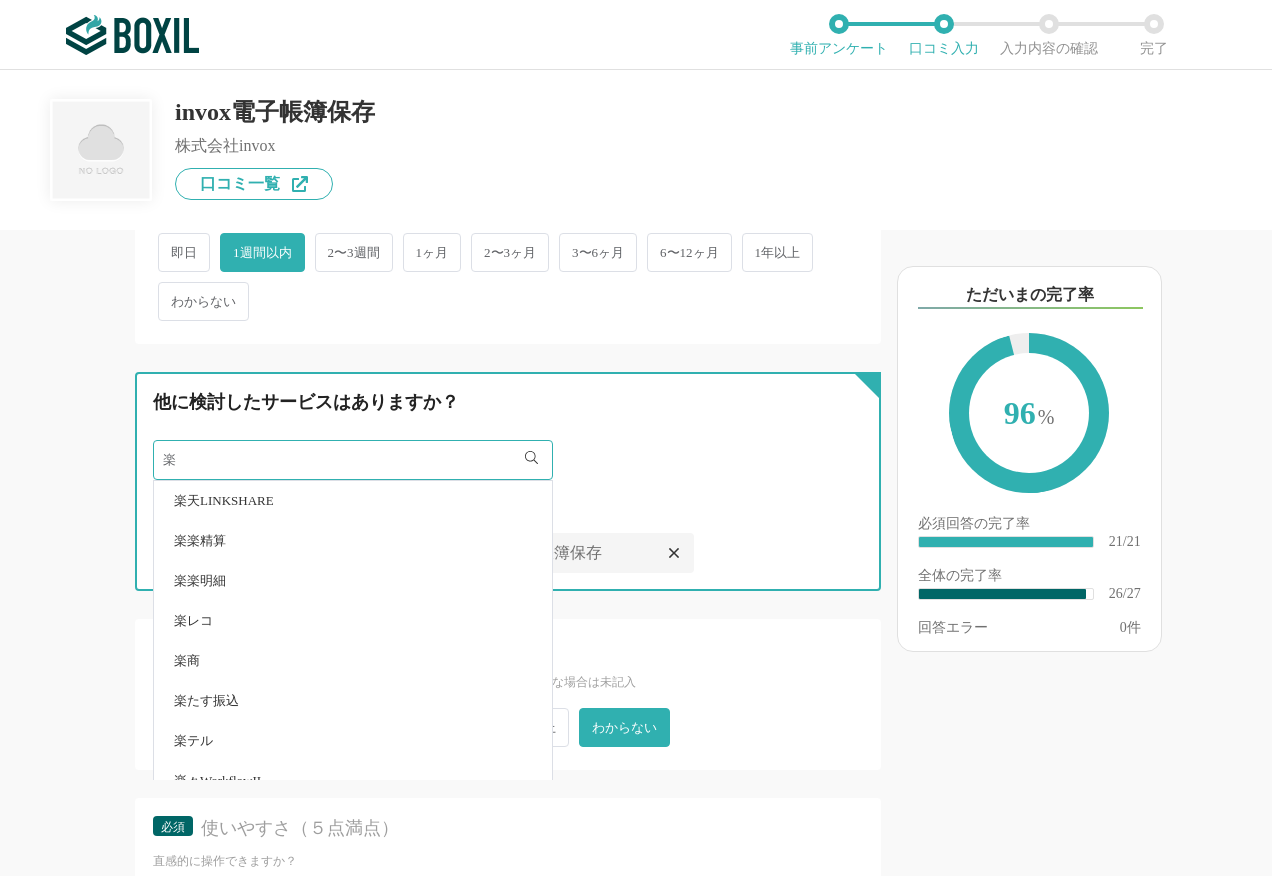 type on "楽" 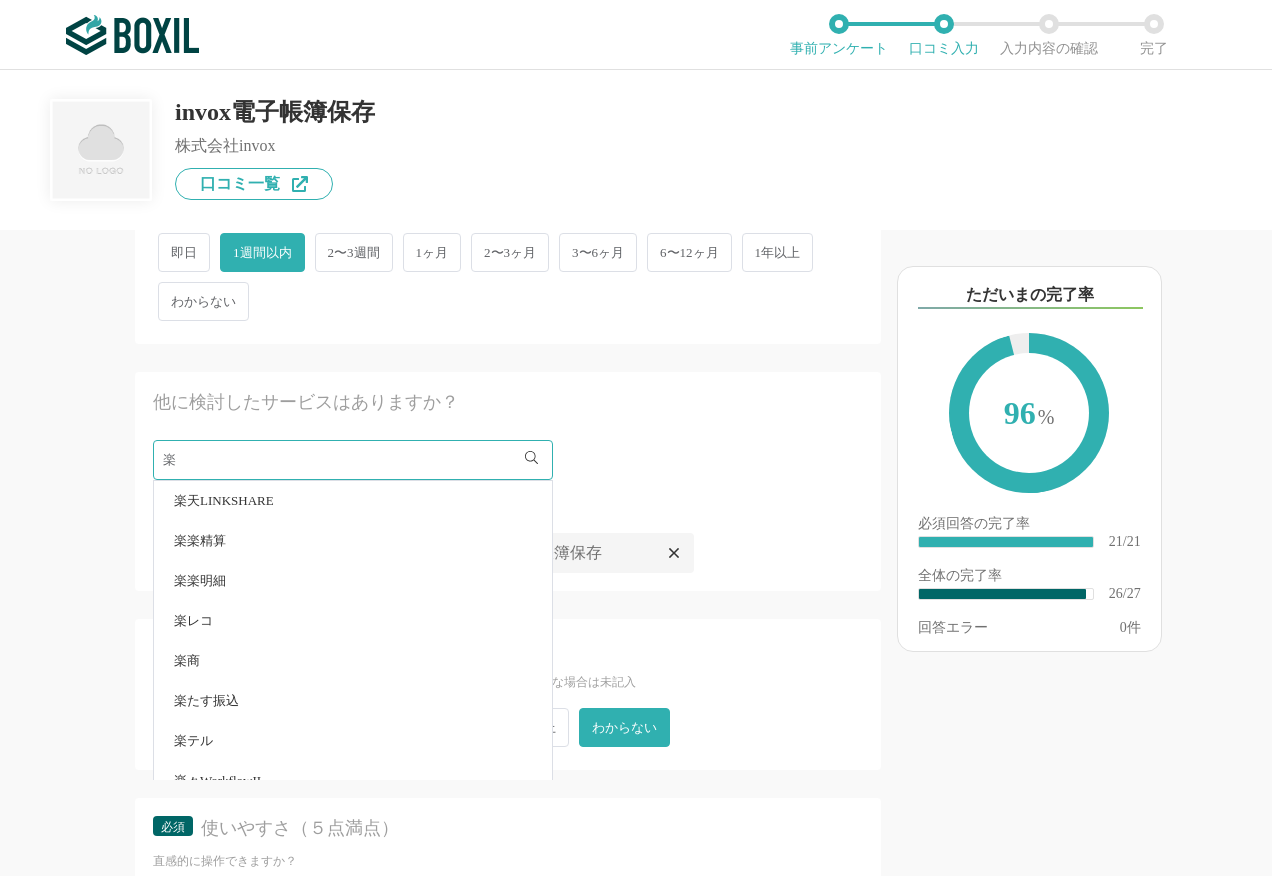 click on "楽楽明細" at bounding box center (200, 580) 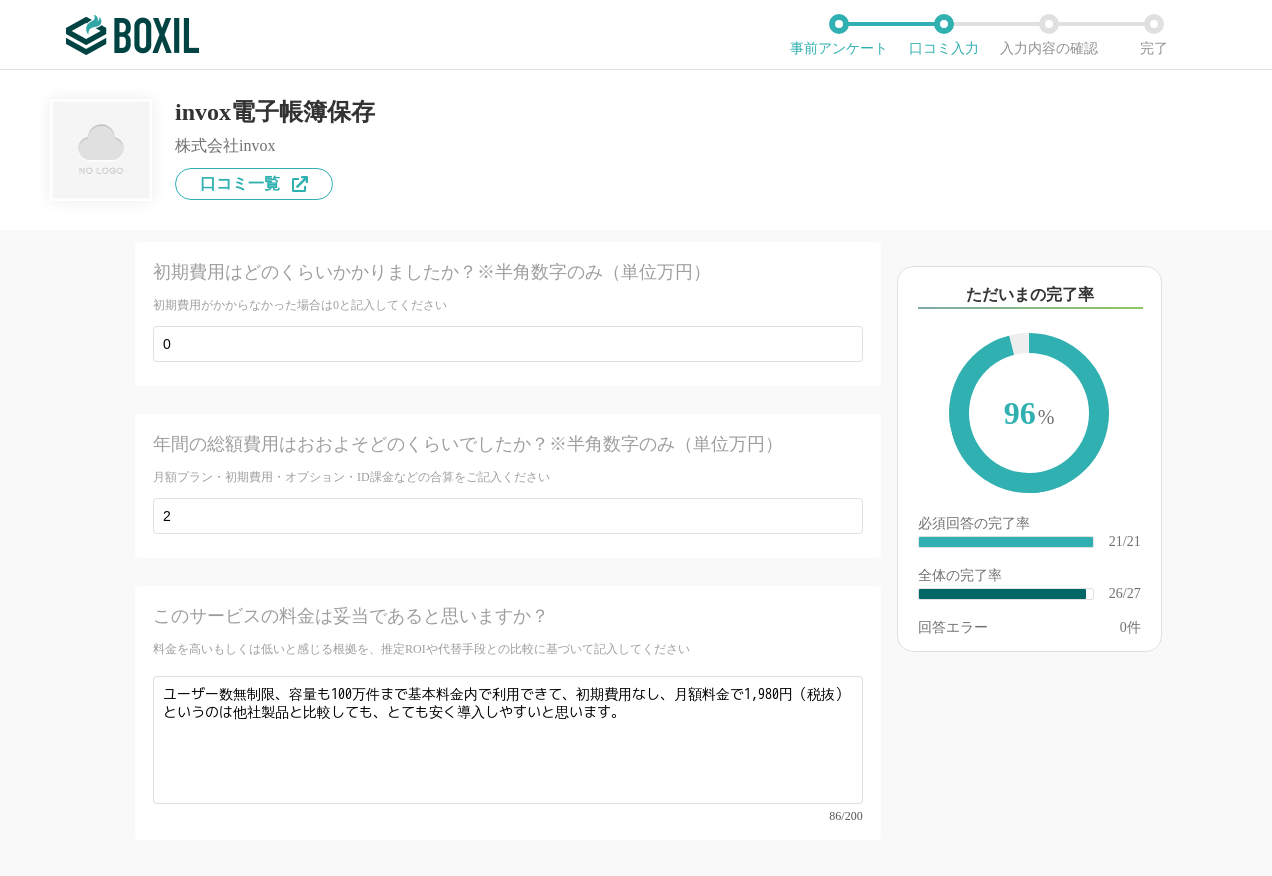 scroll, scrollTop: 5470, scrollLeft: 0, axis: vertical 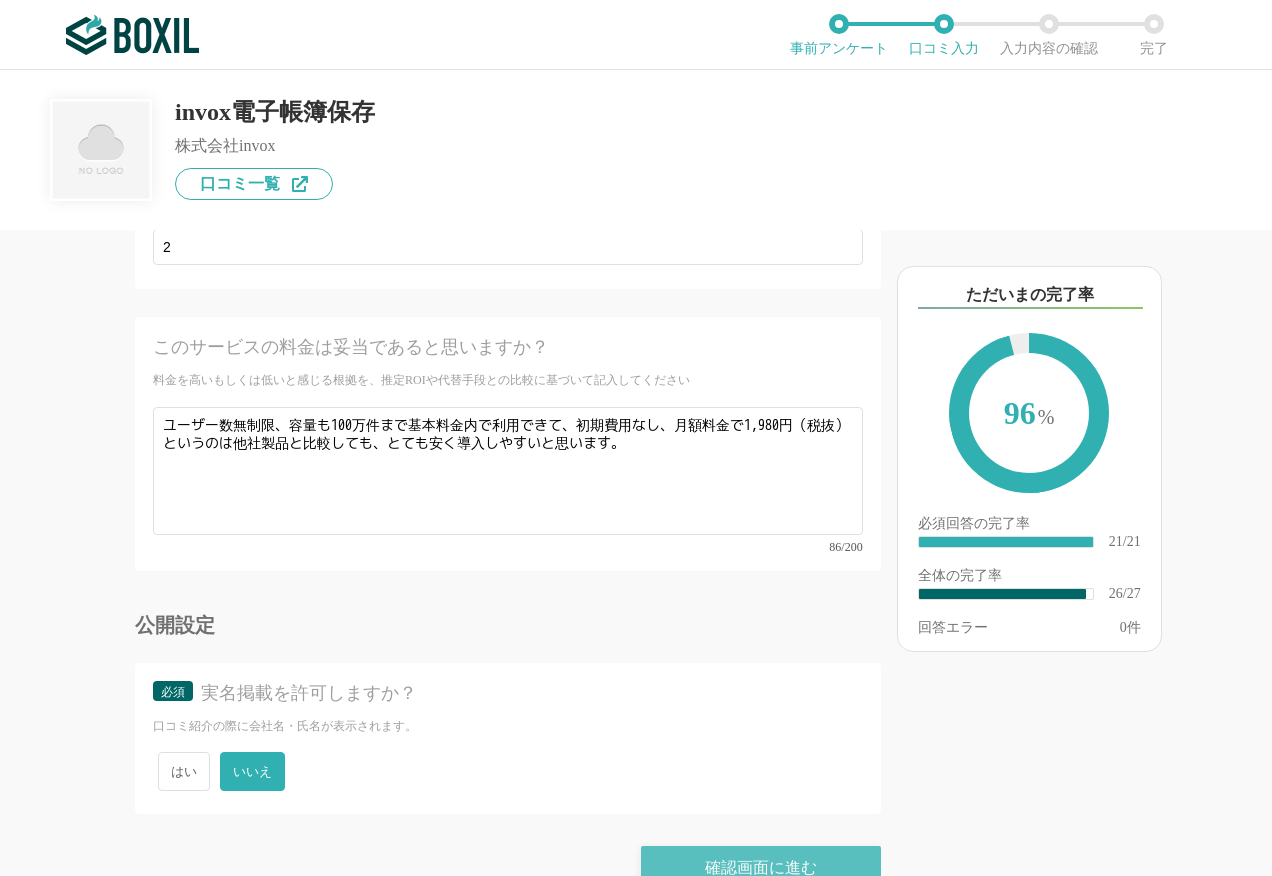 click on "確認画面に進む" at bounding box center (761, 868) 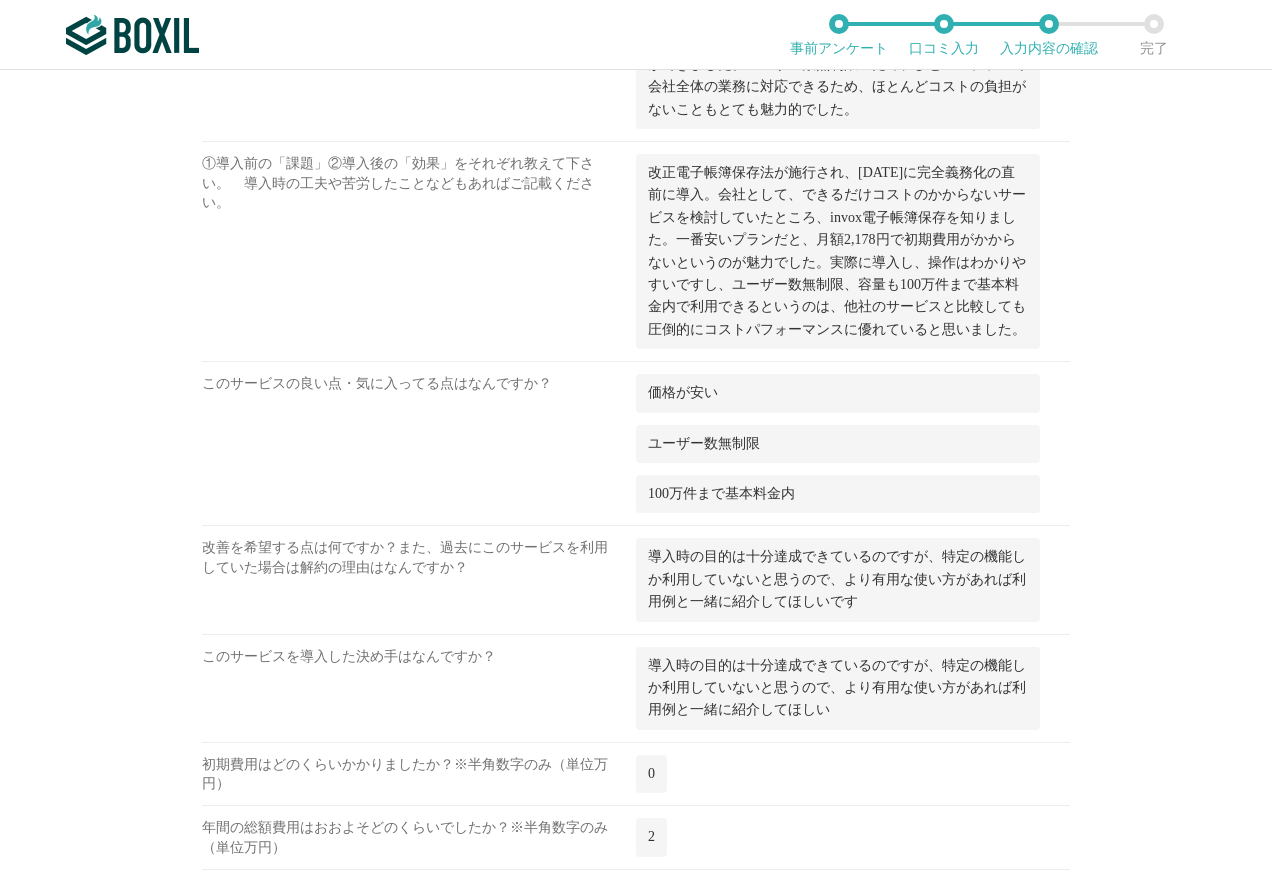 scroll, scrollTop: 2300, scrollLeft: 0, axis: vertical 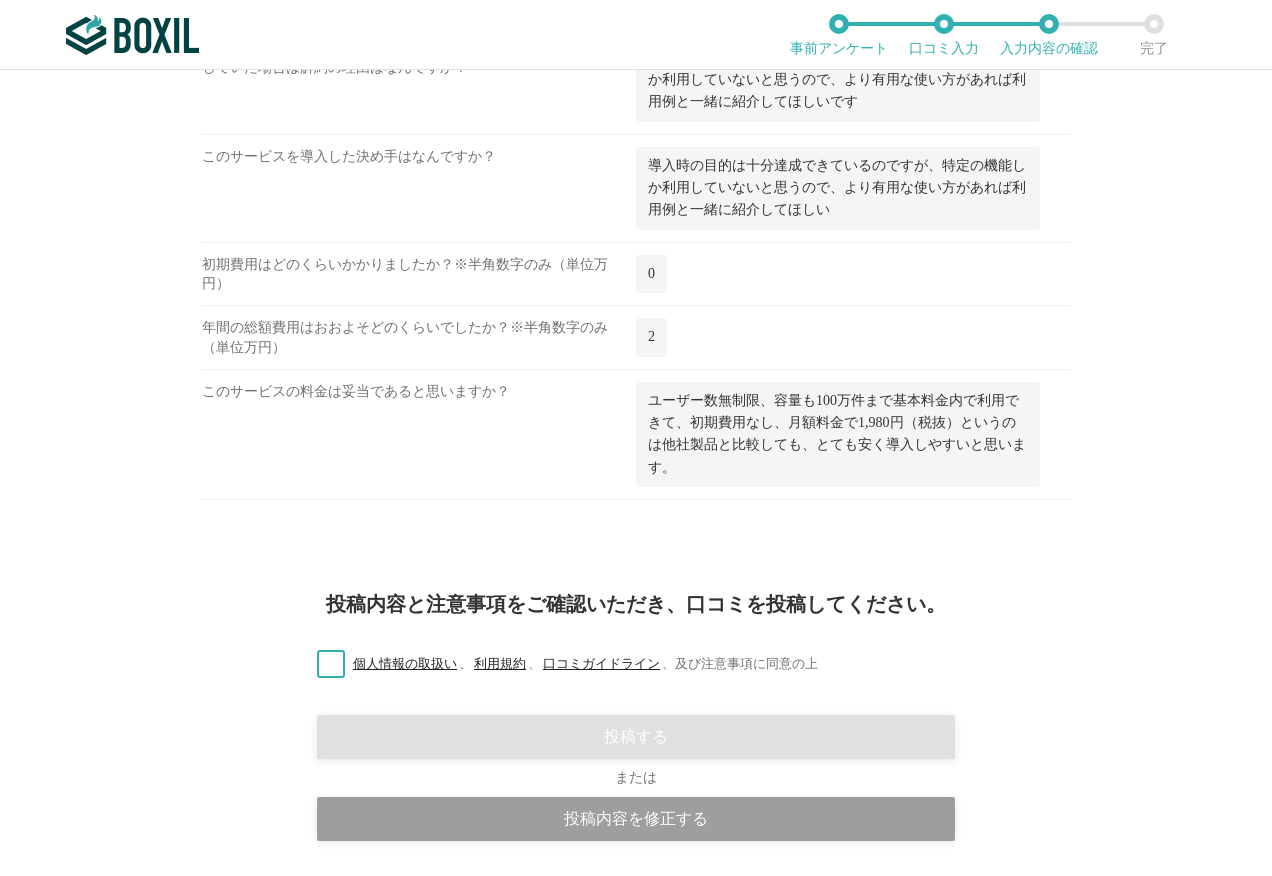 click on "個人情報の取扱い 、 利用規約 、 口コミガイドライン 、 及び注意事項に同意の上" at bounding box center [559, 664] 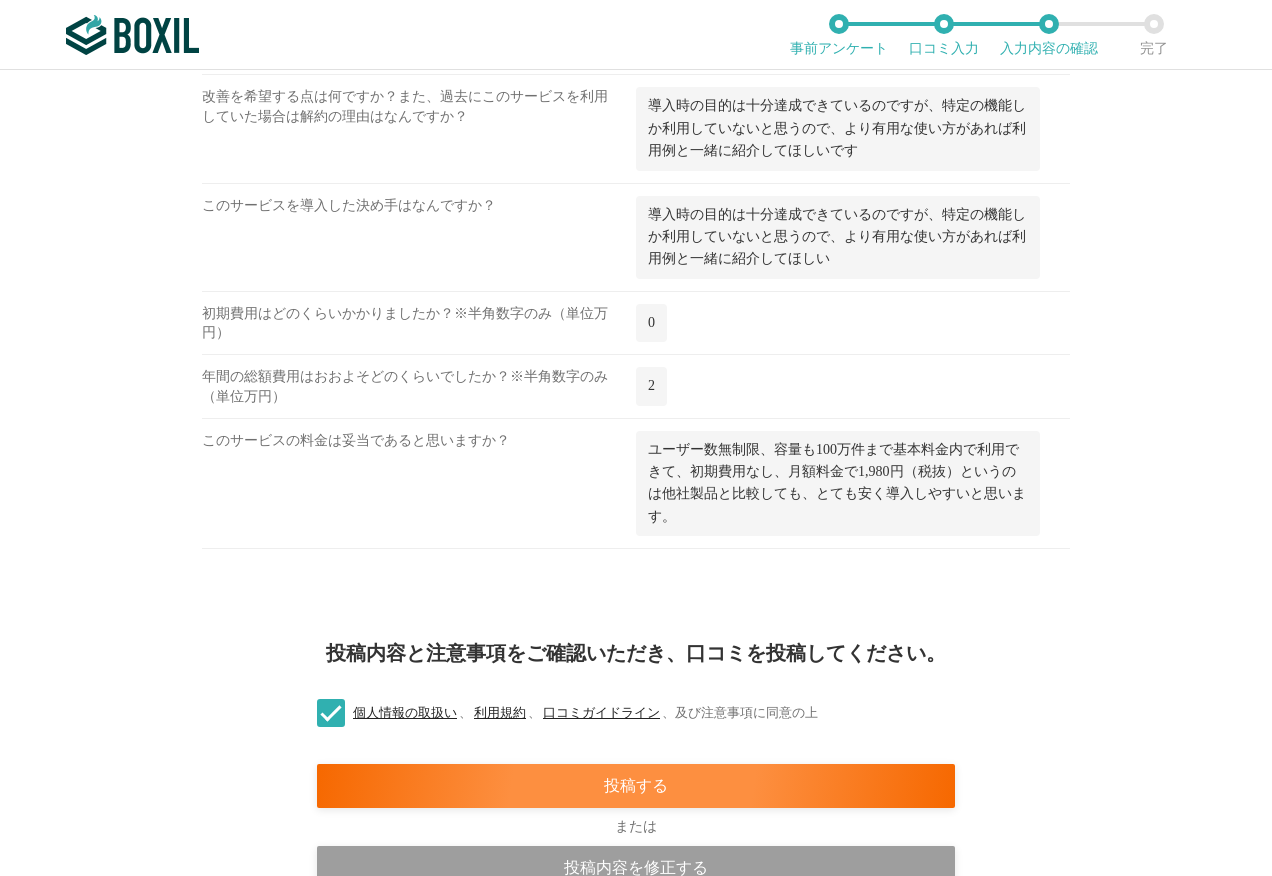 scroll, scrollTop: 2368, scrollLeft: 0, axis: vertical 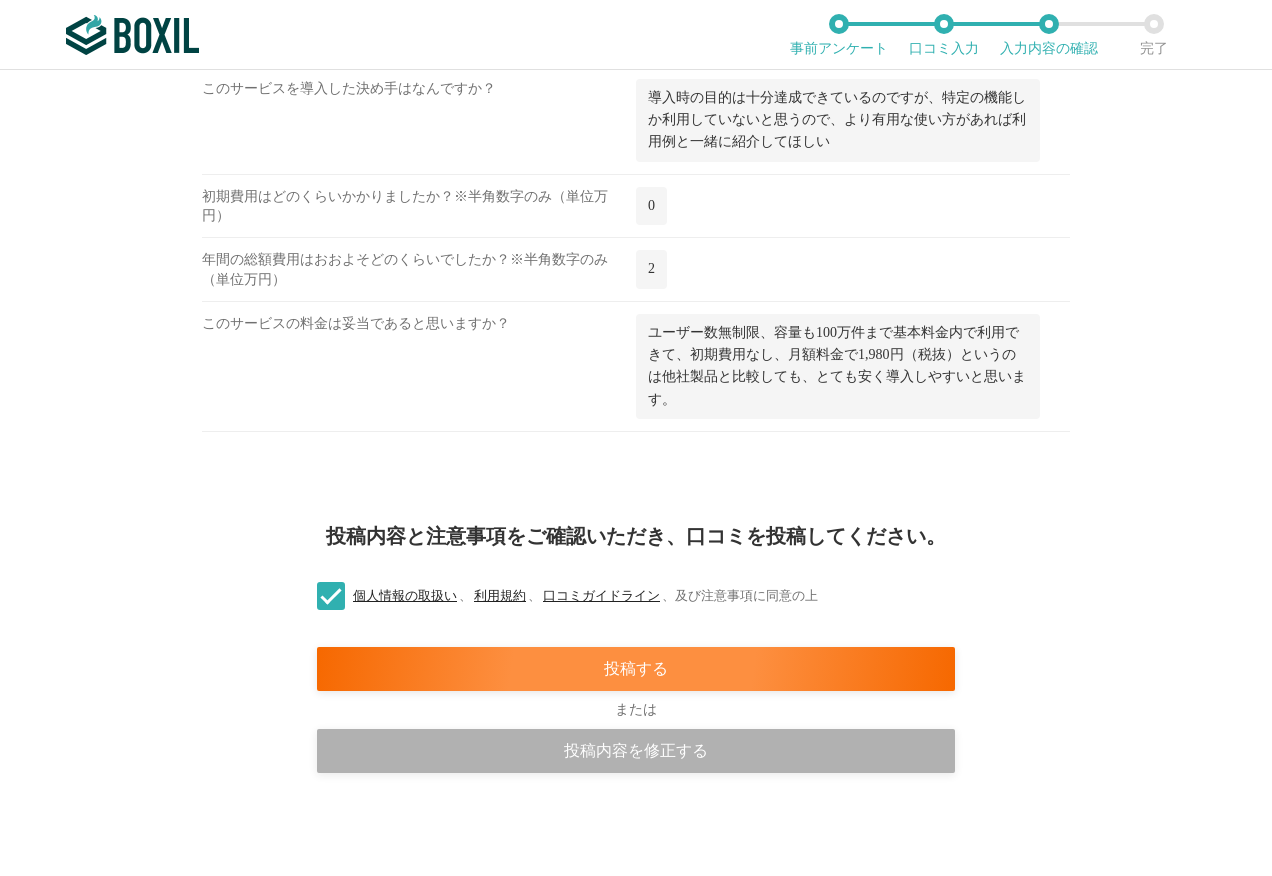 click on "投稿内容を修正する" at bounding box center (636, 751) 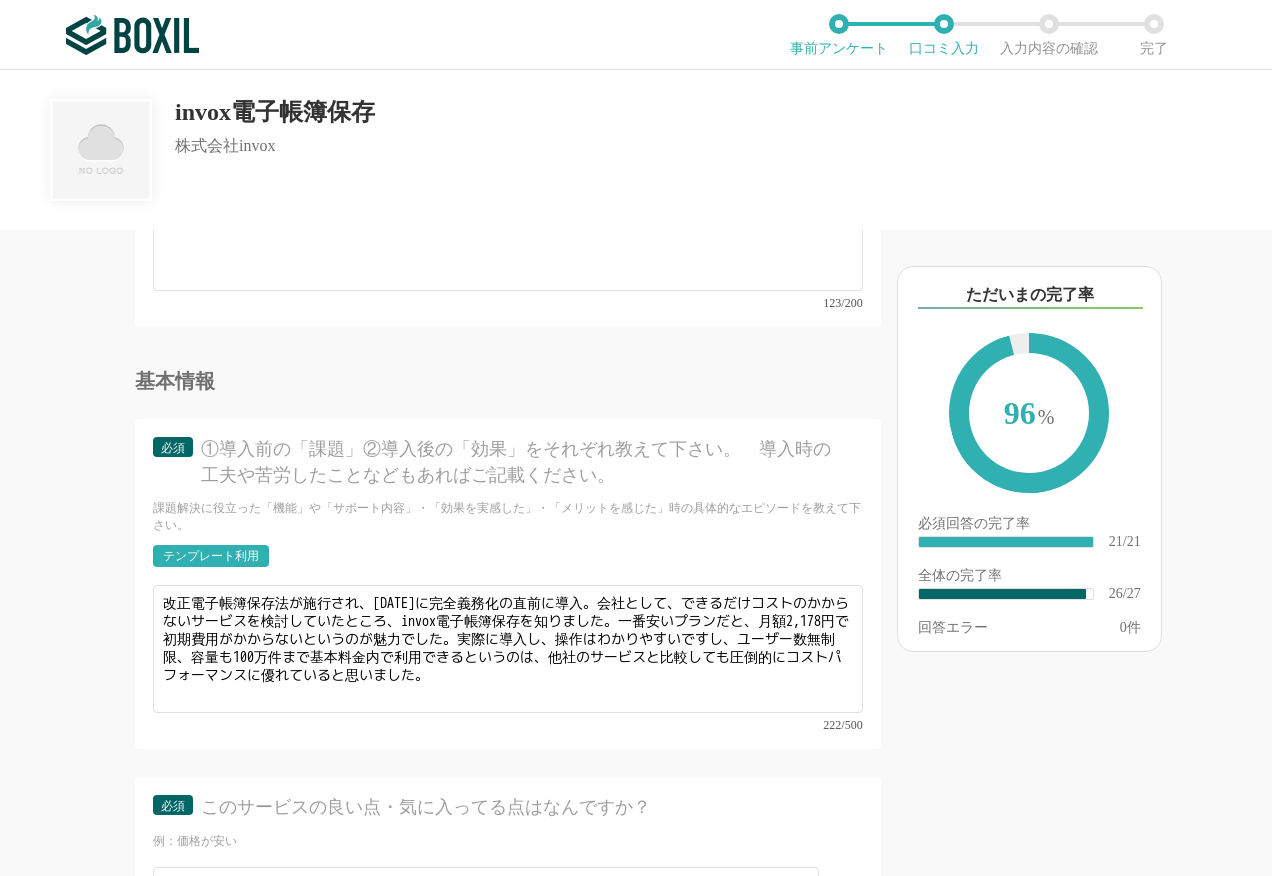 scroll, scrollTop: 4000, scrollLeft: 0, axis: vertical 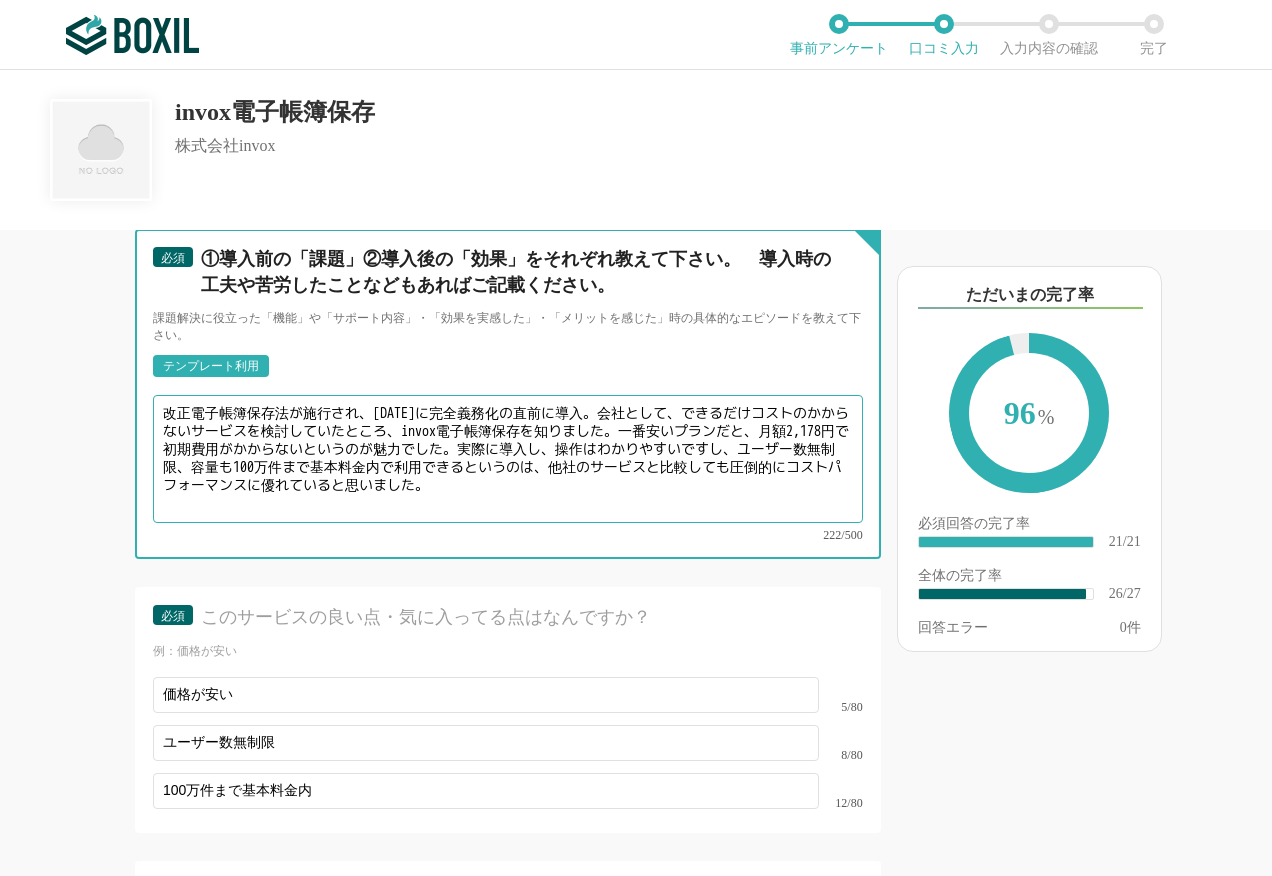click on "改正電子帳簿保存法が施行され、[DATE]に完全義務化の直前に導入。会社として、できるだけコストのかからないサービスを検討していたところ、invox電子帳簿保存を知りました。一番安いプランだと、月額2,178円で初期費用がかからないというのが魅力でした。実際に導入し、操作はわかりやすいですし、ユーザー数無制限、容量も100万件まで基本料金内で利用できるというのは、他社のサービスと比較しても圧倒的にコストパフォーマンスに優れていると思いました。" at bounding box center (508, 459) 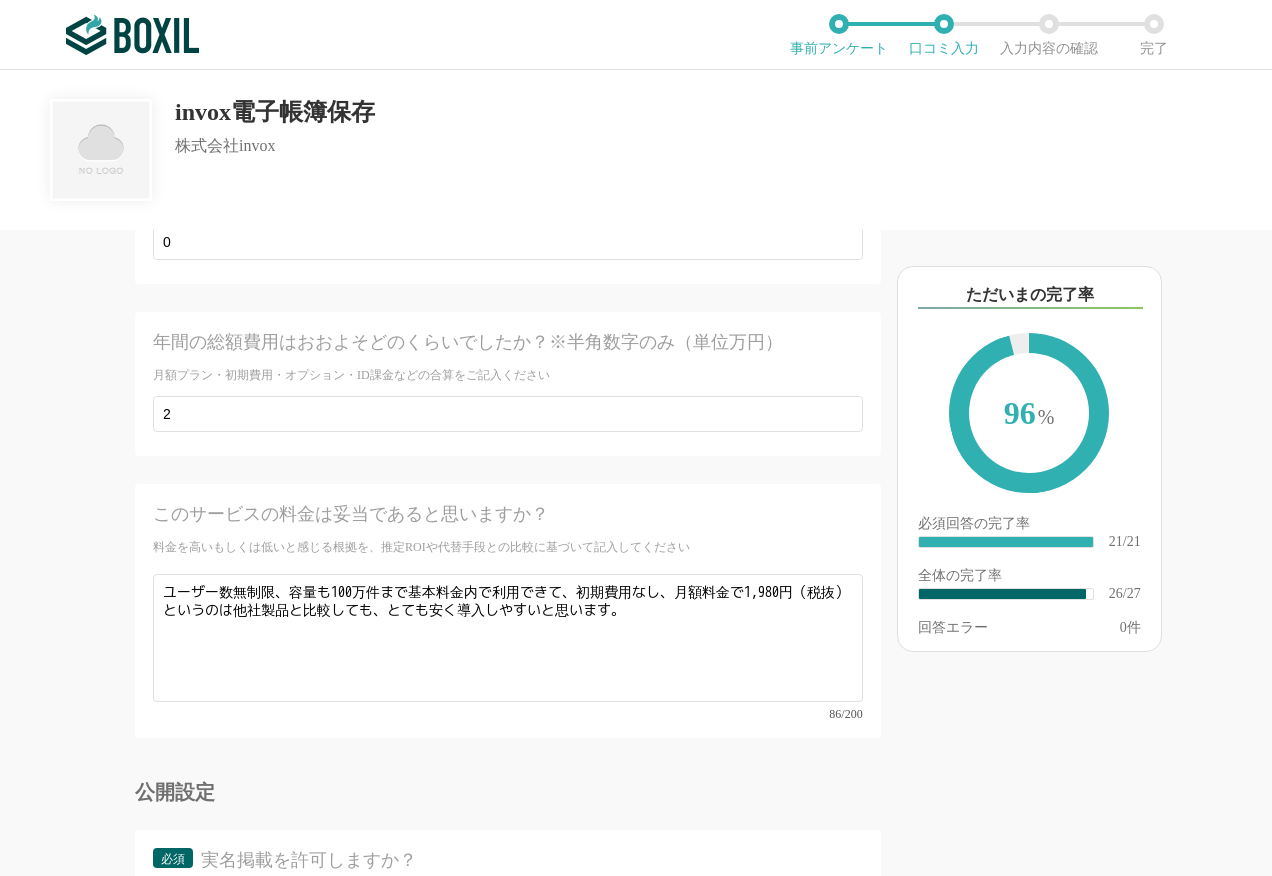 scroll, scrollTop: 5470, scrollLeft: 0, axis: vertical 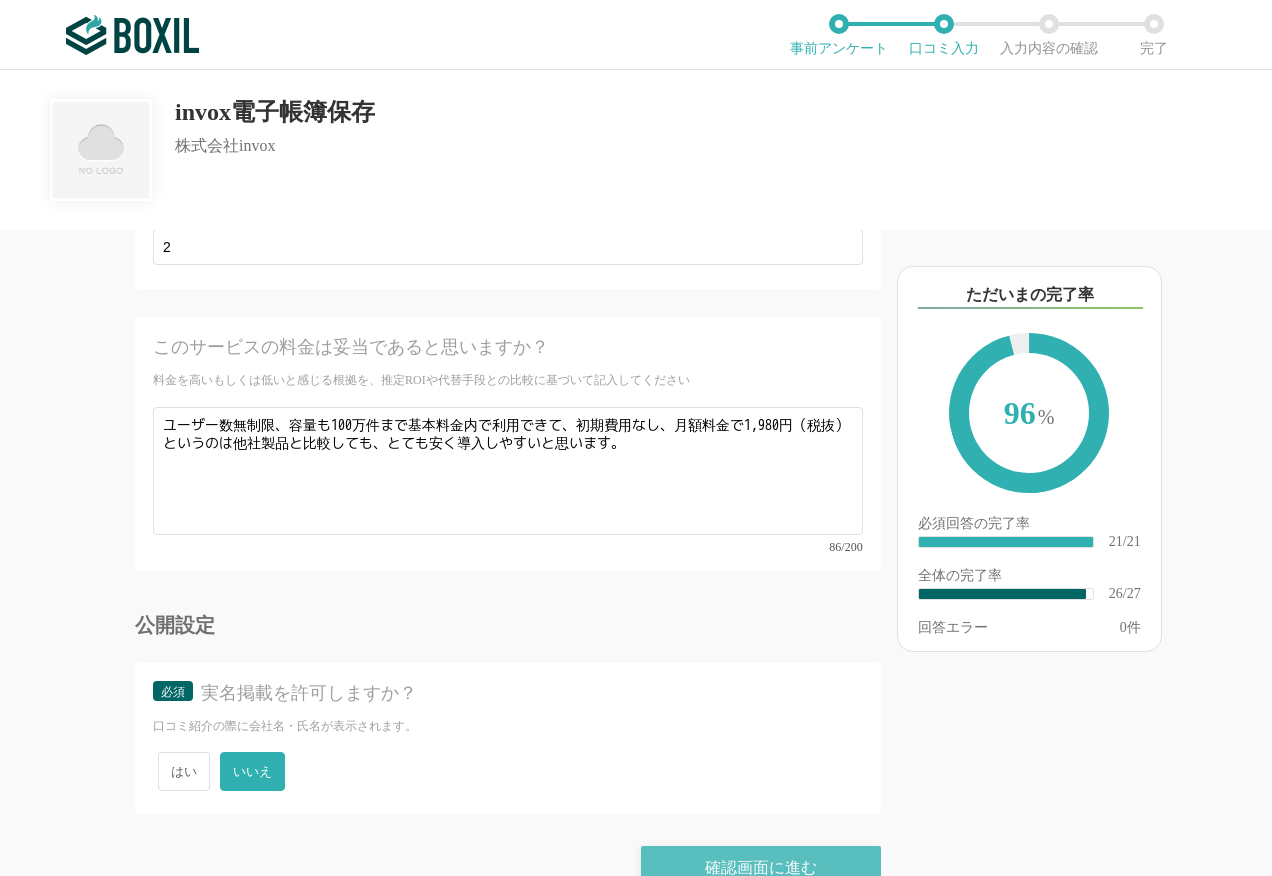 type on "改正電子帳簿保存法が施行され、20[DATE]完全義務化の直前に導入。会社として、できるだけコストのかからないサービスを検討していたところ、invox電子帳簿保存を知りました。一番安いプランだと、月額1,980円（税抜）で初期費用がかからないというのが魅力でした。実際に導入し、操作はわかりやすいですし、ユーザー数無制限、容量も100万件まで基本料金内で利用できるというのは、他社のサービスと比較しても圧倒的にコストパフォーマンスに優れていると思いました。" 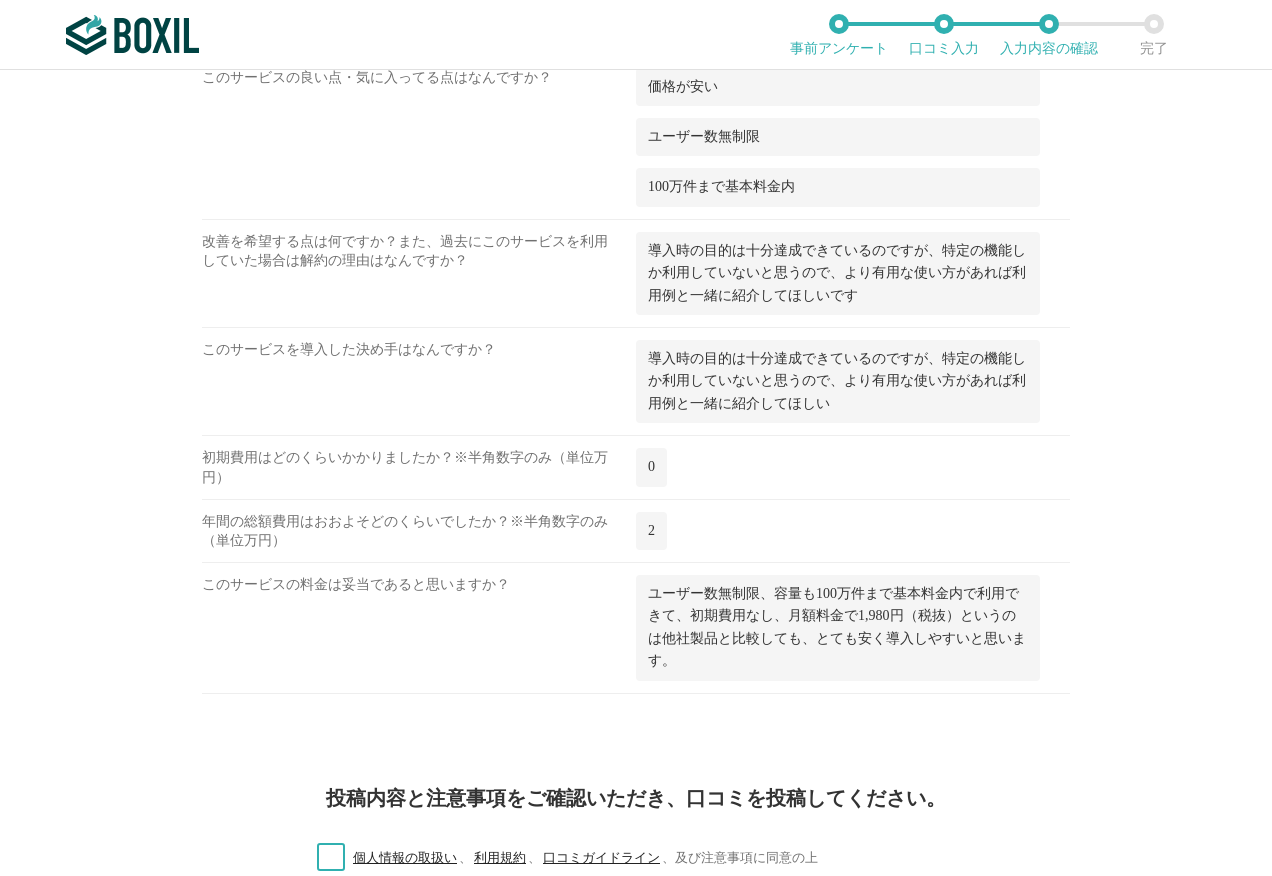 scroll, scrollTop: 2391, scrollLeft: 0, axis: vertical 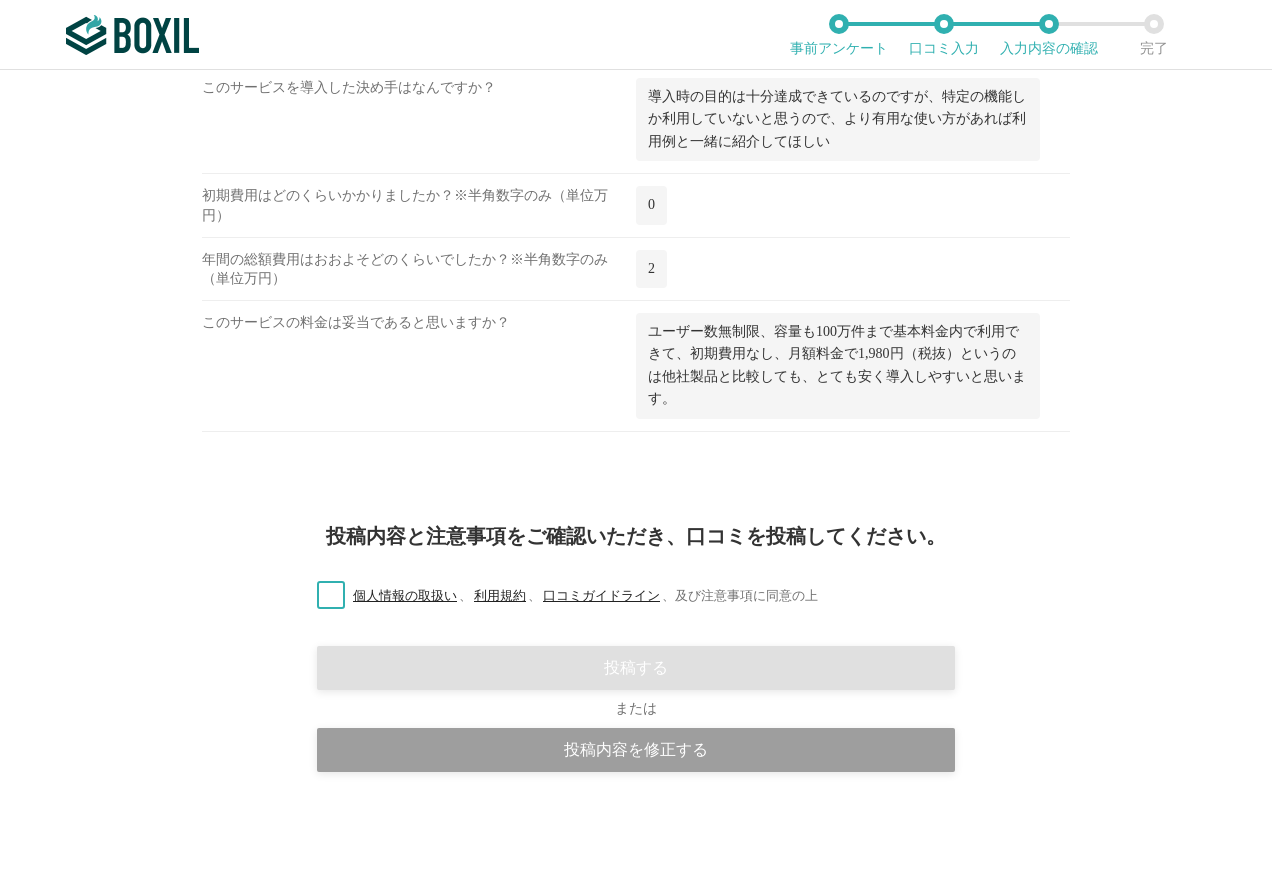 click on "個人情報の取扱い 、 利用規約 、 口コミガイドライン 、 及び注意事項に同意の上" at bounding box center [559, 596] 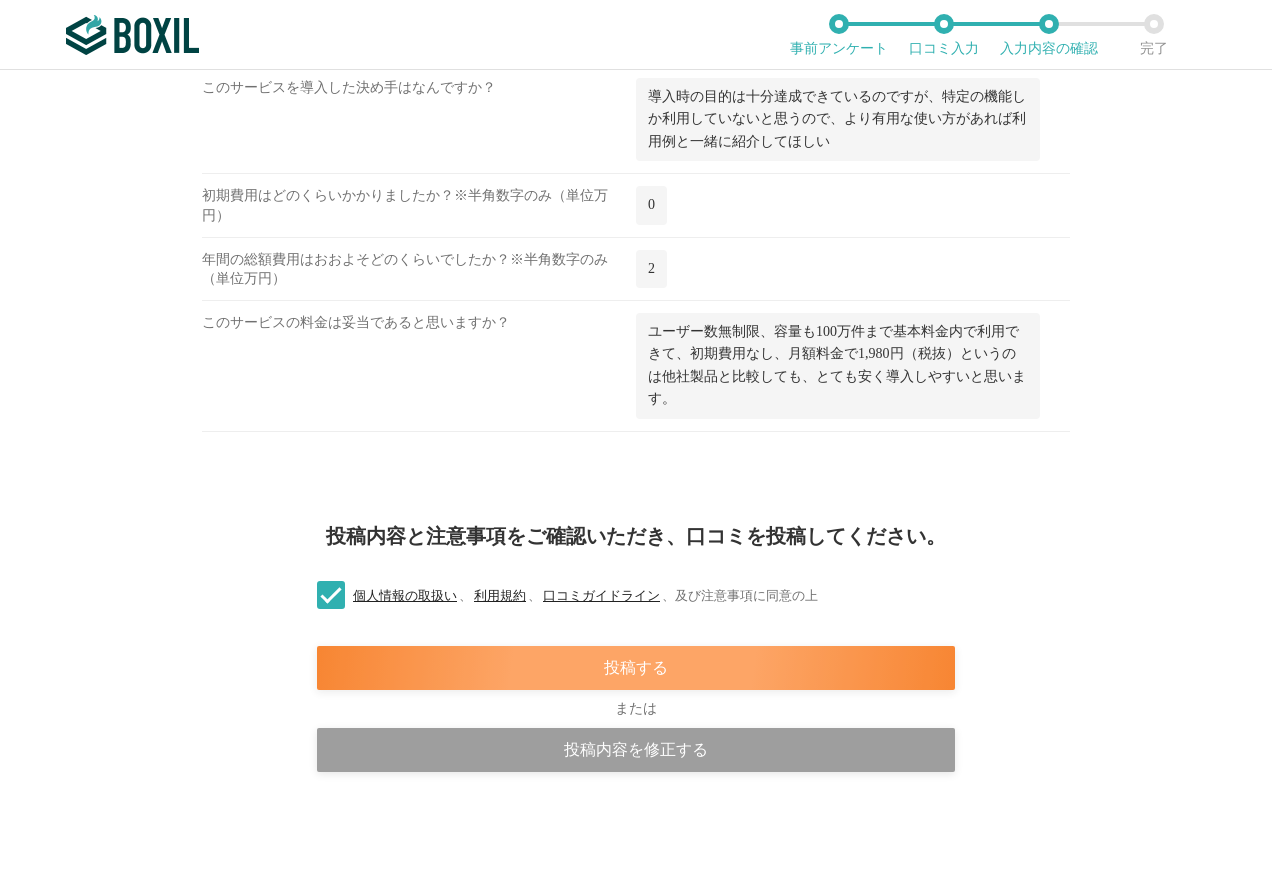click on "投稿する" at bounding box center [636, 668] 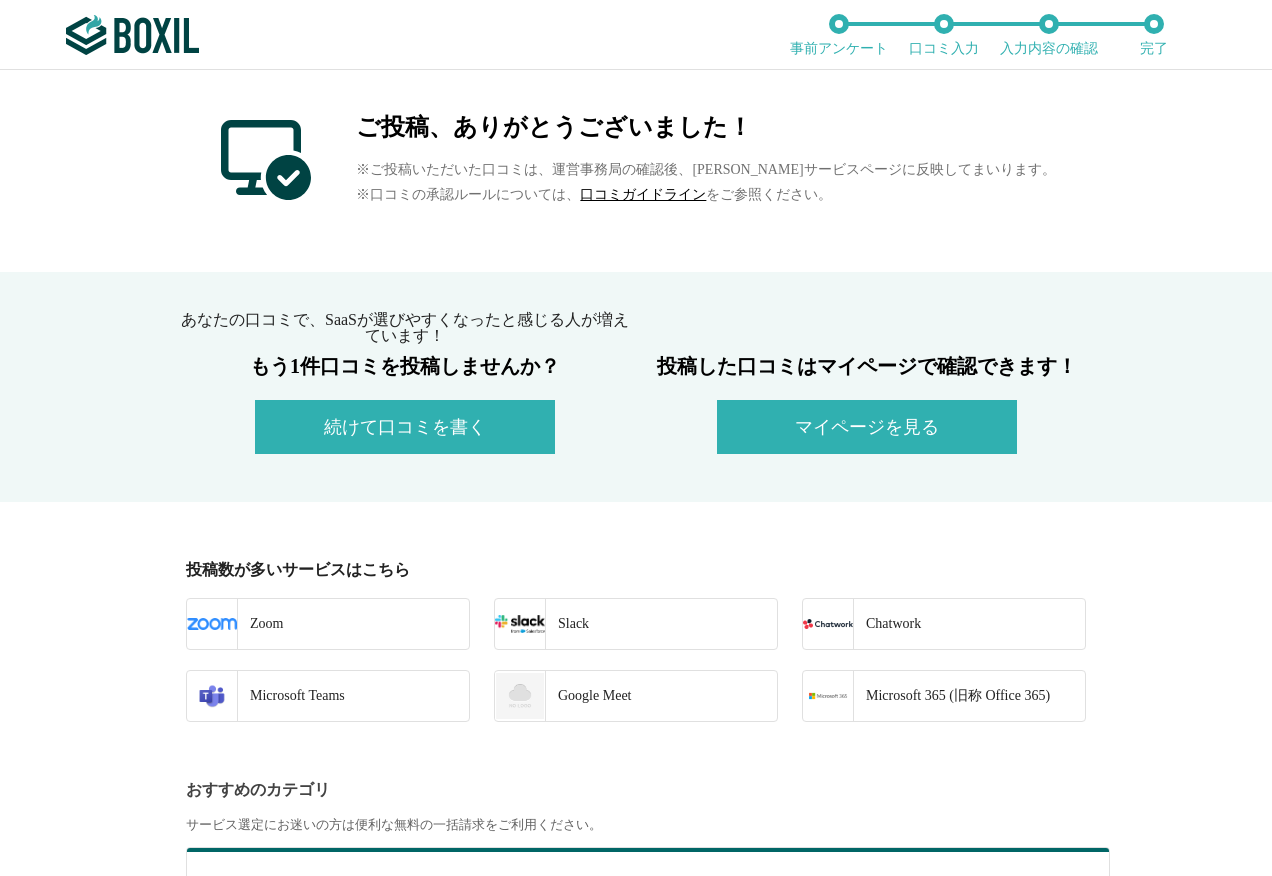 click on "マイページを見る" at bounding box center (867, 427) 